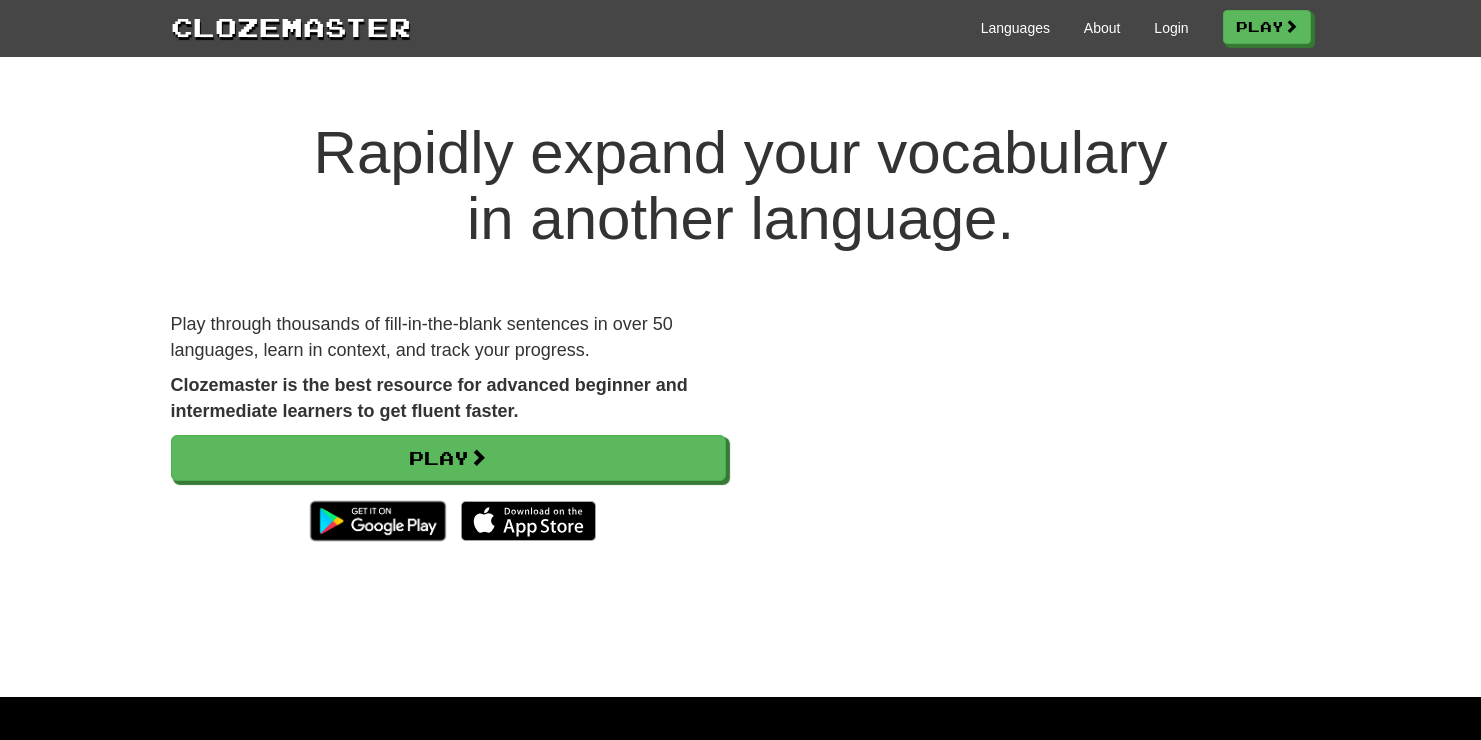 scroll, scrollTop: 0, scrollLeft: 0, axis: both 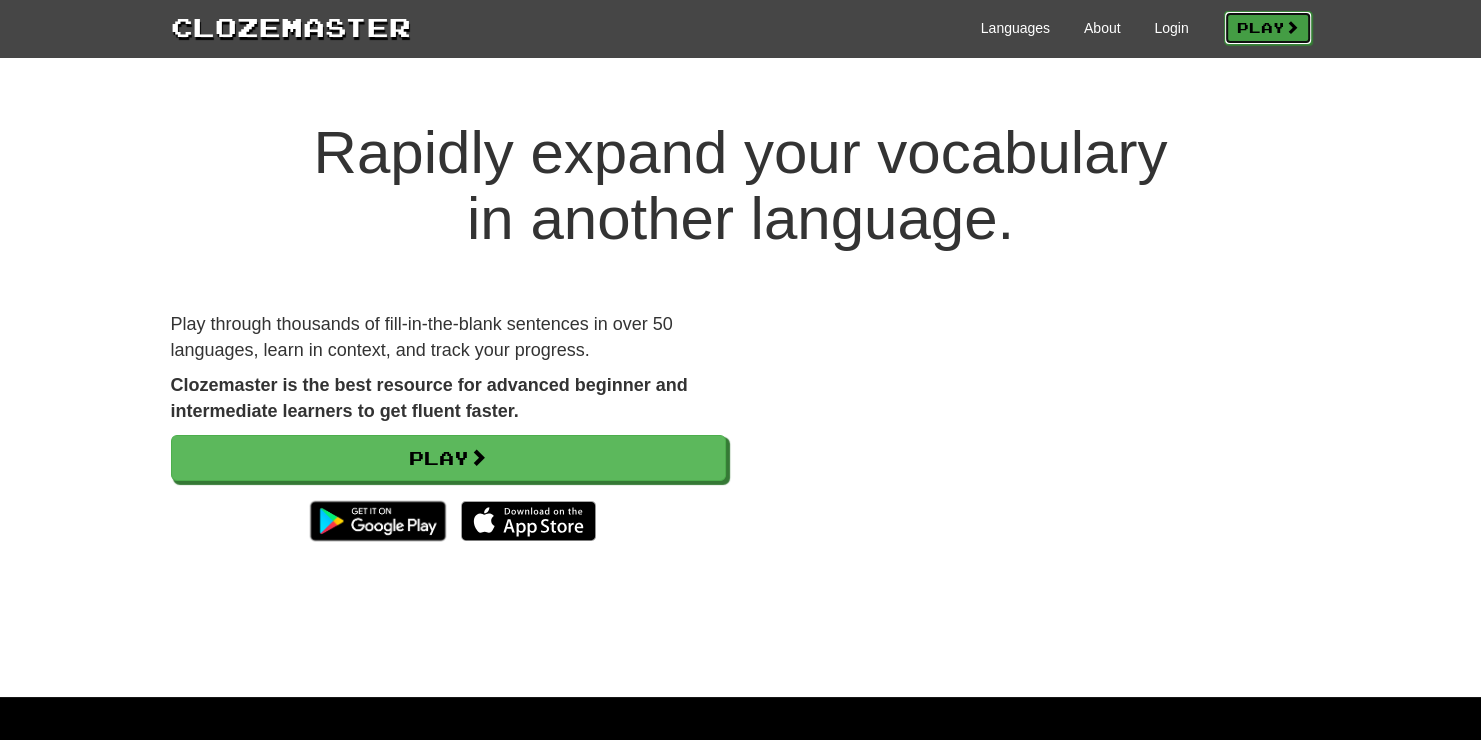 click on "Play" at bounding box center (1268, 28) 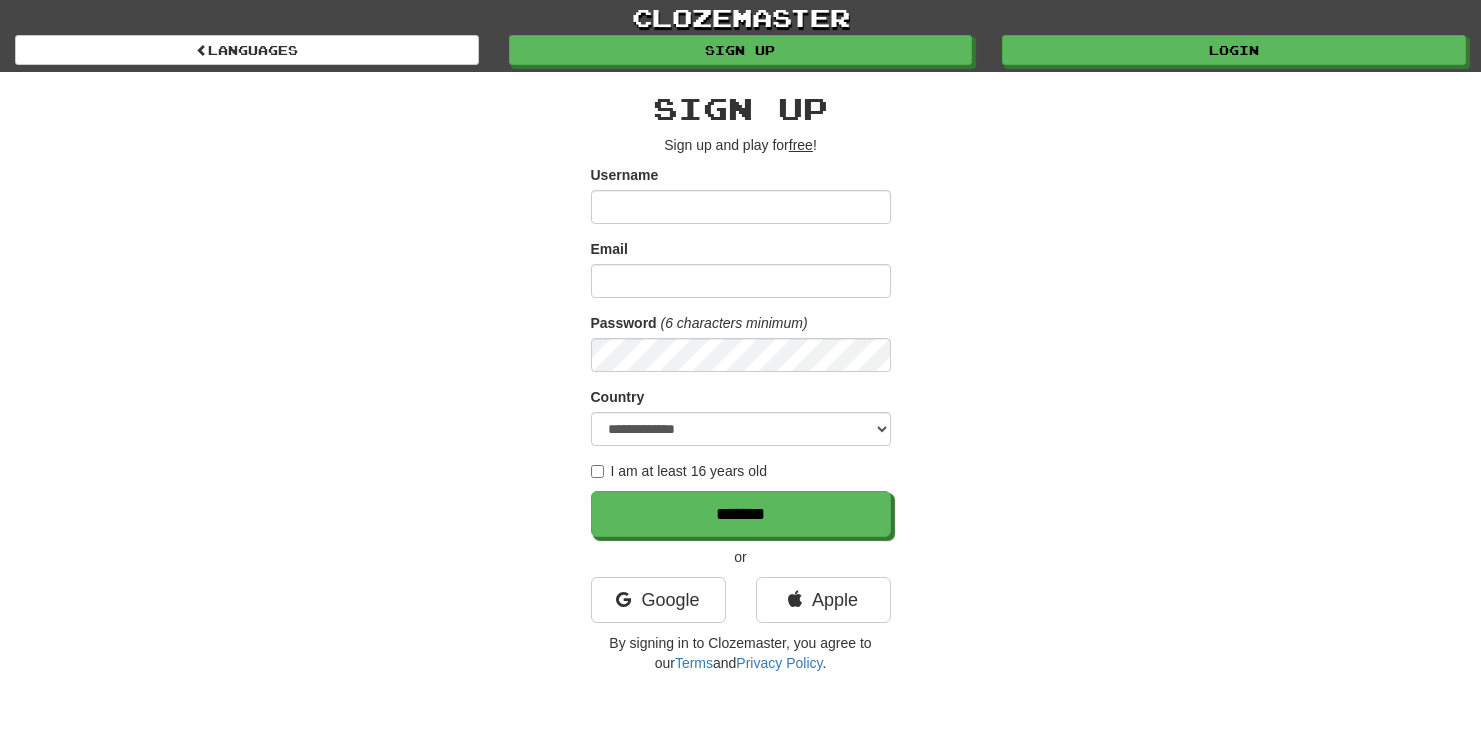 scroll, scrollTop: 0, scrollLeft: 0, axis: both 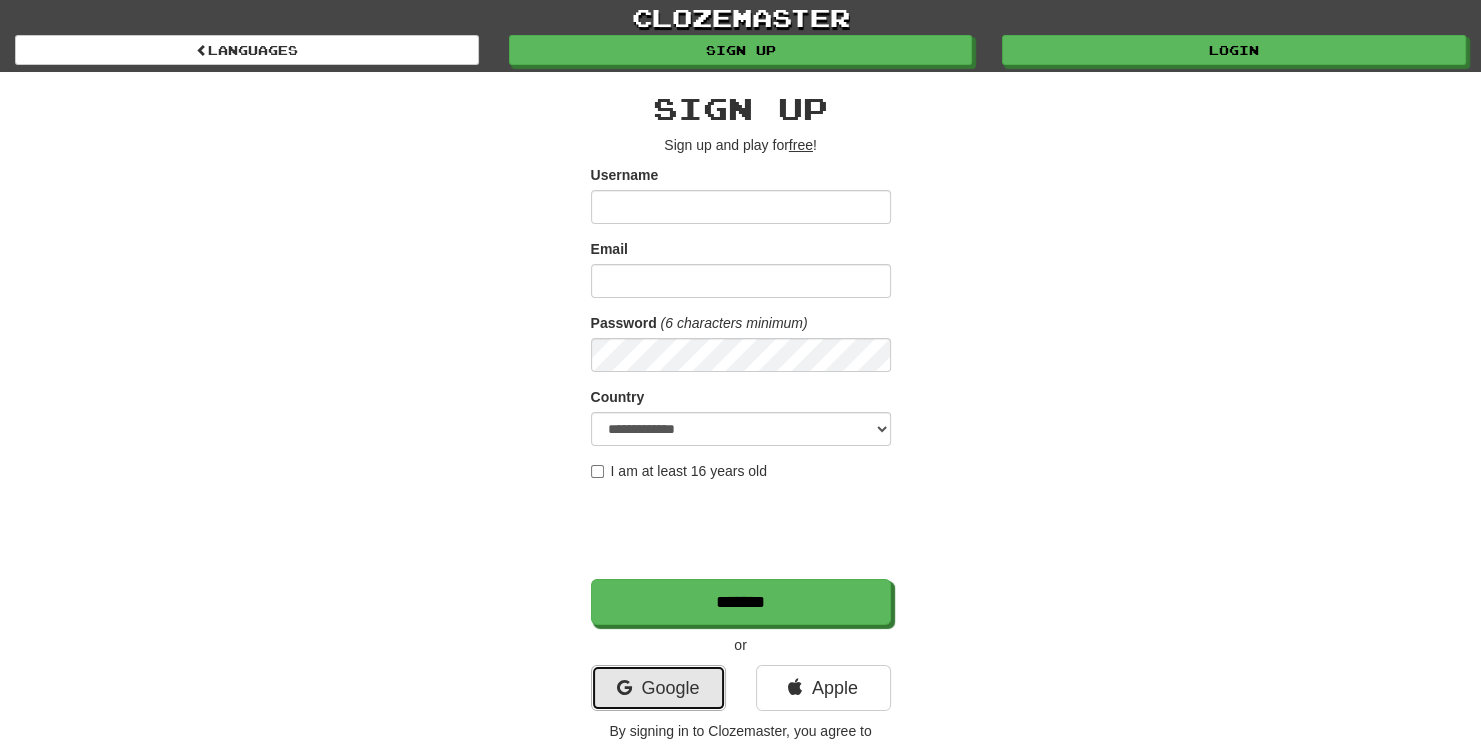 click on "Google" at bounding box center [658, 688] 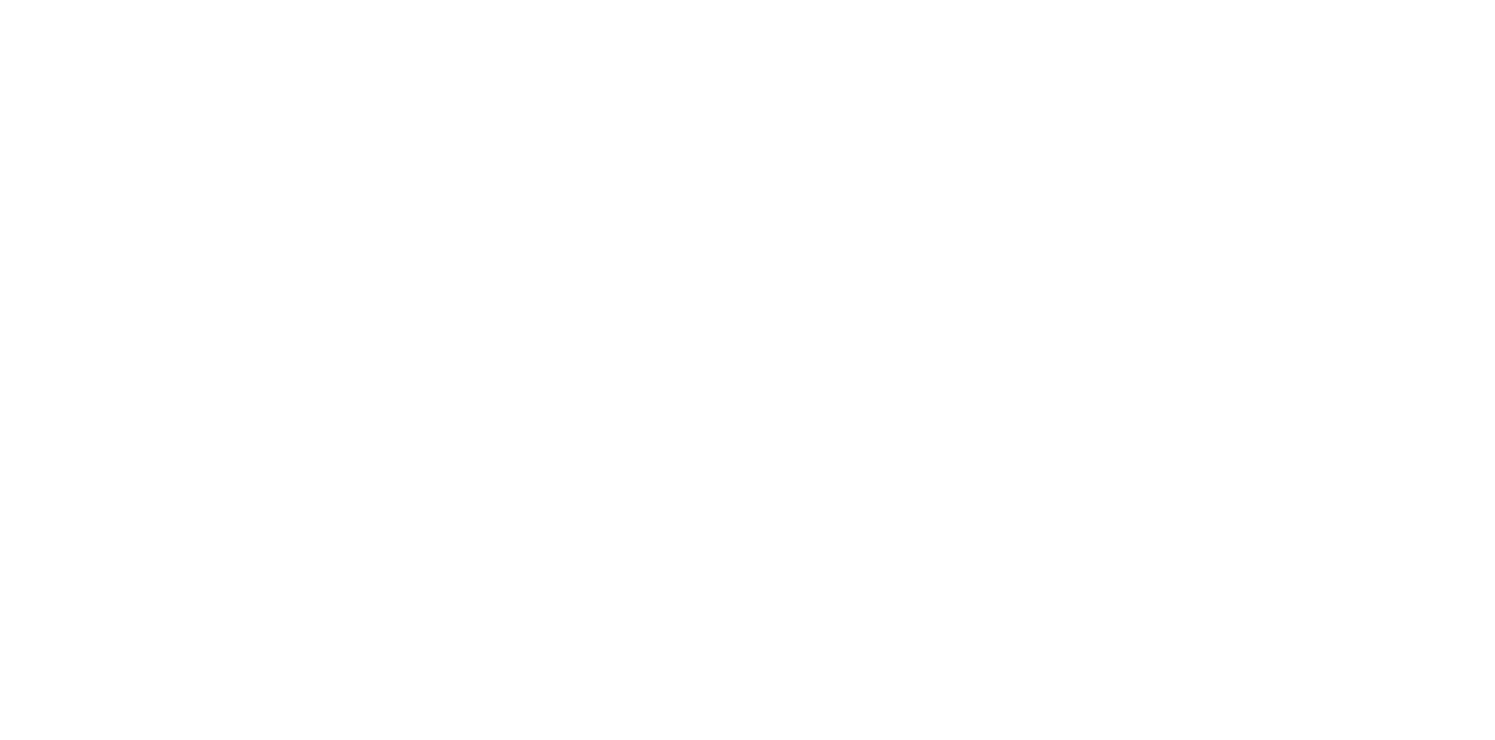 scroll, scrollTop: 0, scrollLeft: 0, axis: both 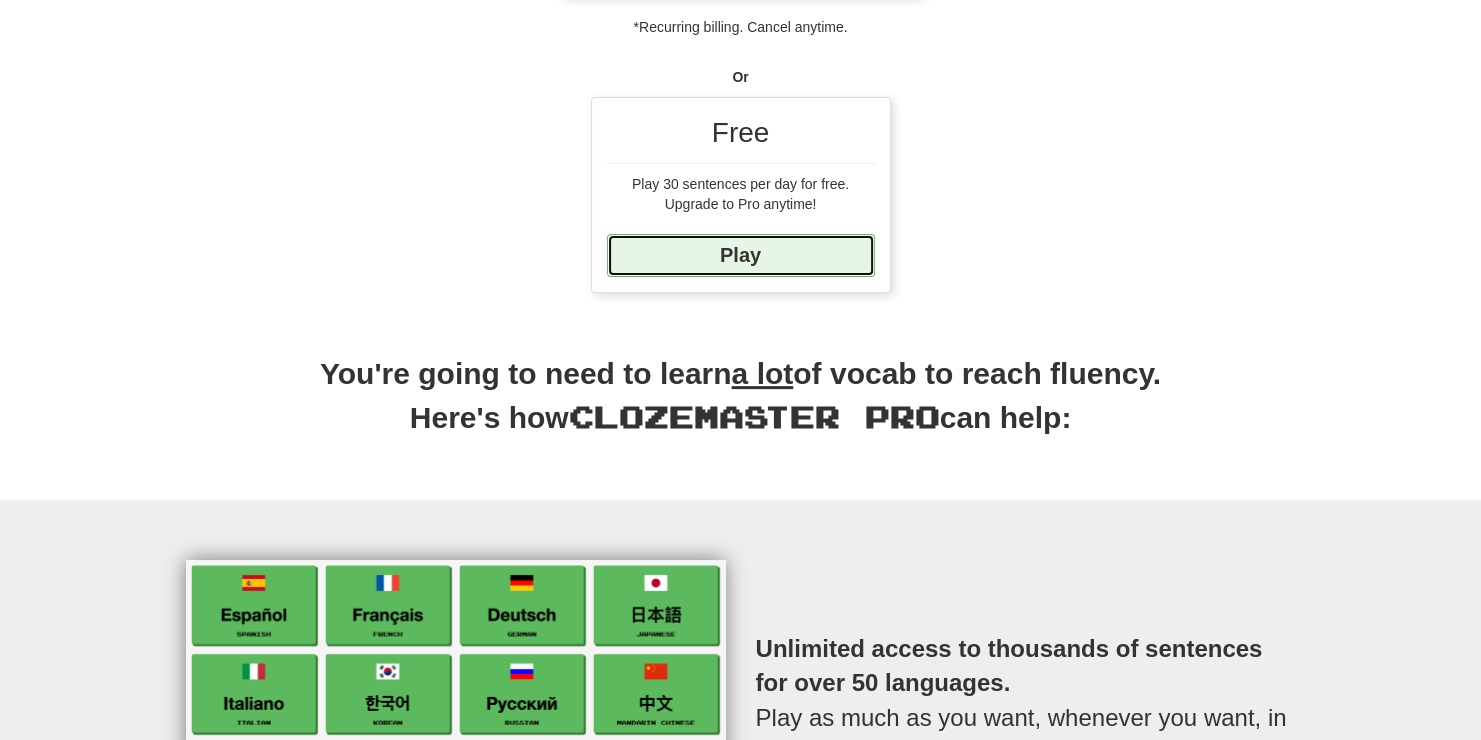 click on "Play" at bounding box center [741, 255] 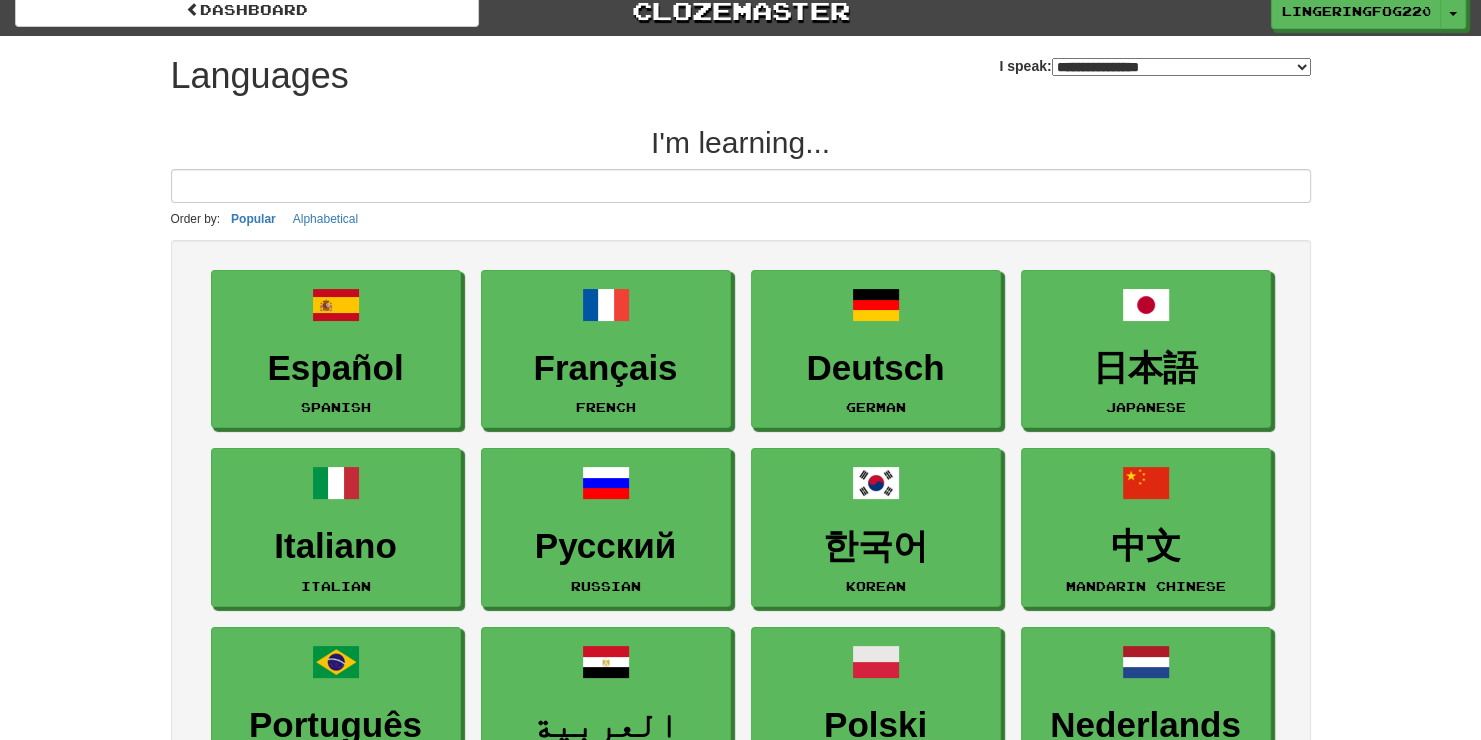 scroll, scrollTop: 0, scrollLeft: 0, axis: both 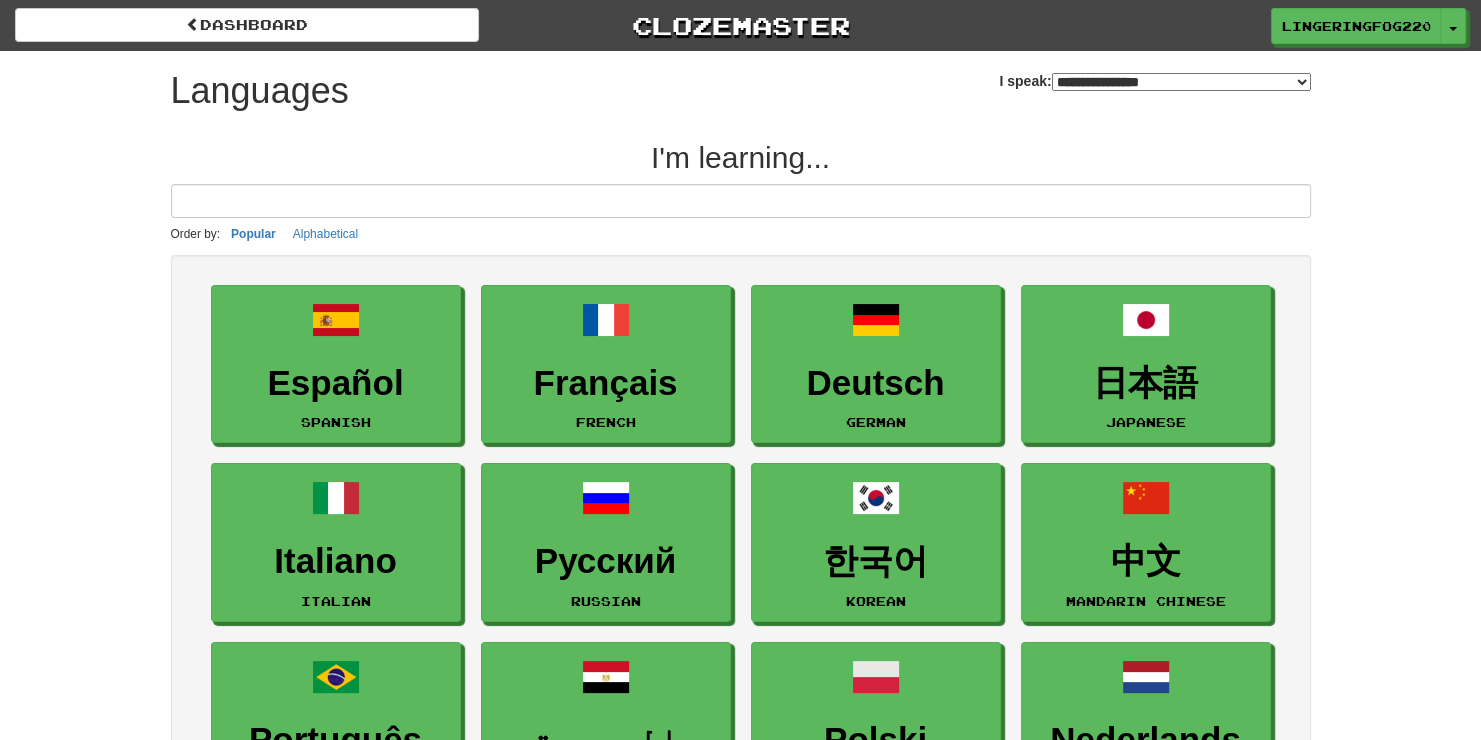 click at bounding box center [741, 201] 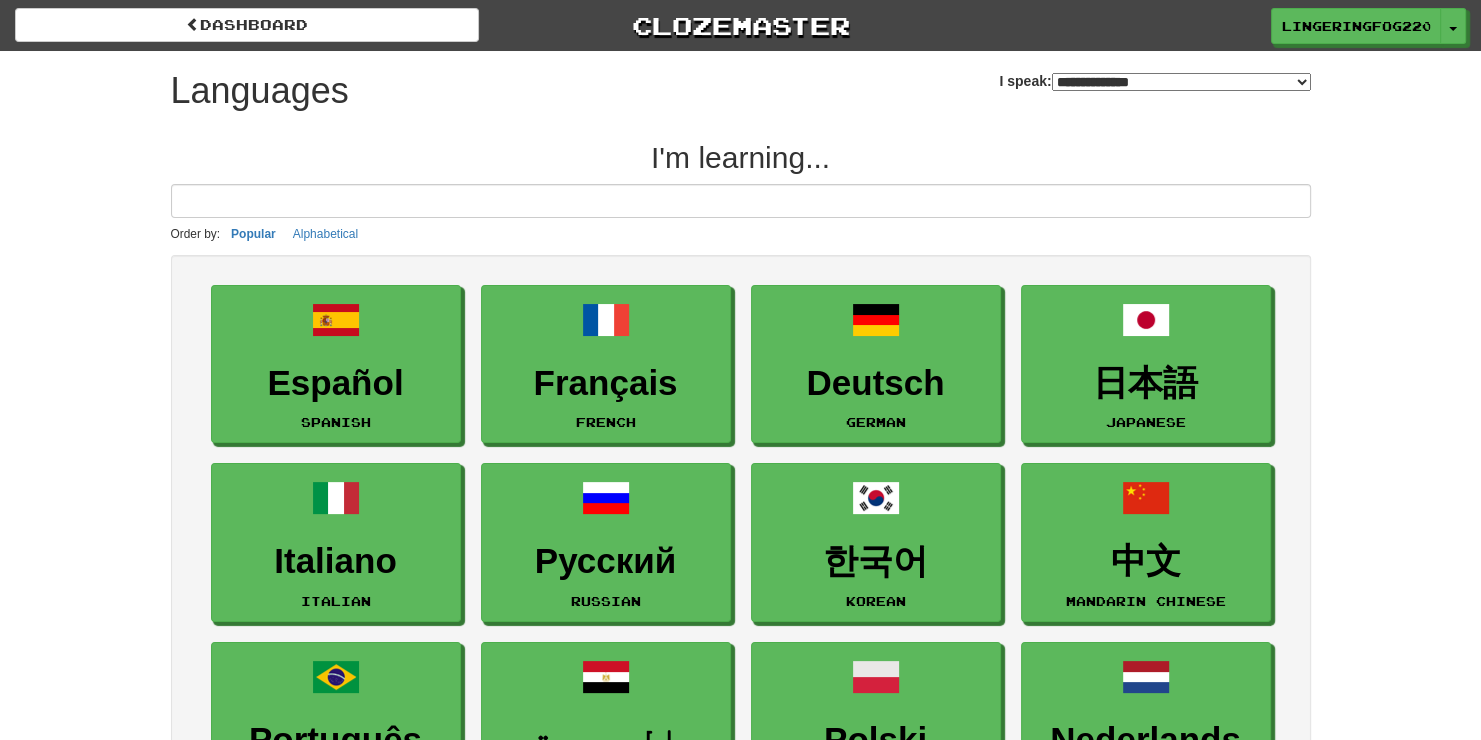 click on "**********" at bounding box center [1181, 82] 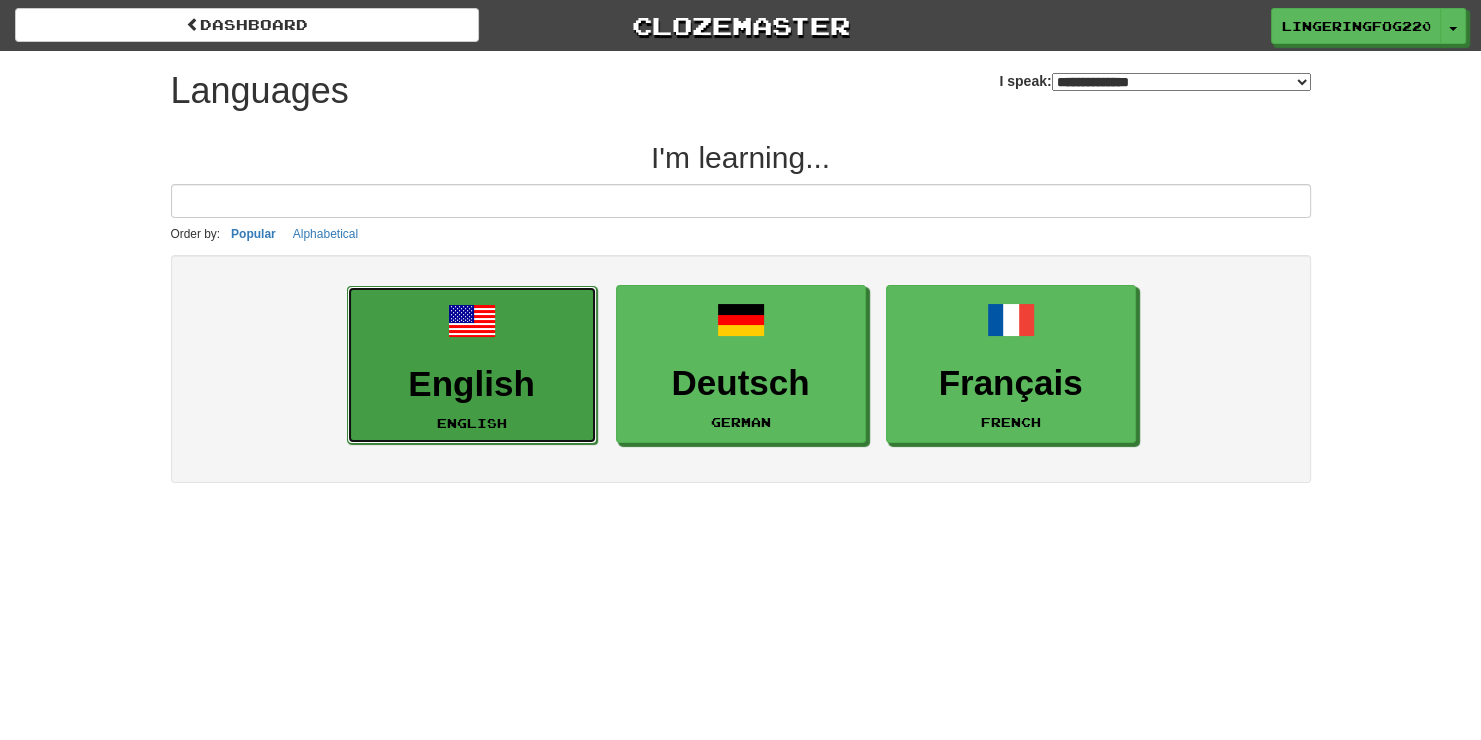 click on "English" at bounding box center [472, 384] 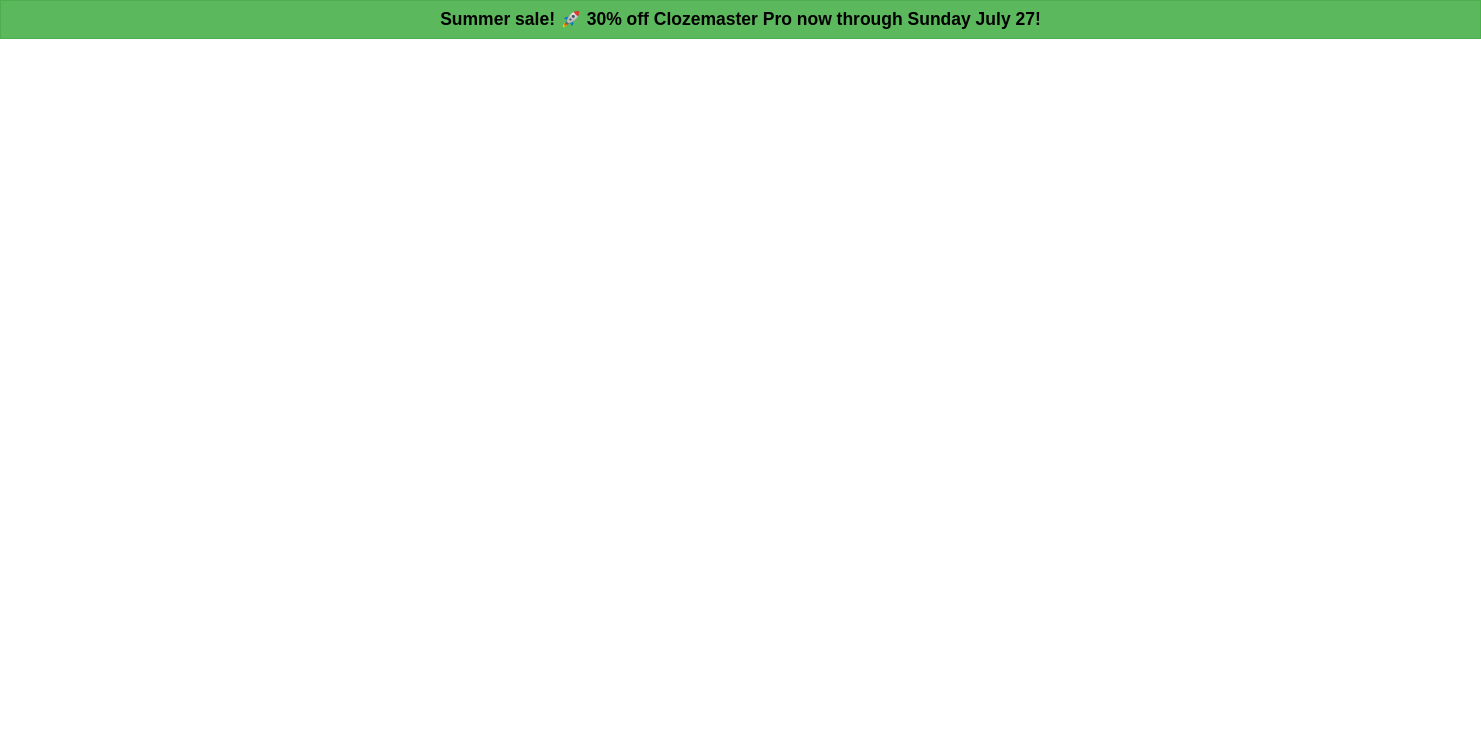 scroll, scrollTop: 0, scrollLeft: 0, axis: both 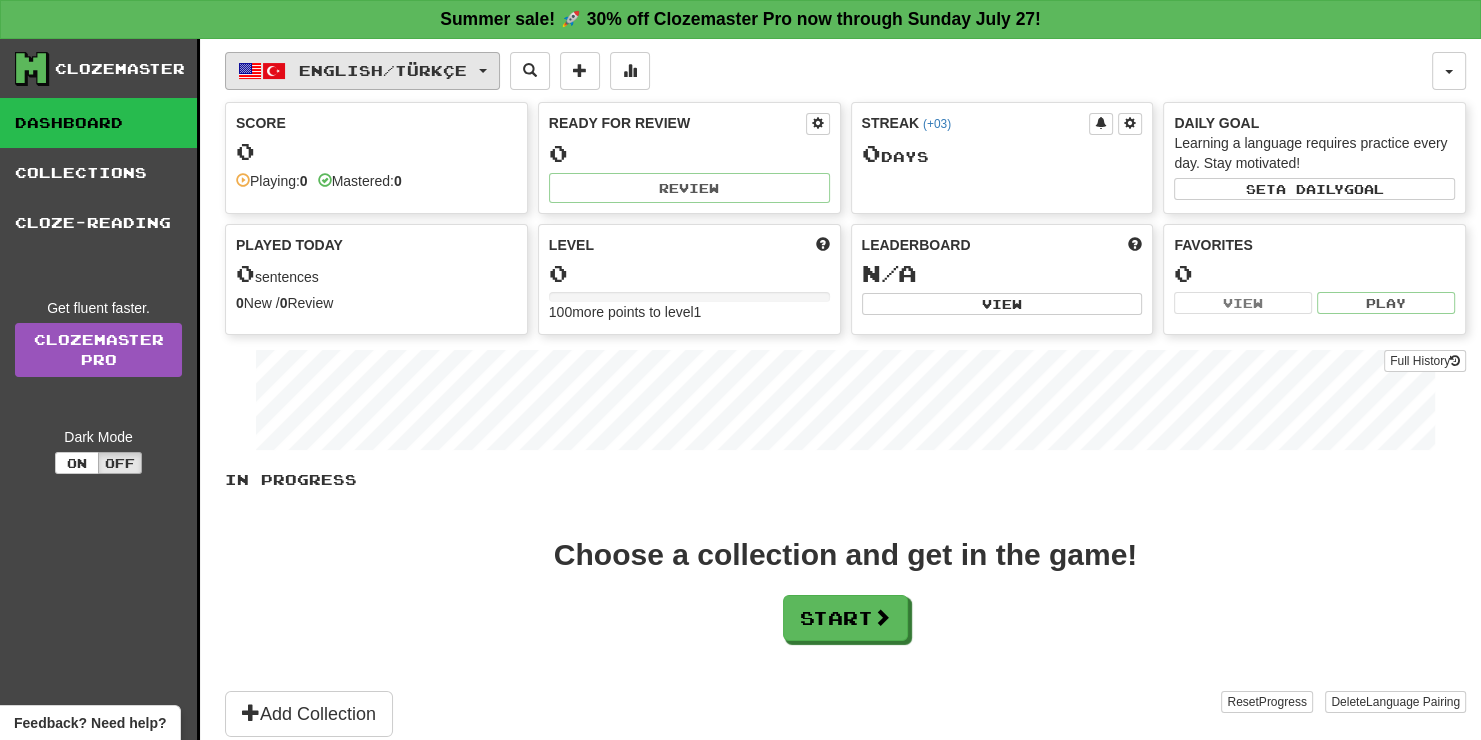 click on "English  /  Türkçe" at bounding box center (362, 71) 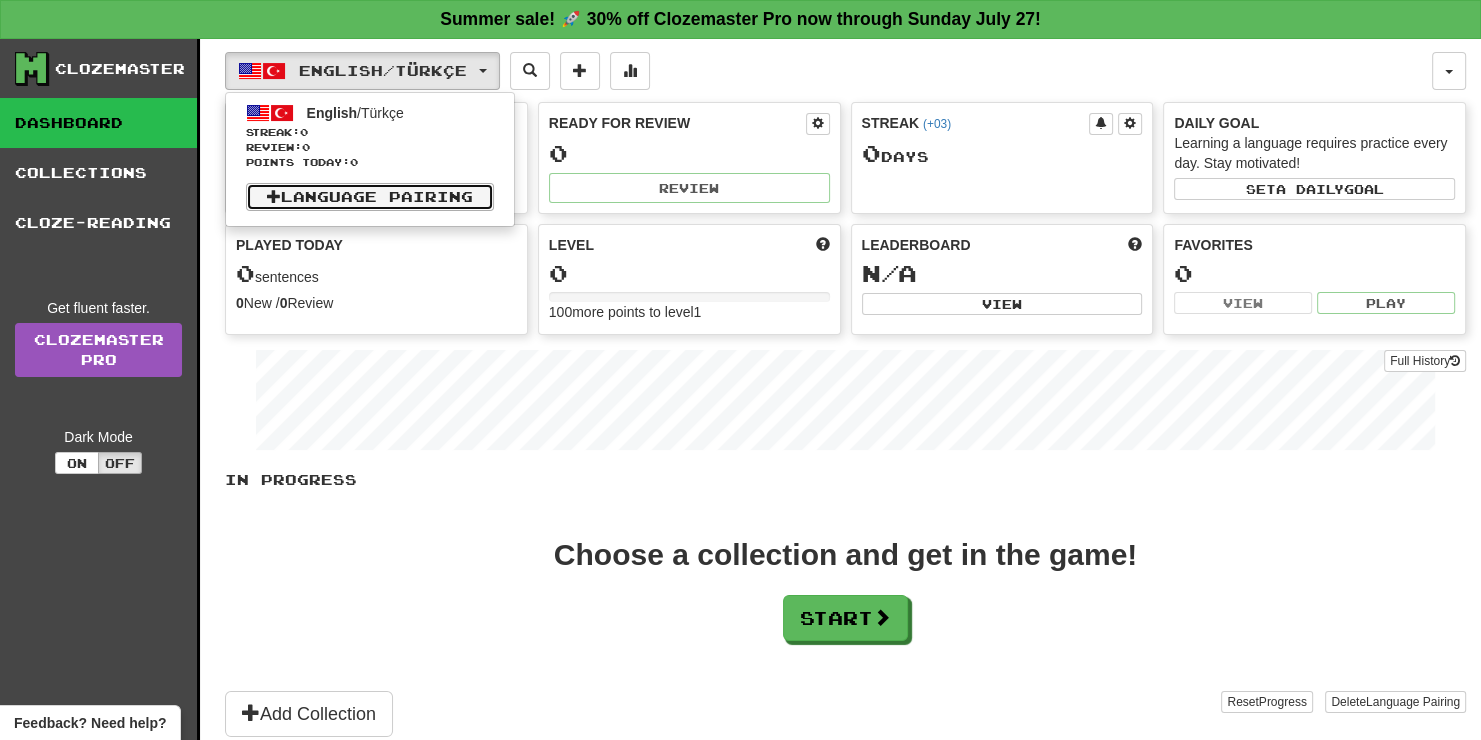 click on "Language Pairing" at bounding box center (370, 197) 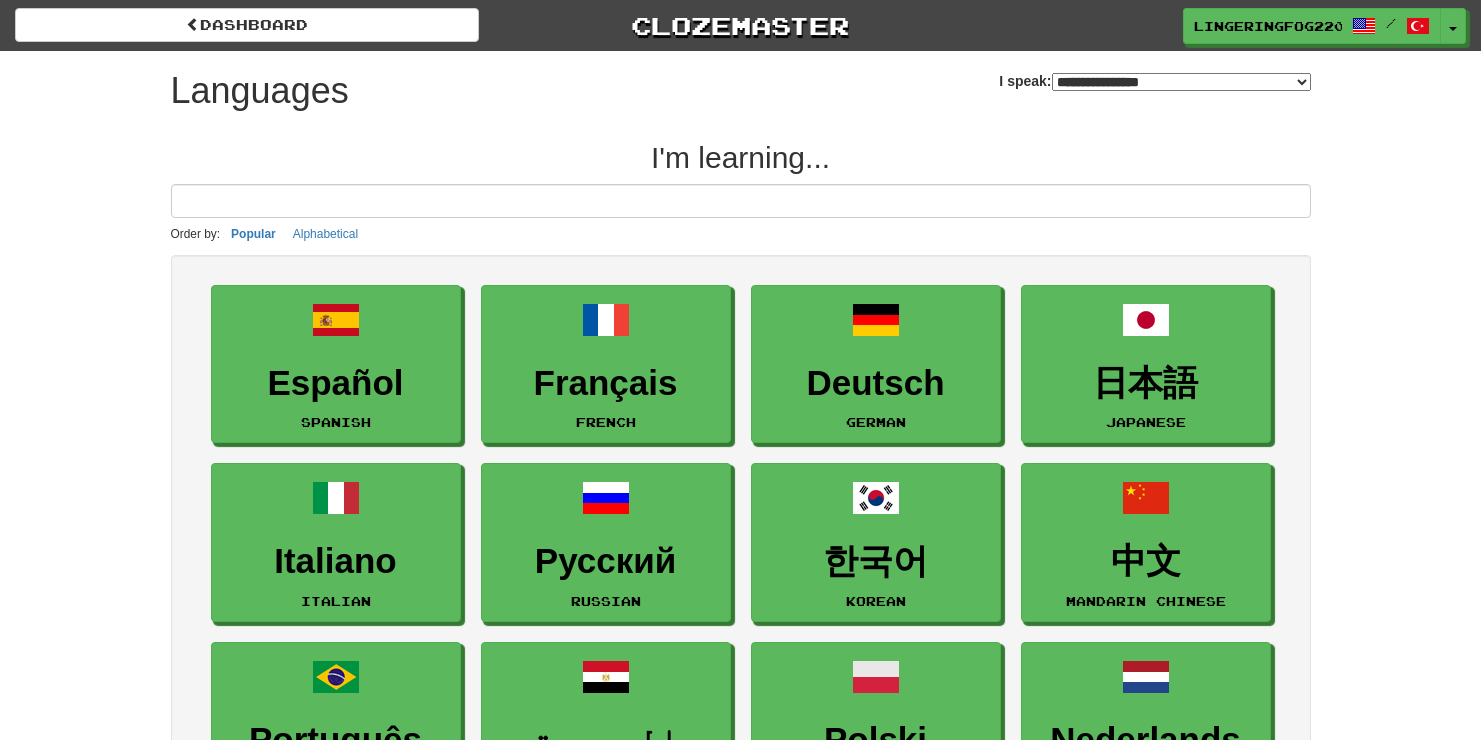 select on "*******" 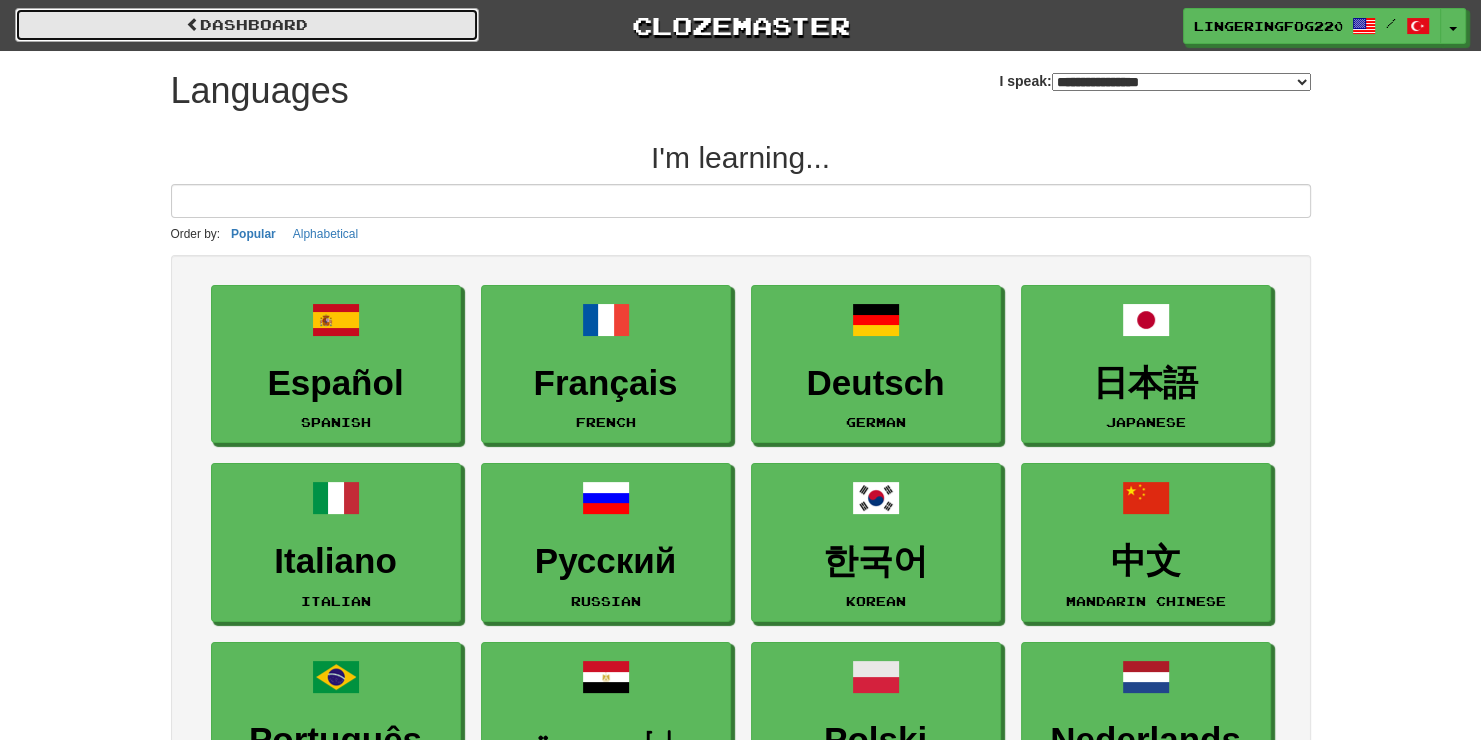 click on "dashboard" at bounding box center (247, 25) 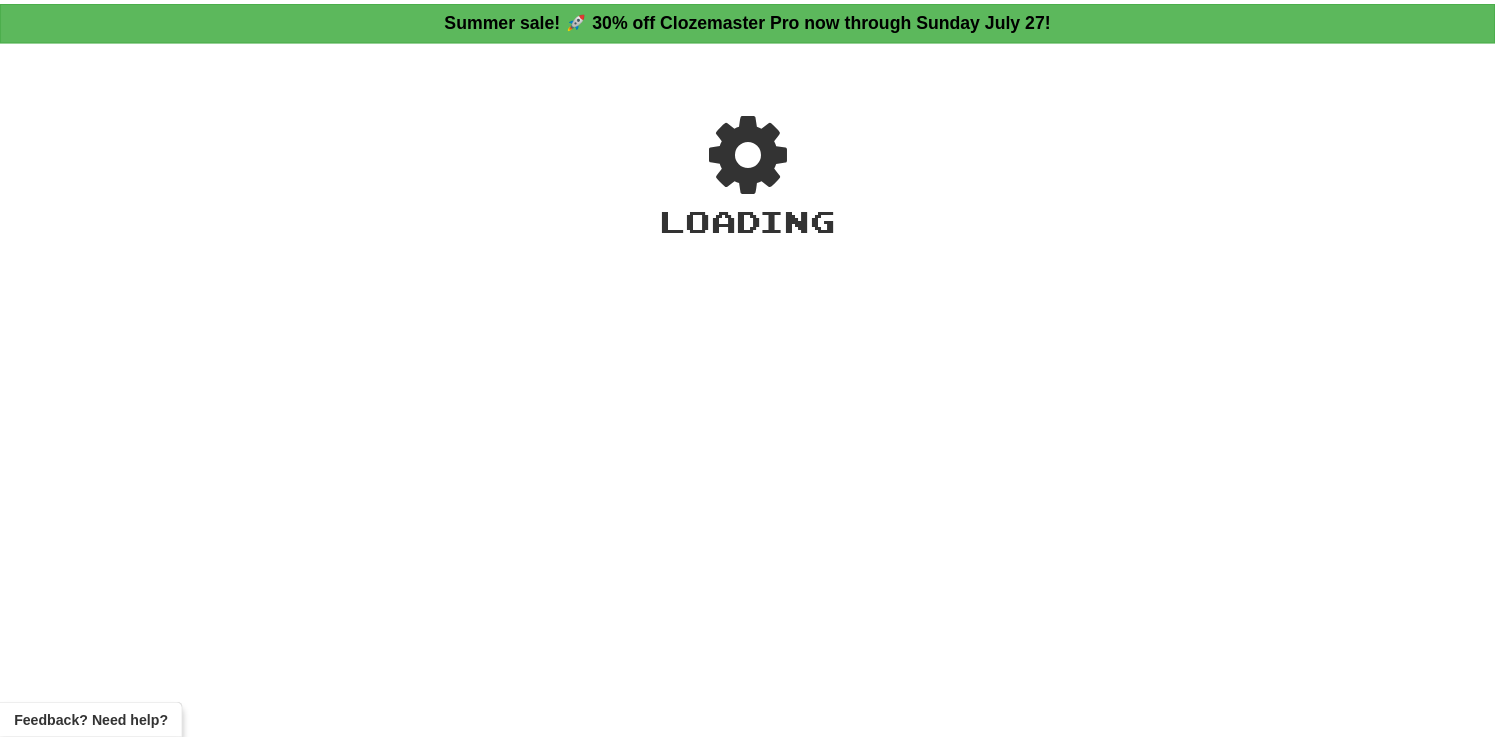 scroll, scrollTop: 0, scrollLeft: 0, axis: both 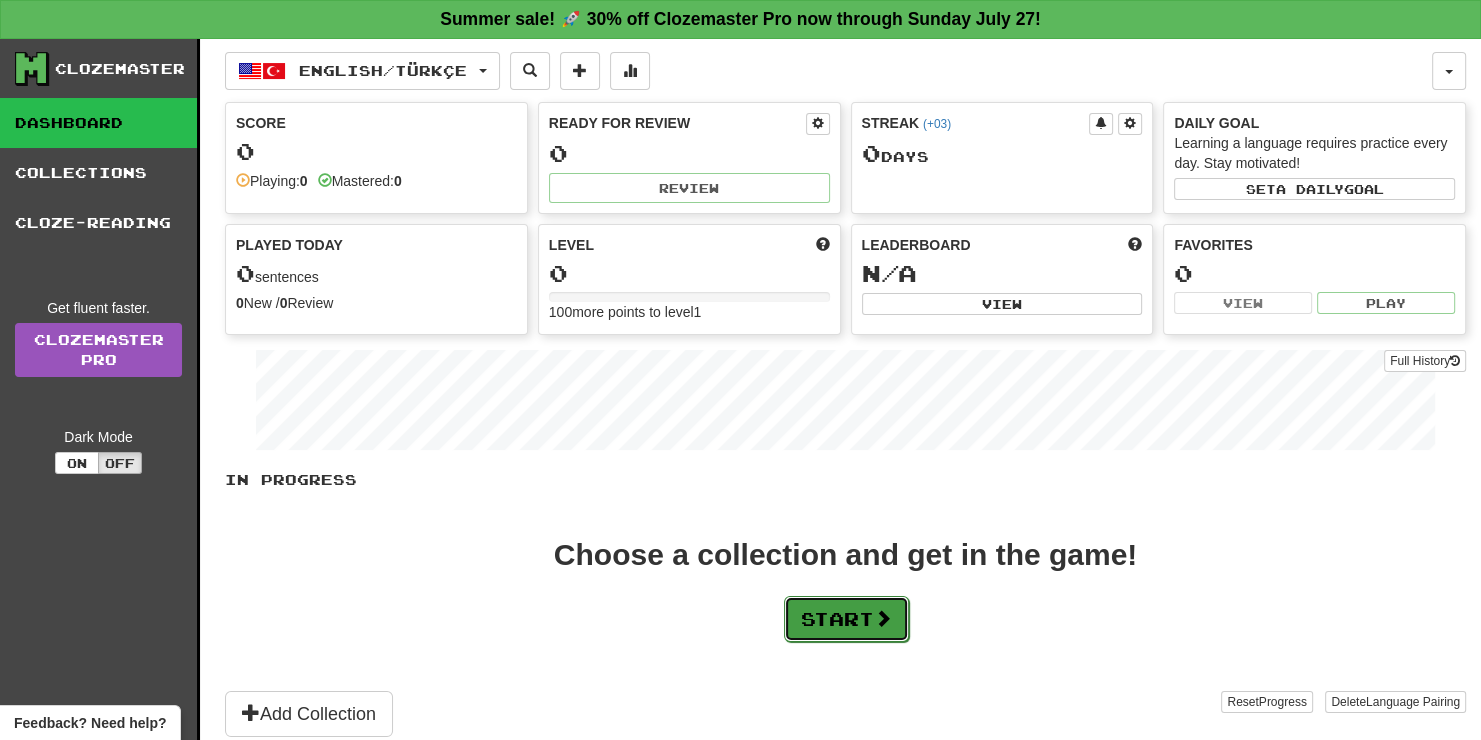 click on "Start" at bounding box center [846, 619] 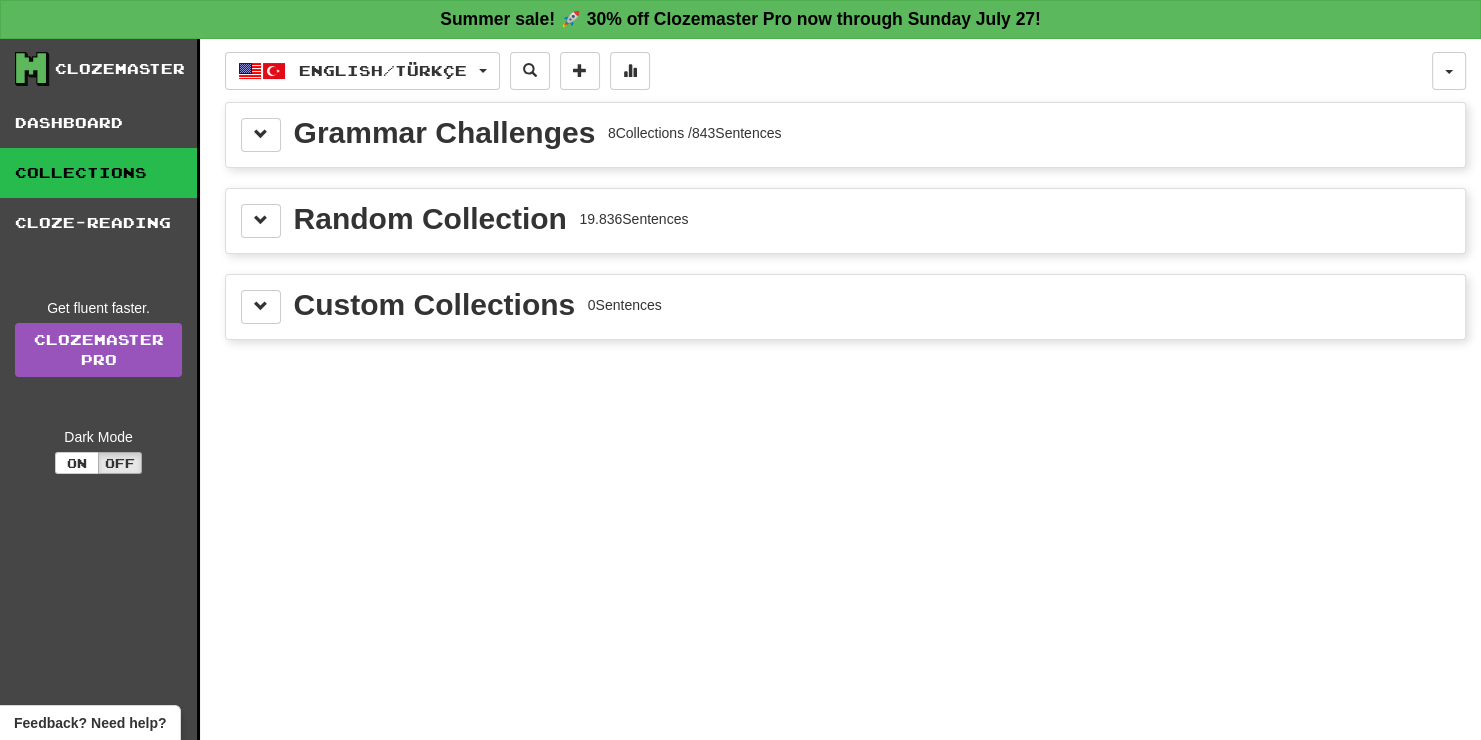 click on "Grammar Challenges" at bounding box center (445, 133) 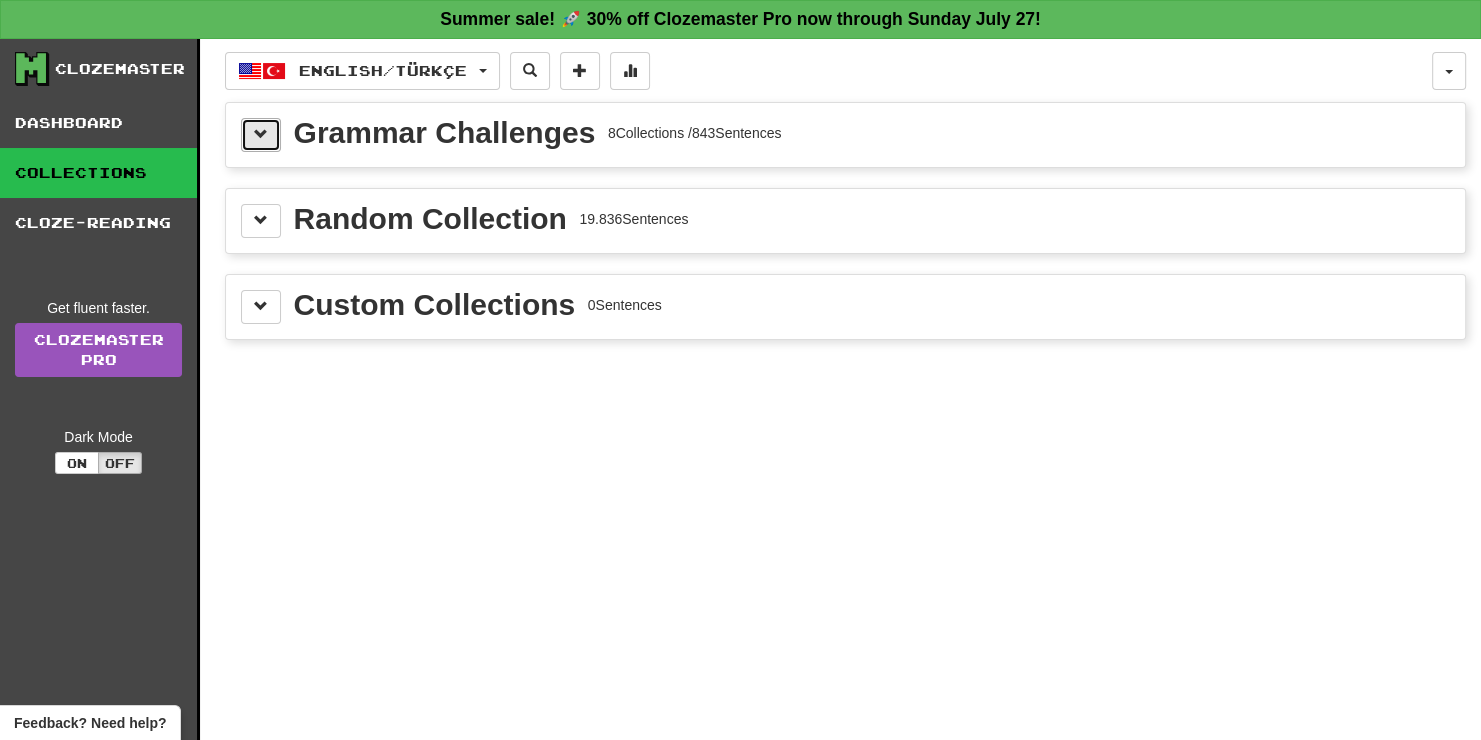 click at bounding box center (261, 135) 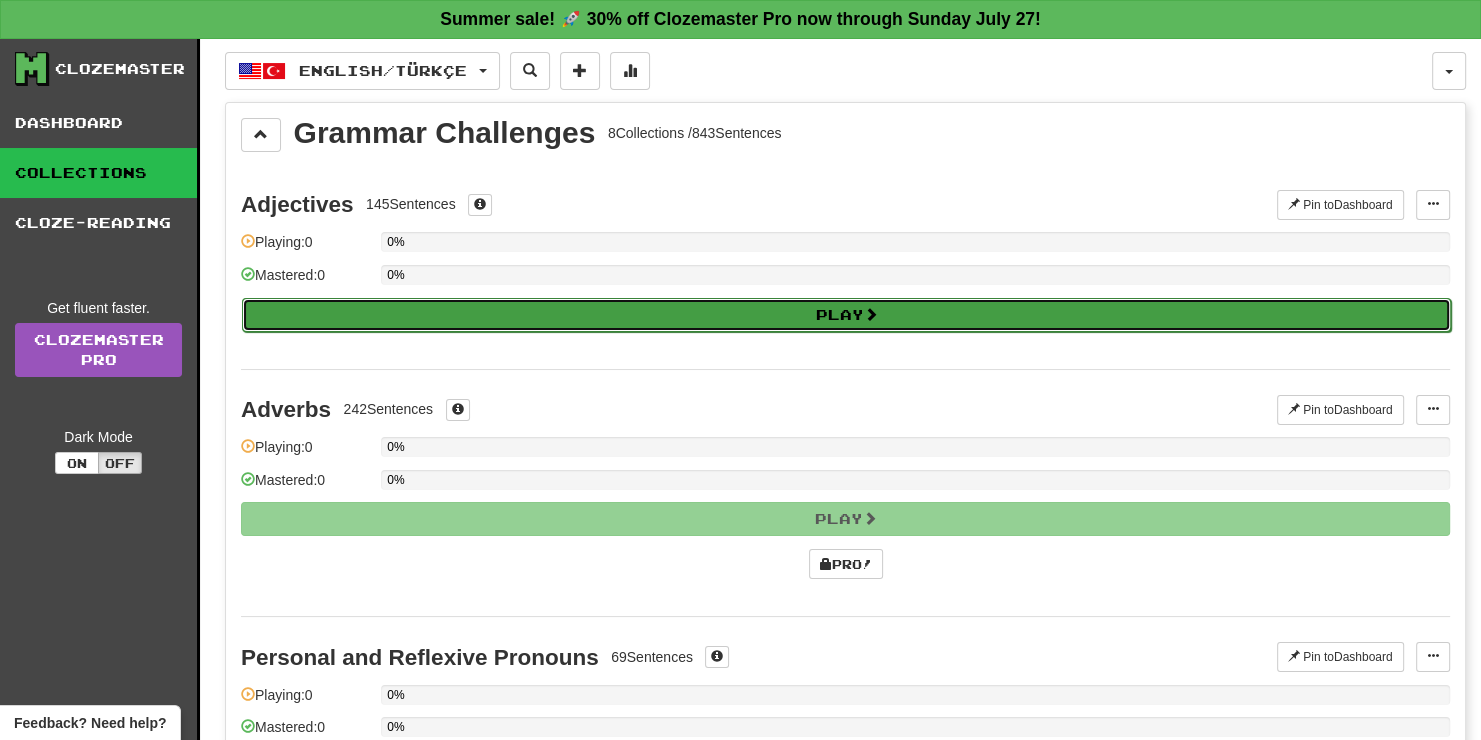click on "Play" at bounding box center (846, 315) 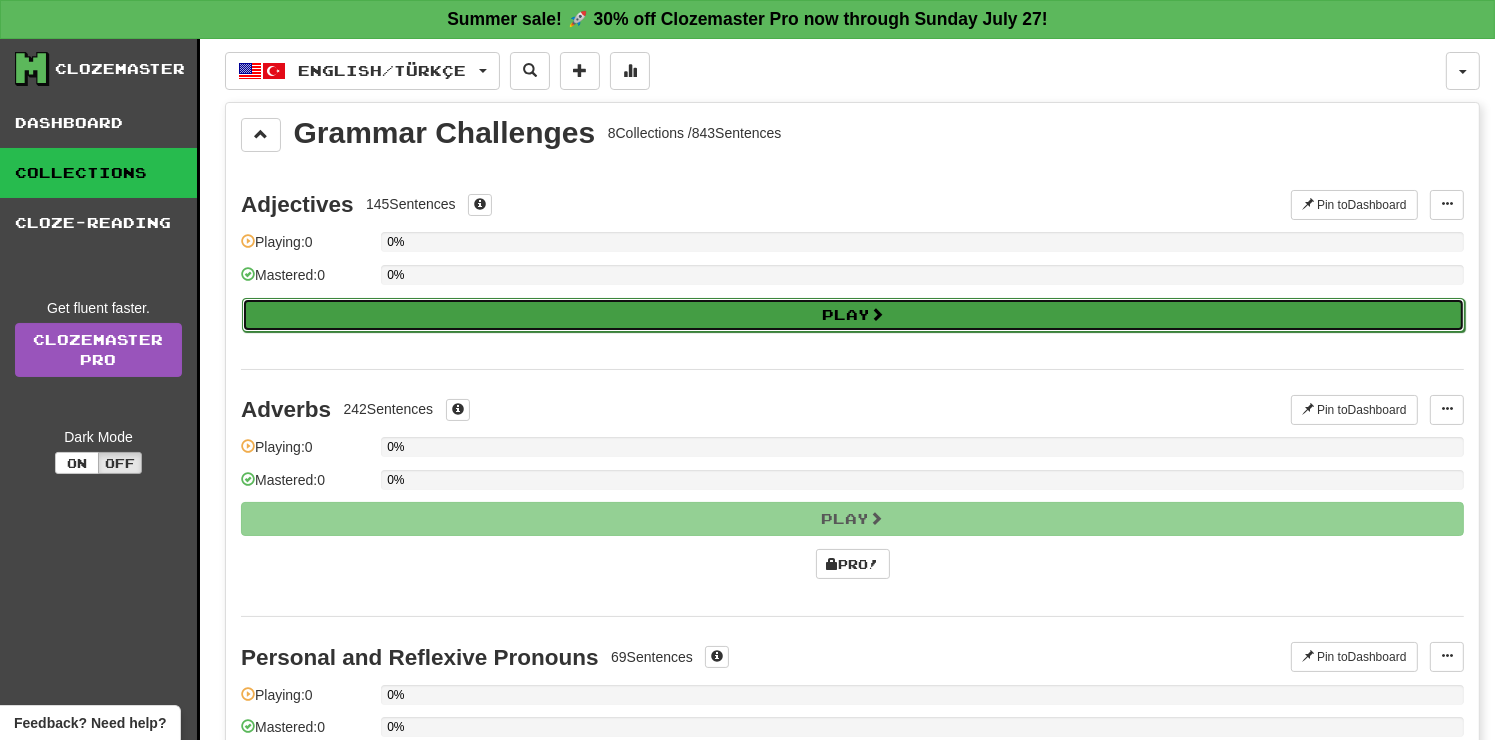 select on "**" 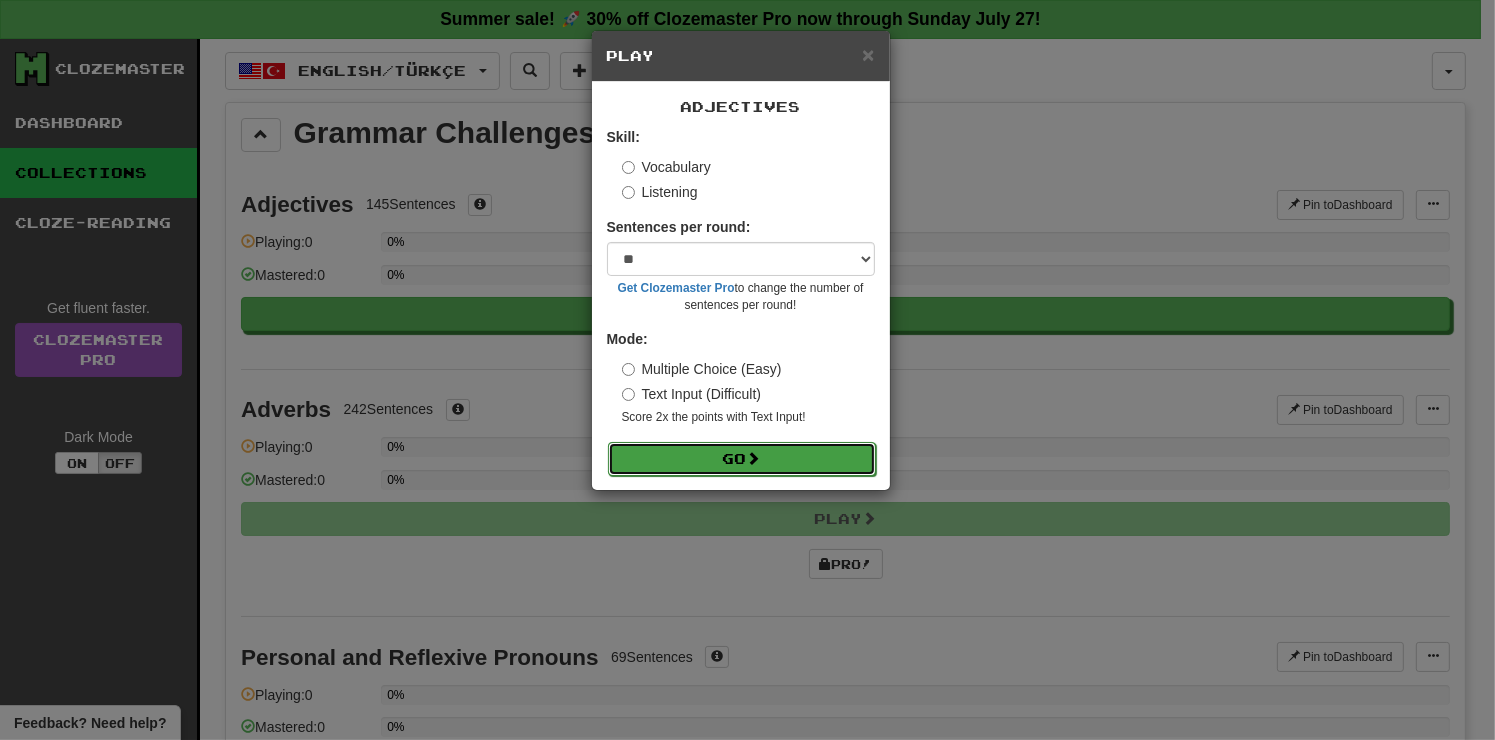 click on "Go" at bounding box center [742, 459] 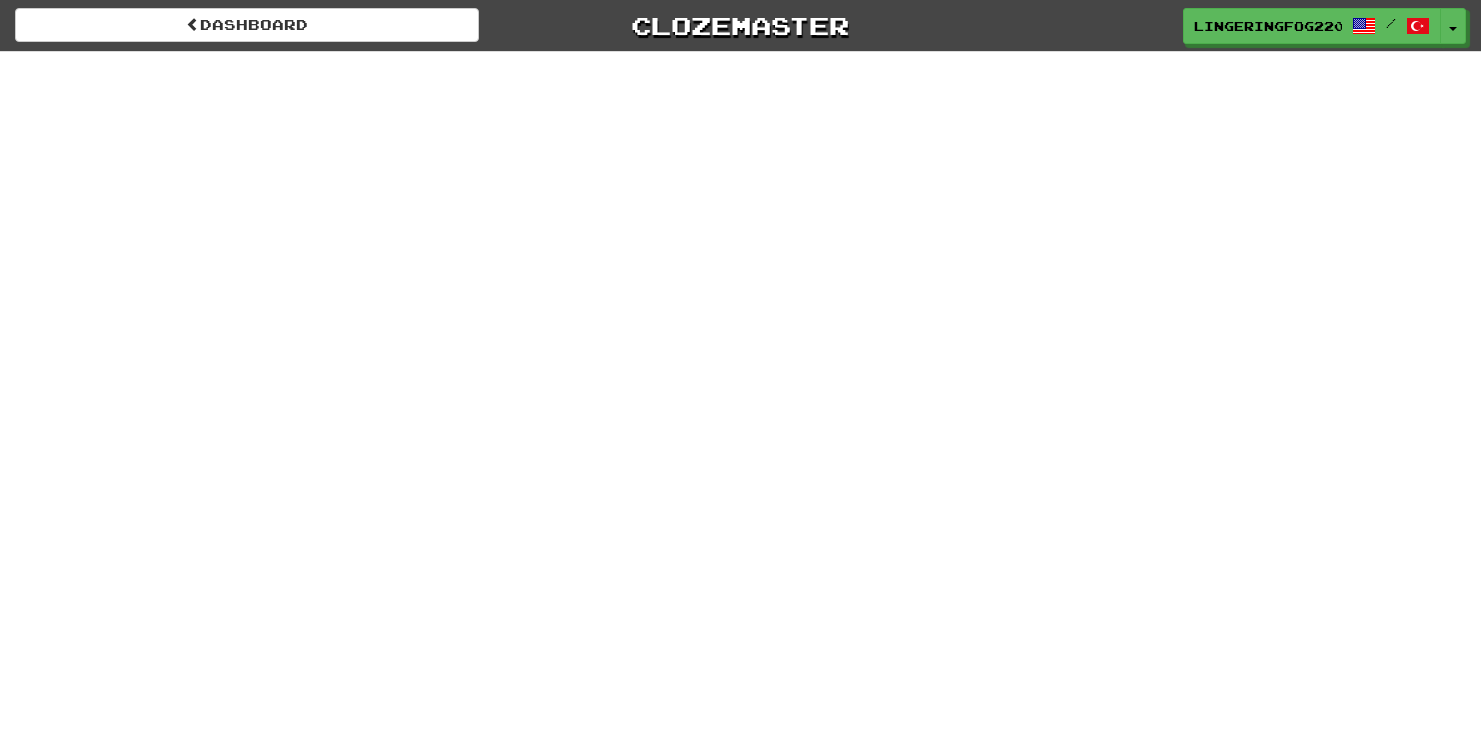 scroll, scrollTop: 0, scrollLeft: 0, axis: both 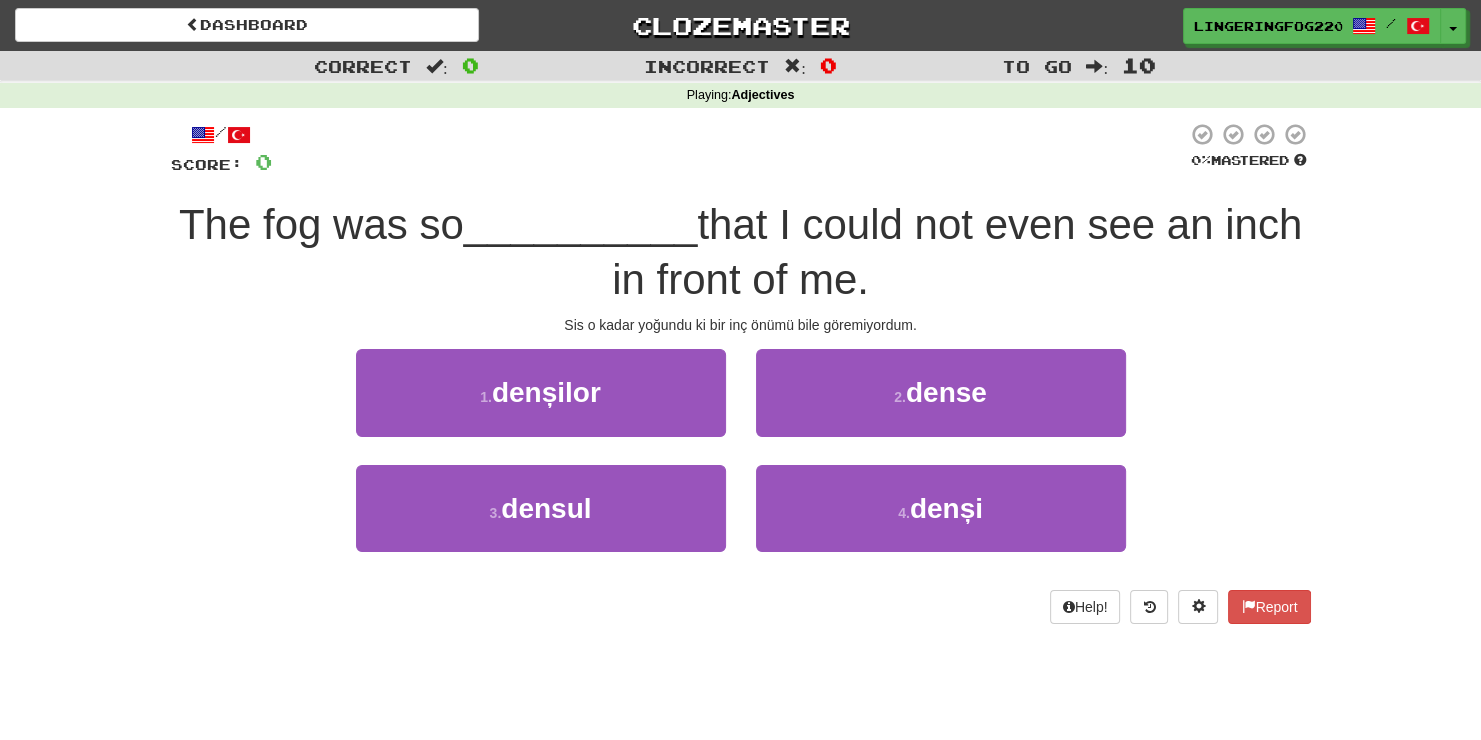click at bounding box center [239, 135] 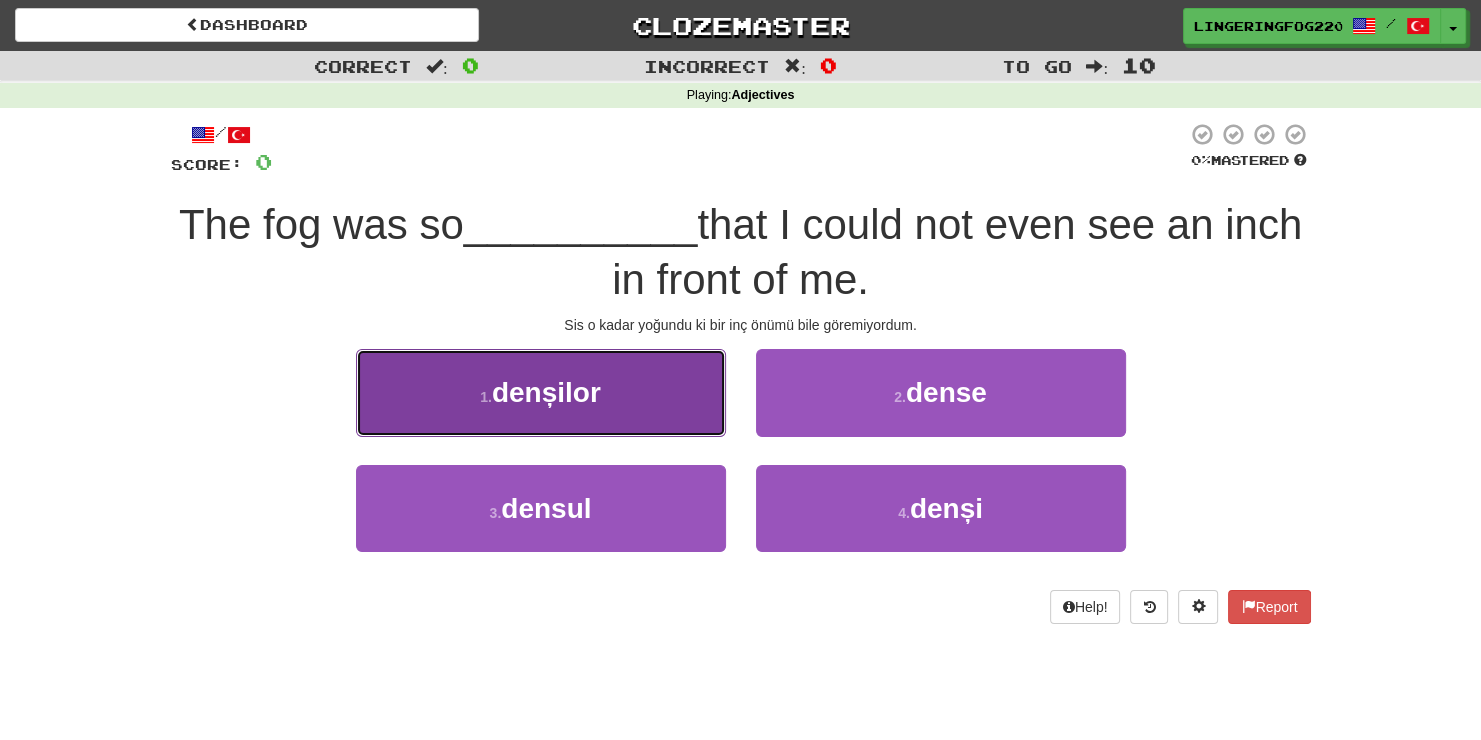 click on "1 .  denșilor" at bounding box center (541, 392) 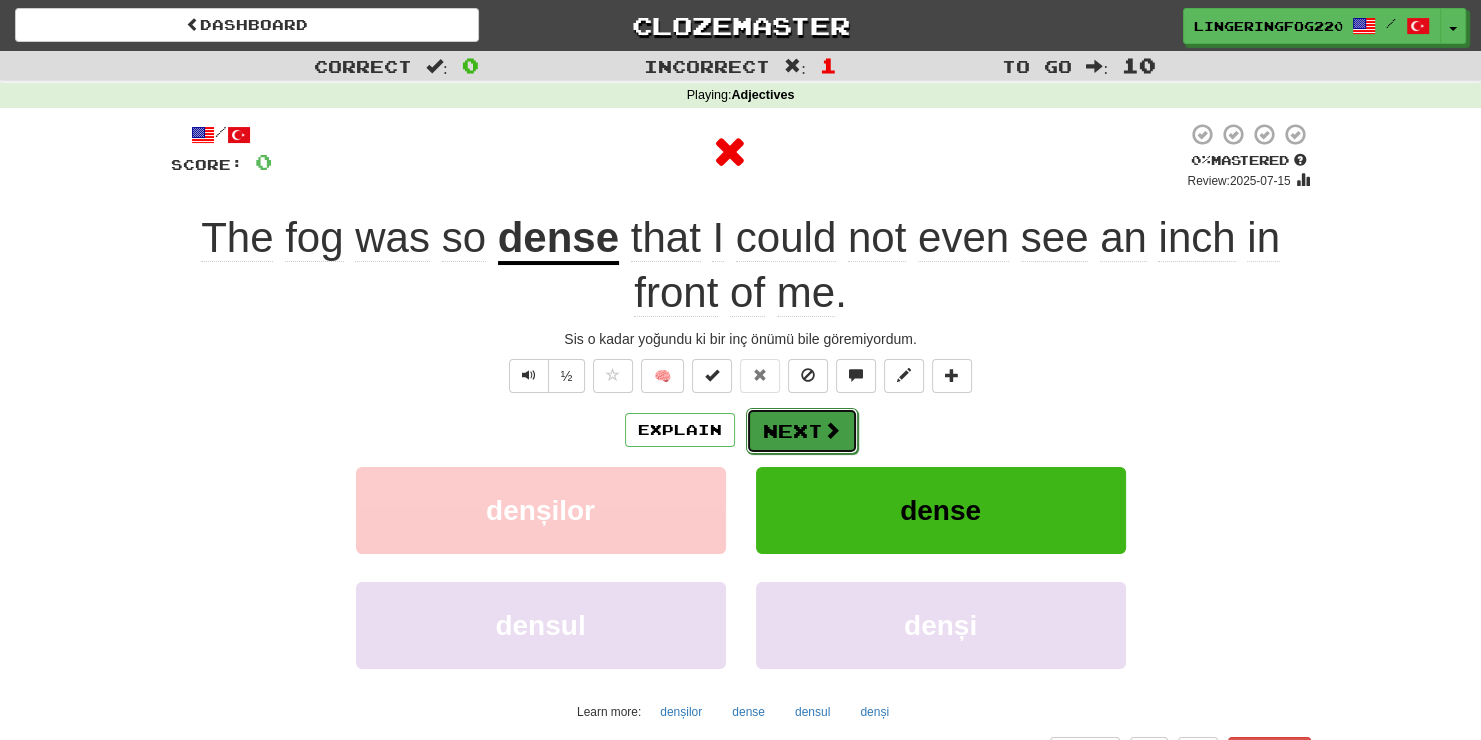 click on "Next" at bounding box center (802, 431) 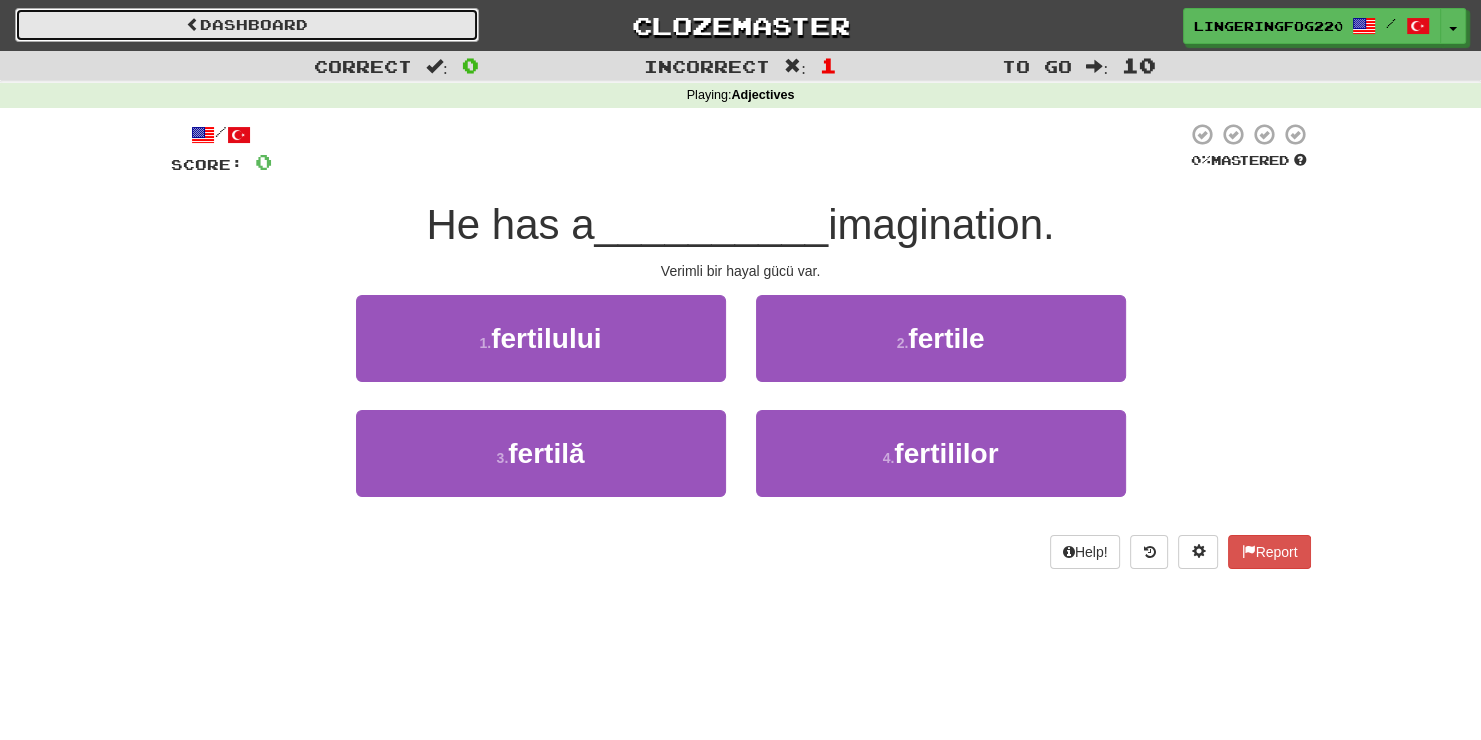 click on "Dashboard" at bounding box center (247, 25) 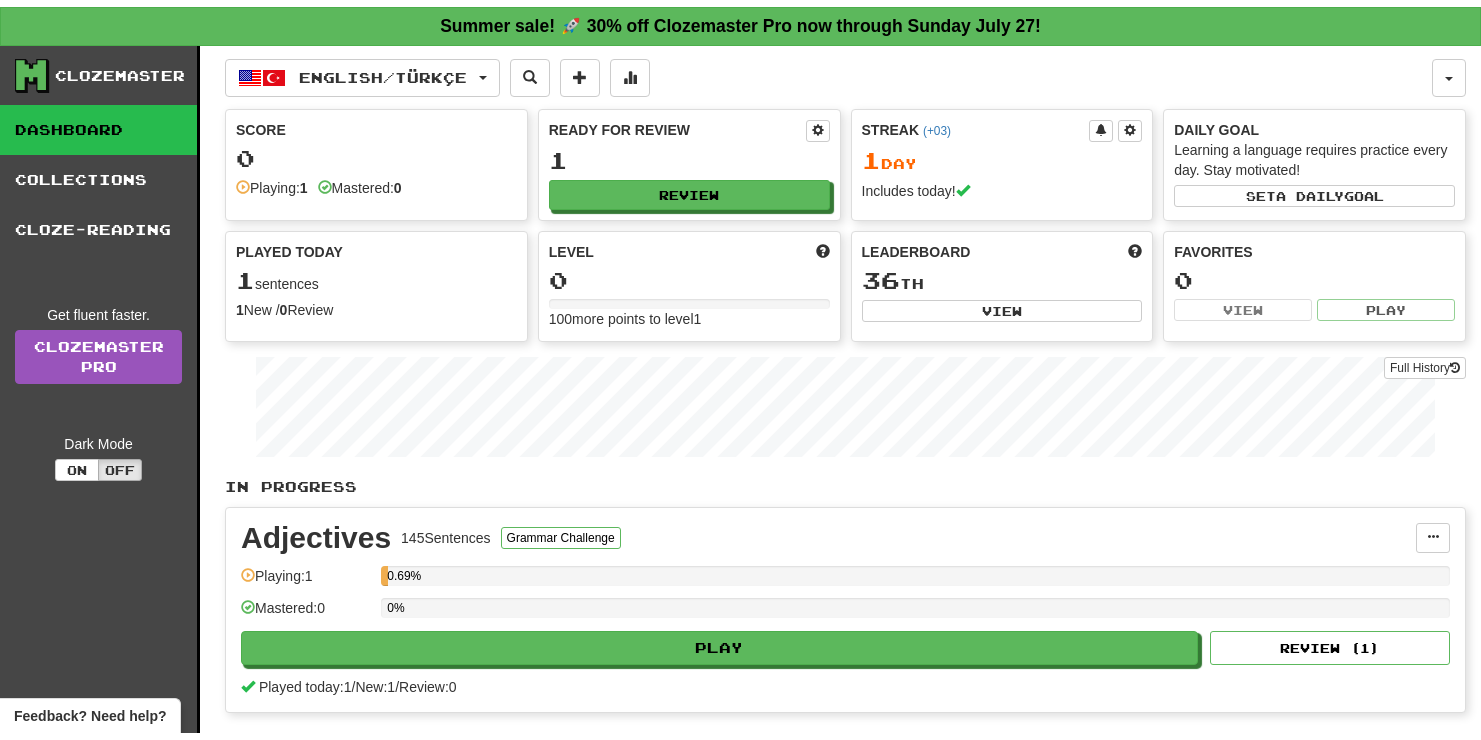 scroll, scrollTop: 0, scrollLeft: 0, axis: both 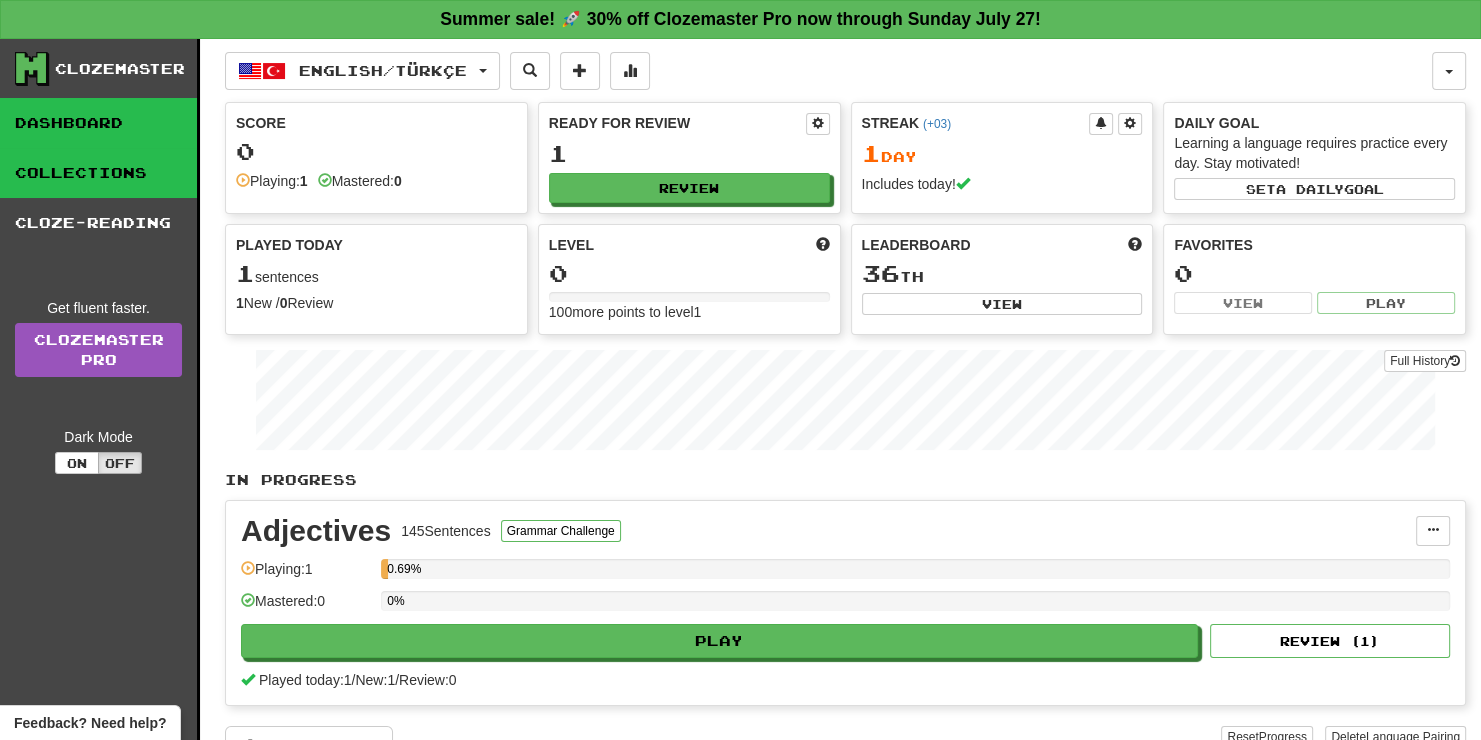 click on "Collections" at bounding box center [98, 173] 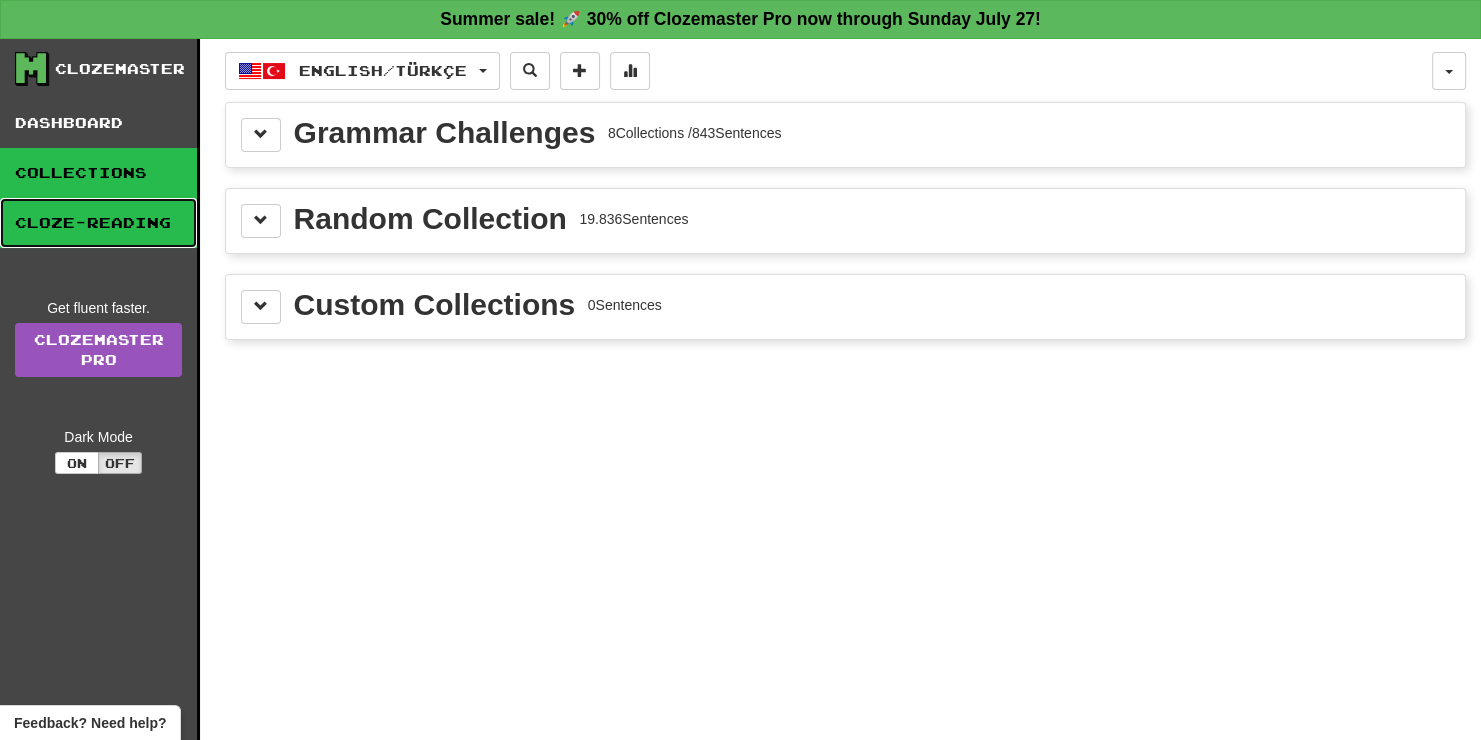 click on "Cloze-Reading" at bounding box center (98, 223) 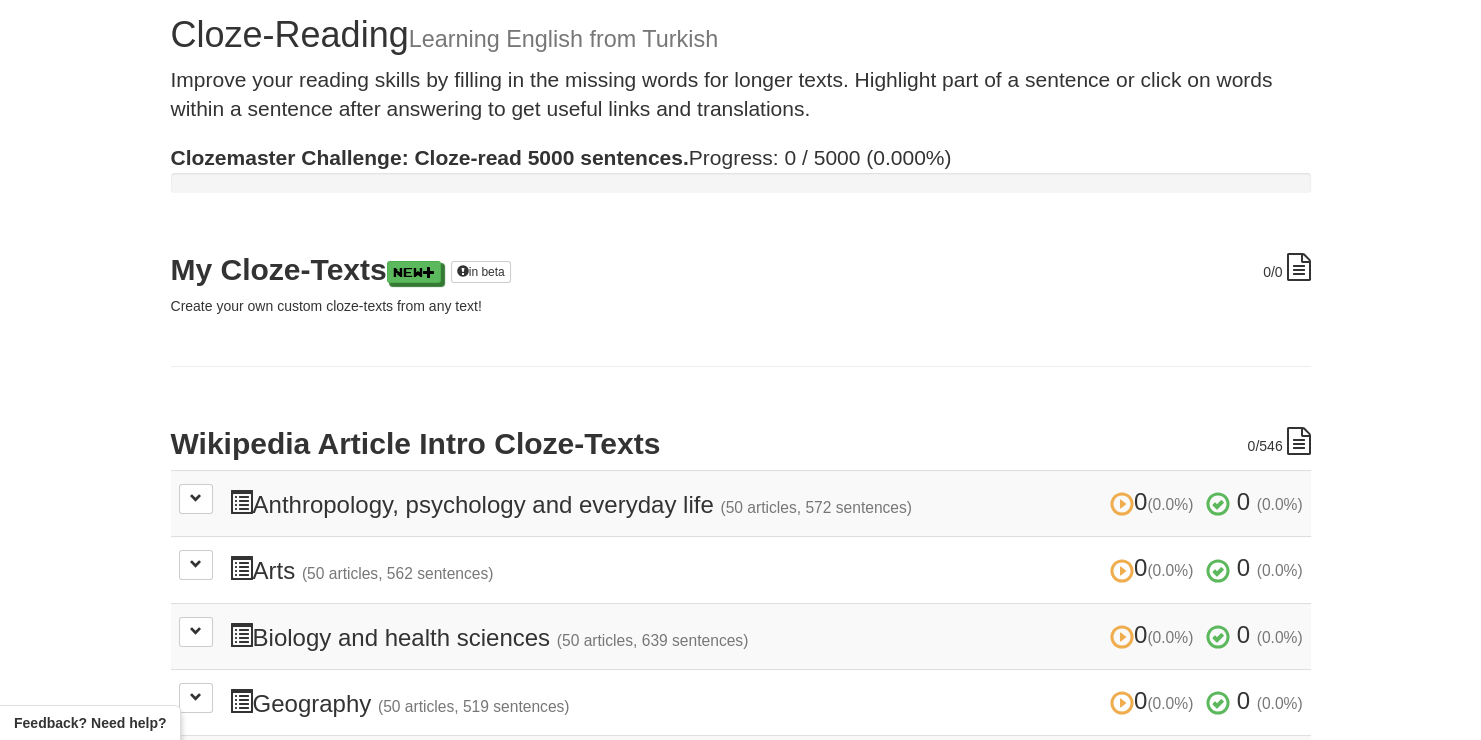 scroll, scrollTop: 0, scrollLeft: 0, axis: both 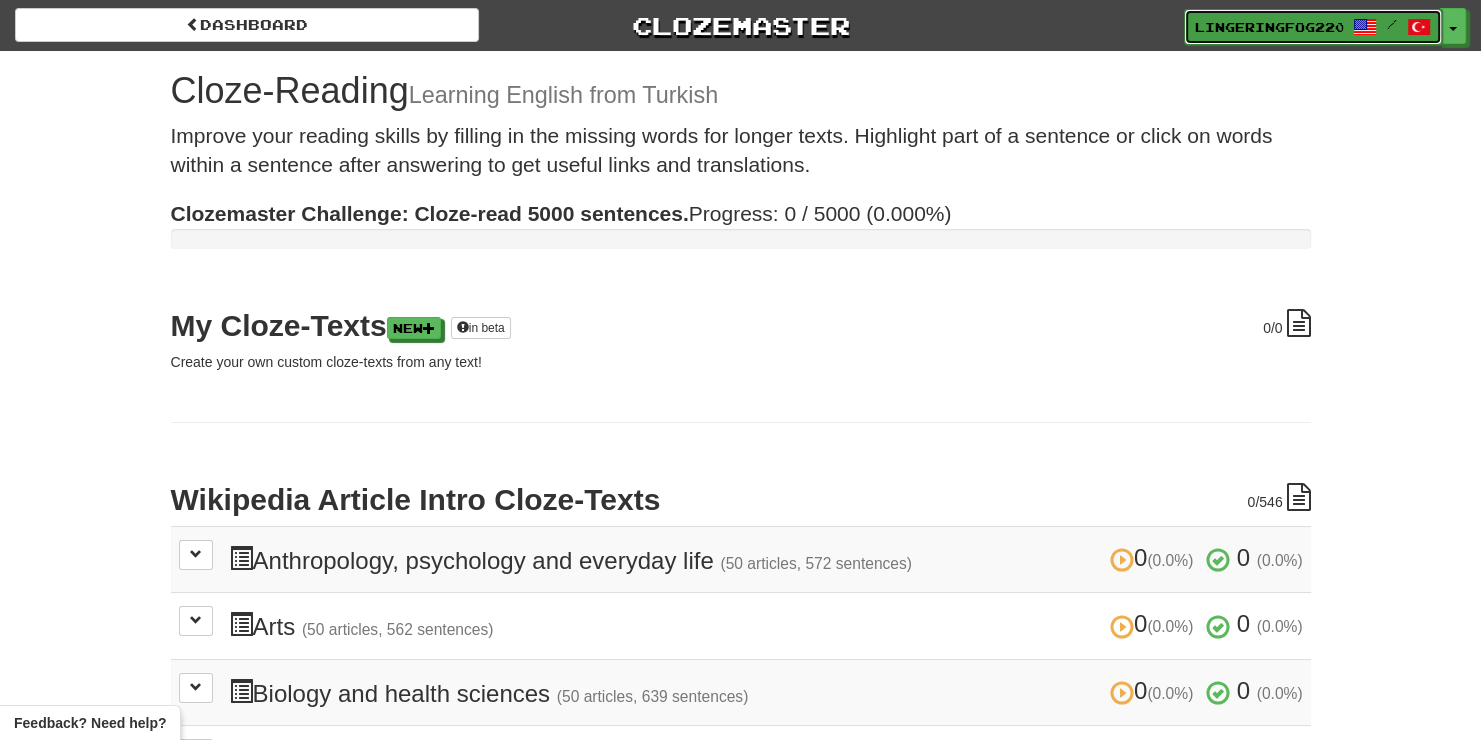 click on "LingeringFog2207" at bounding box center [1269, 27] 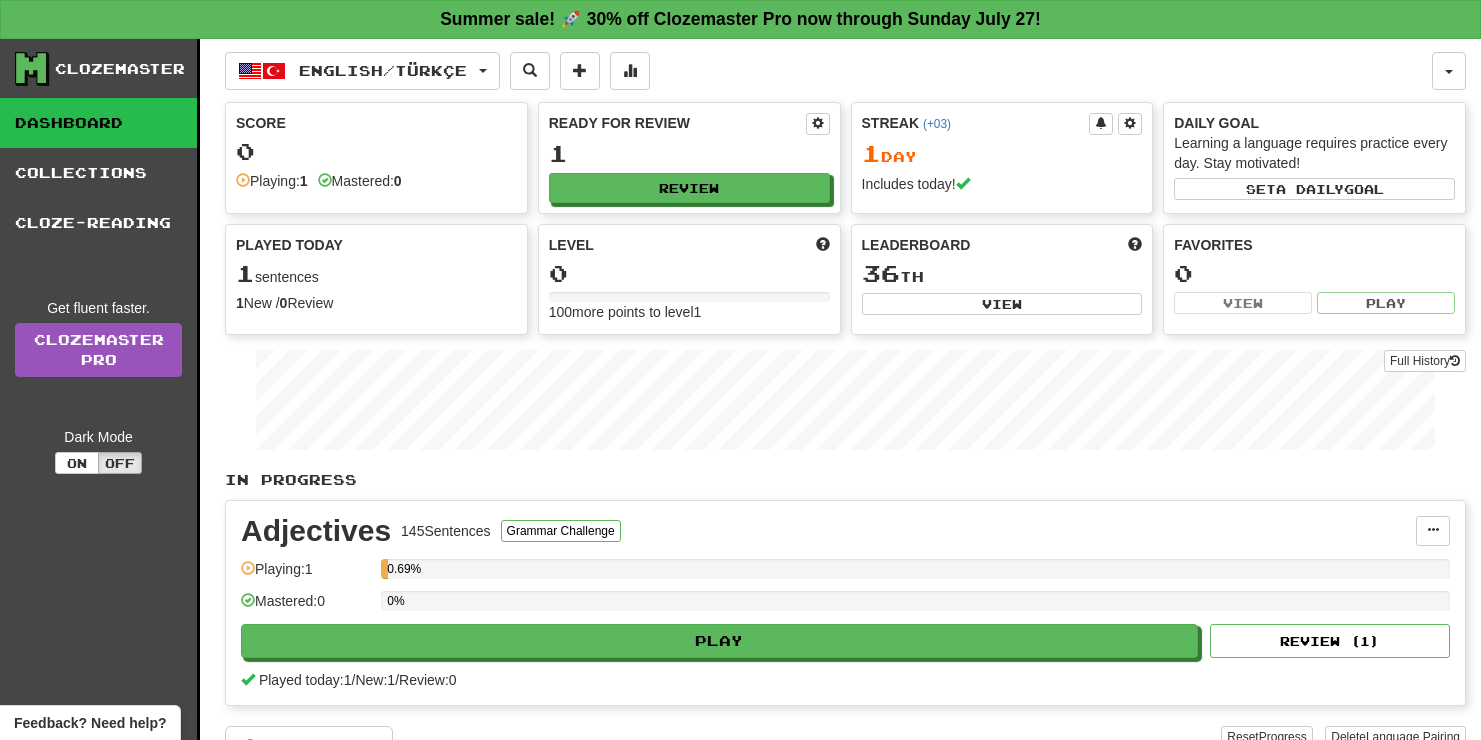 scroll, scrollTop: 0, scrollLeft: 0, axis: both 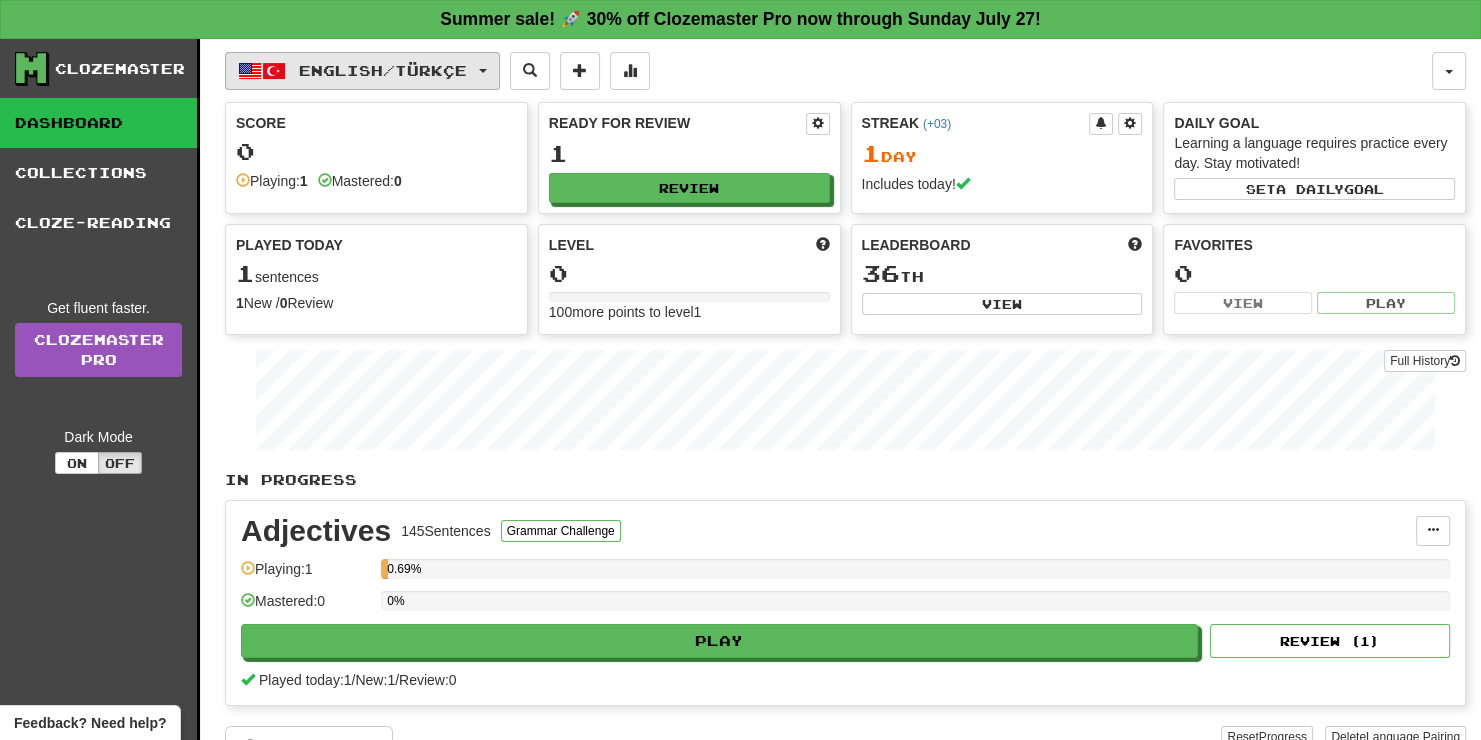click on "English  /  Türkçe" at bounding box center (383, 70) 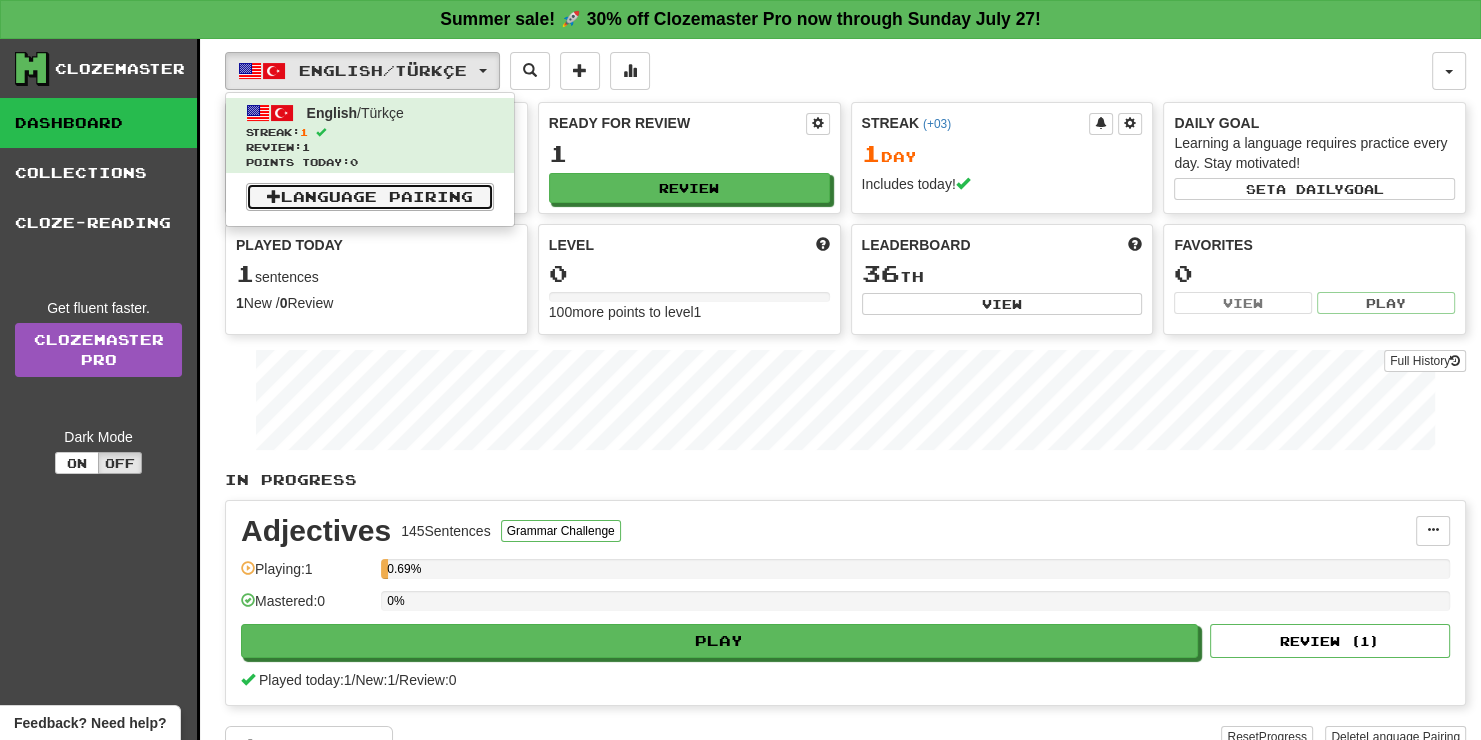 click on "Language Pairing" at bounding box center [370, 197] 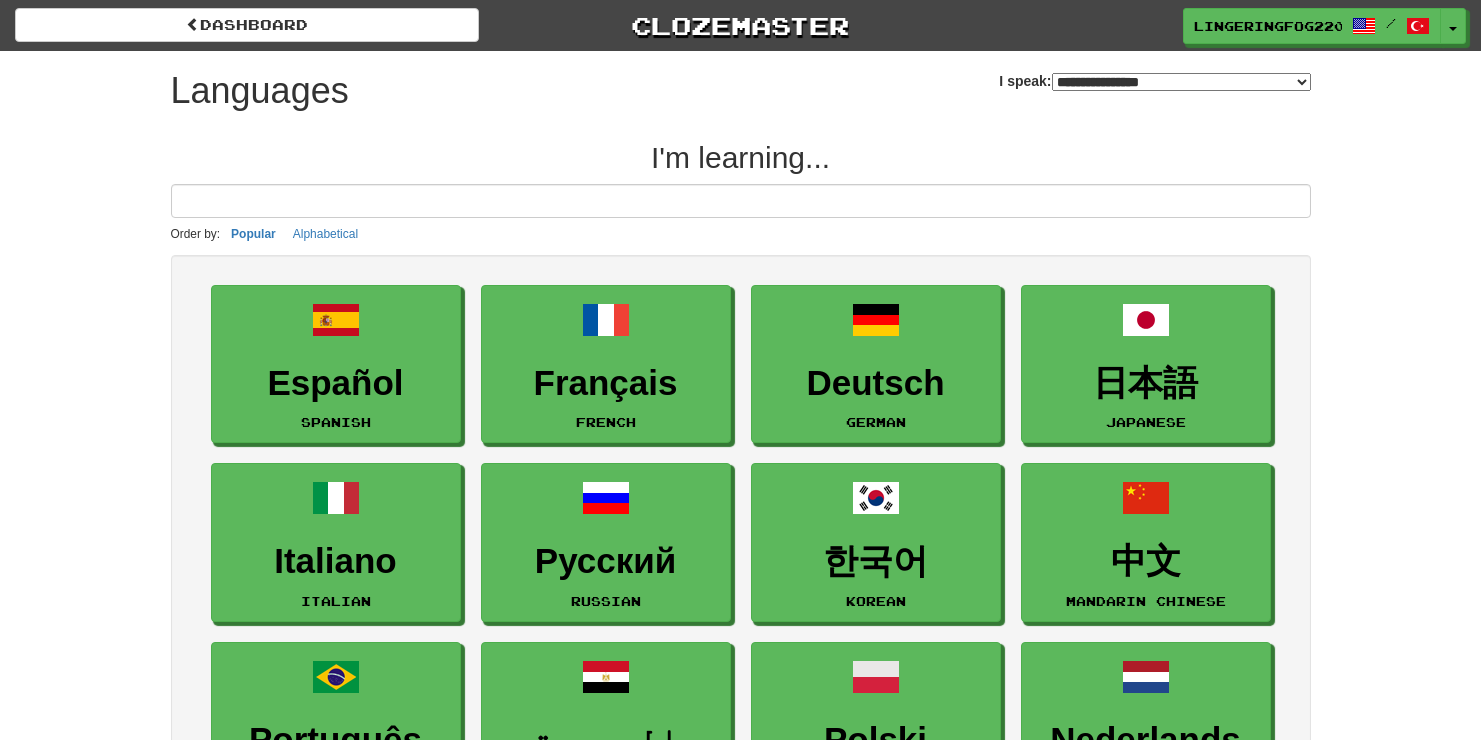 select on "*******" 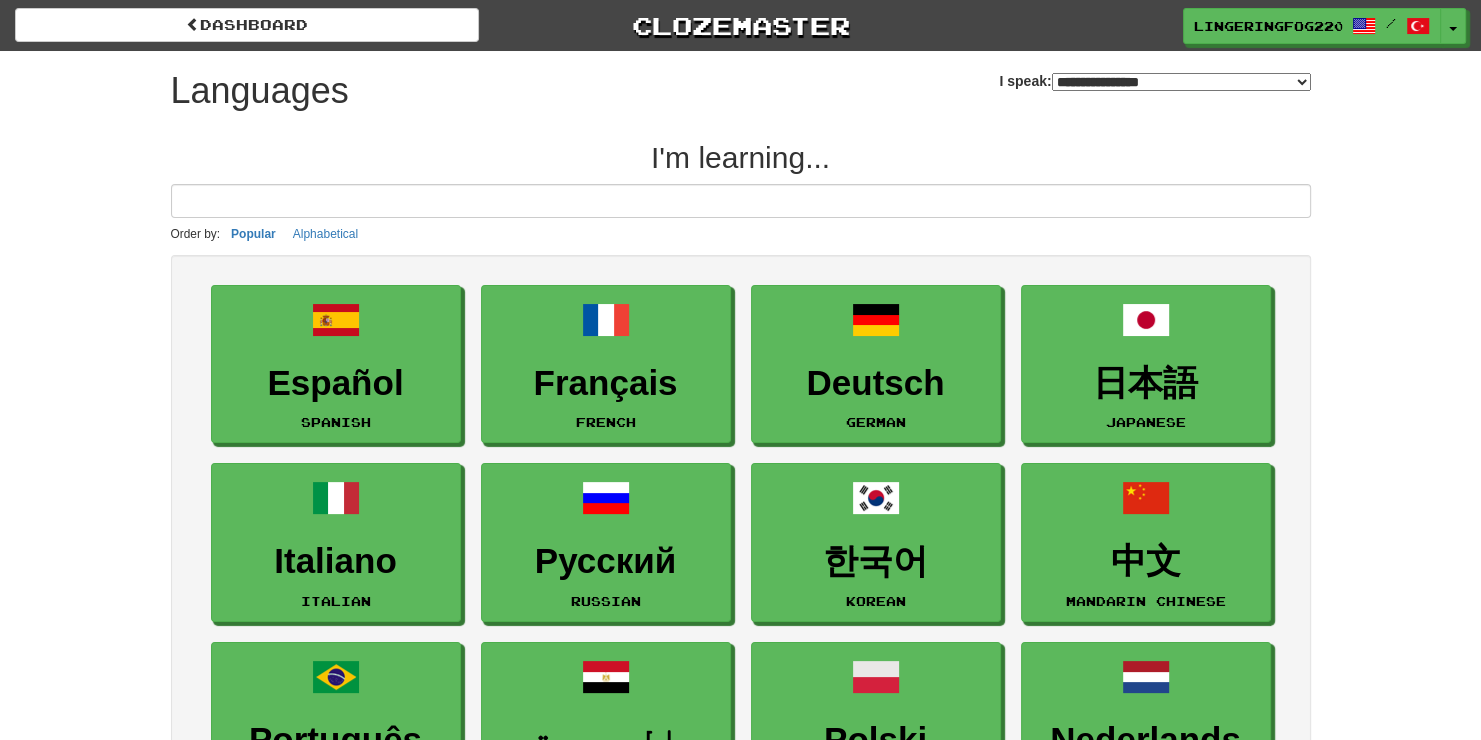 click on "**********" at bounding box center [1181, 82] 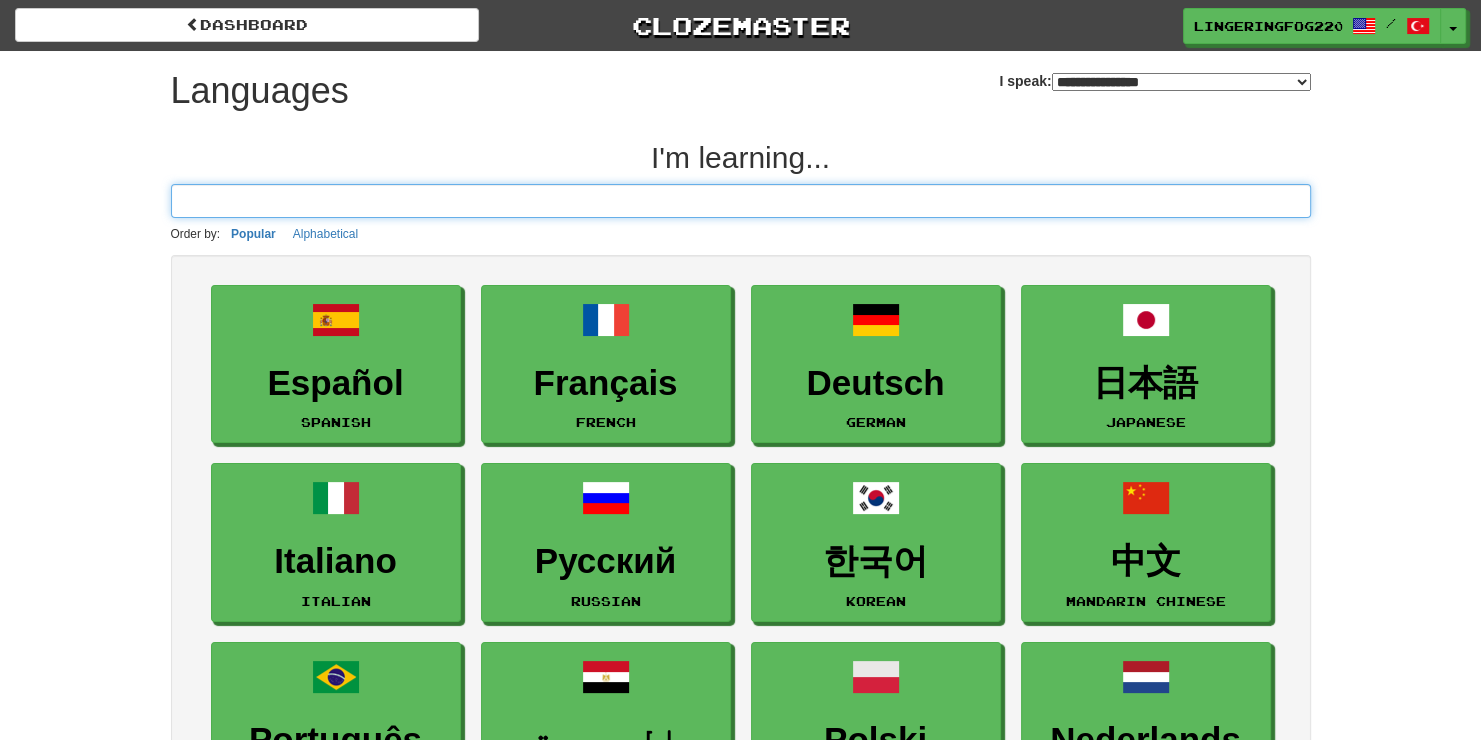 click at bounding box center (741, 201) 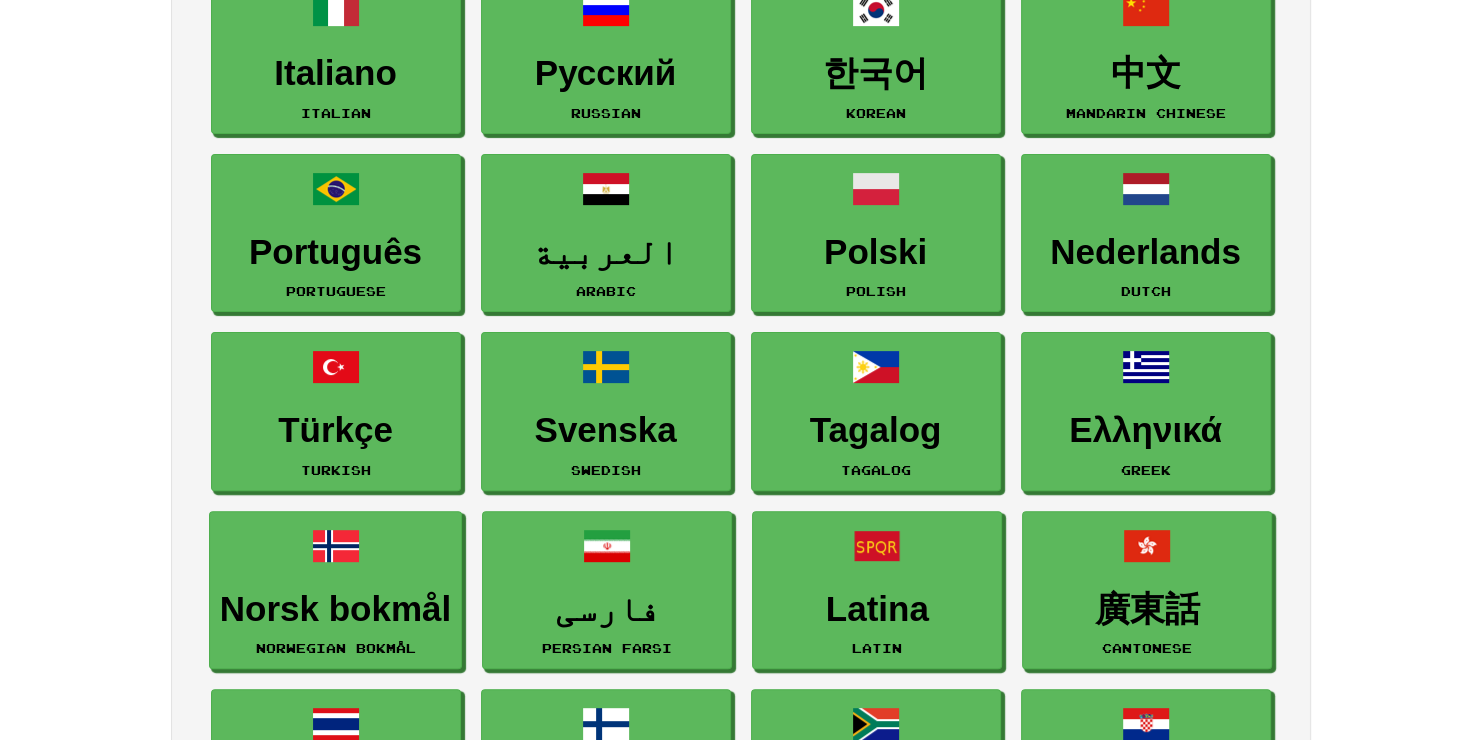 scroll, scrollTop: 487, scrollLeft: 0, axis: vertical 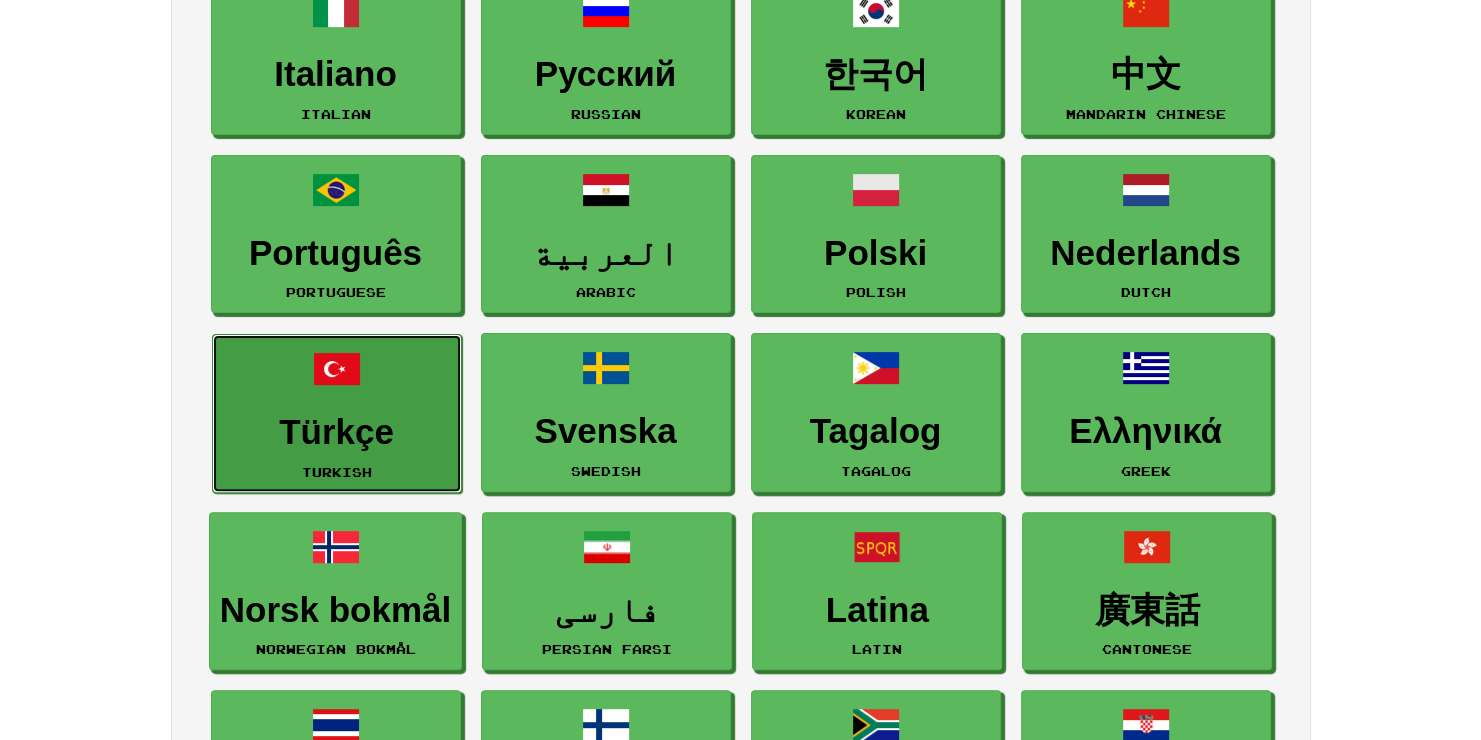 click at bounding box center [337, 369] 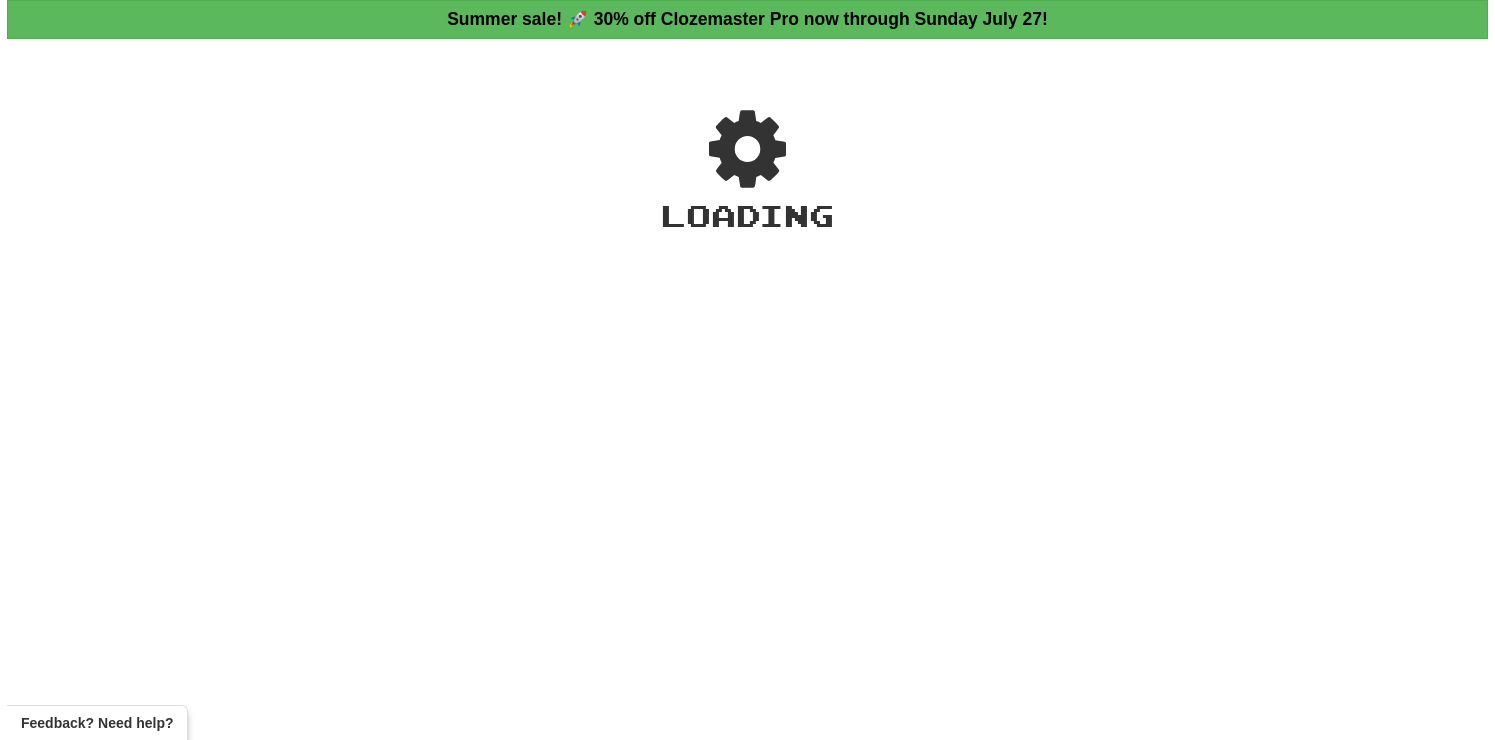 scroll, scrollTop: 0, scrollLeft: 0, axis: both 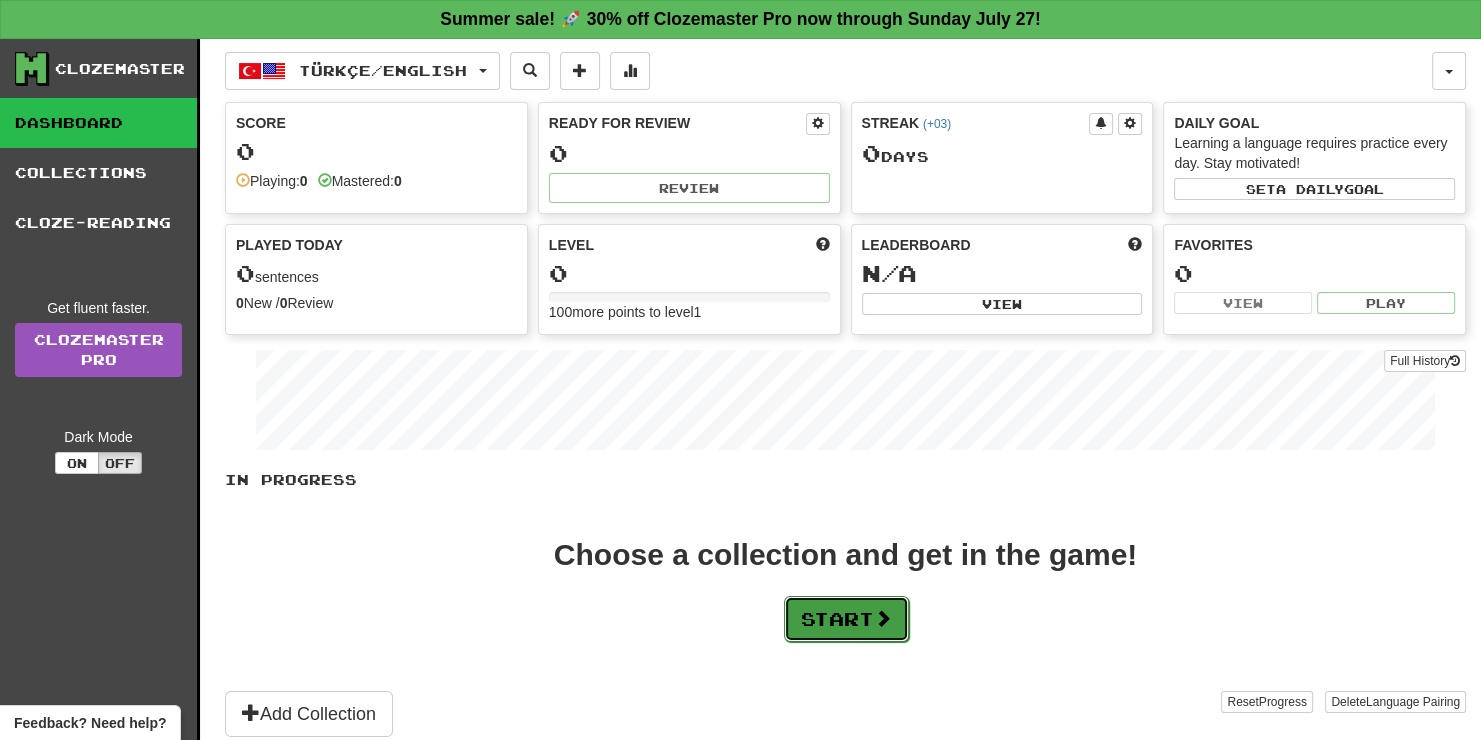 click on "Start" at bounding box center [846, 619] 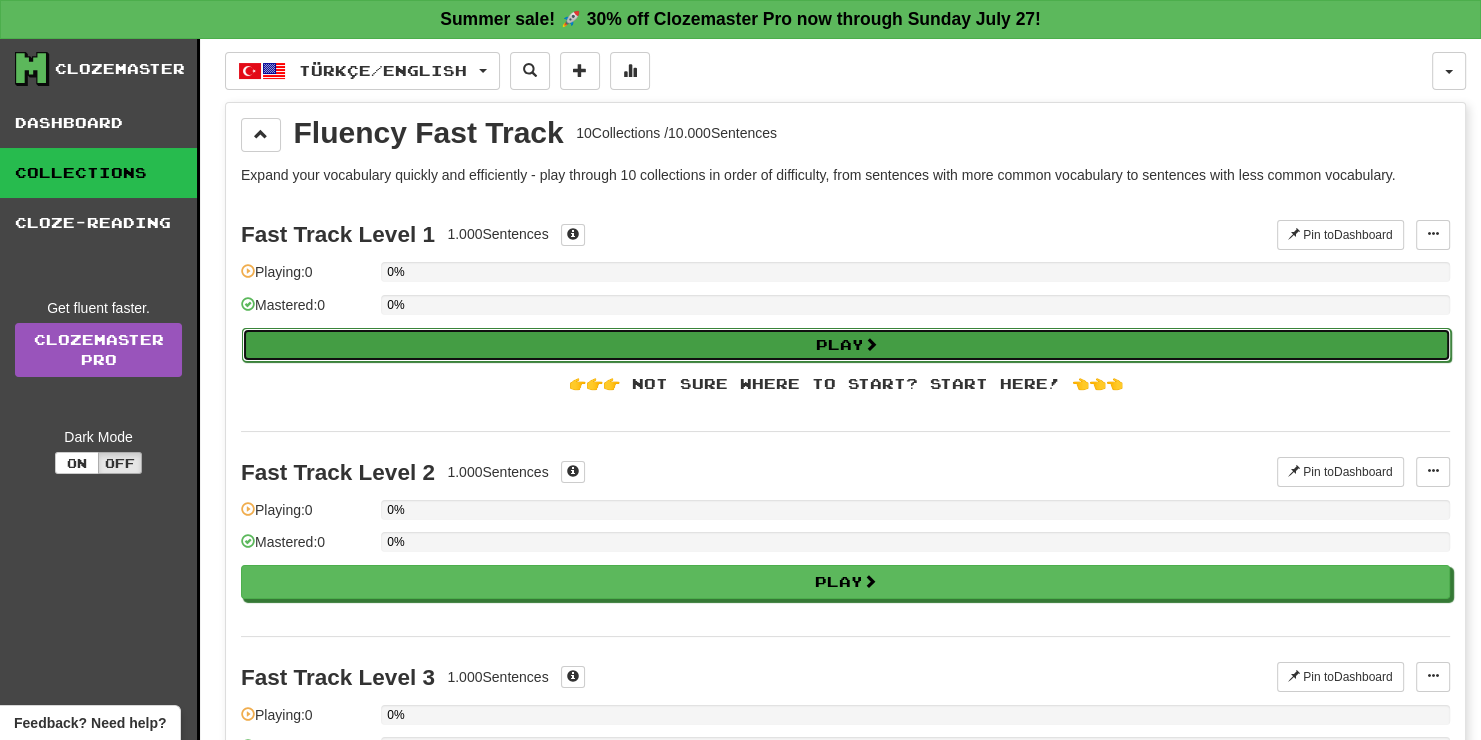 click on "Play" at bounding box center [846, 345] 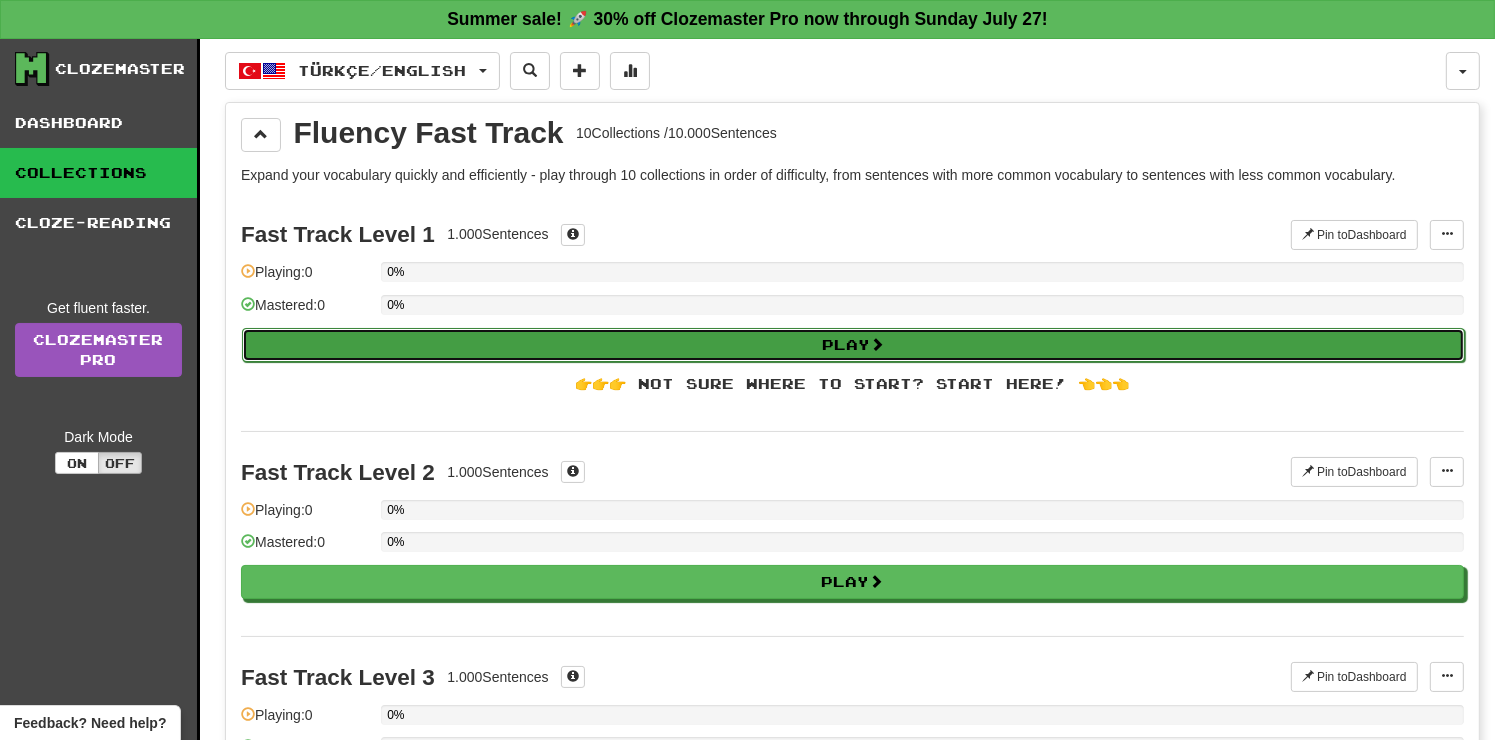 select on "**" 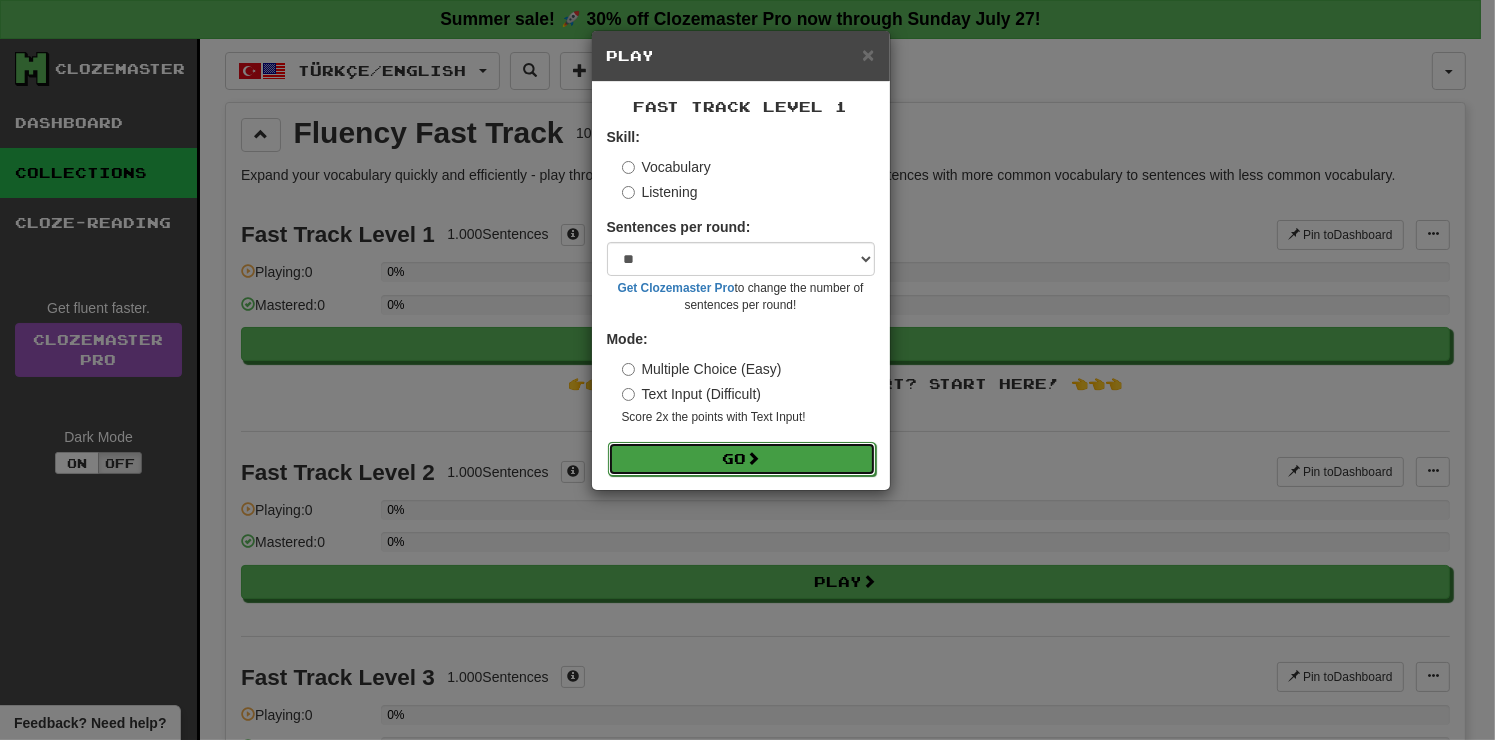 click on "Go" at bounding box center (742, 459) 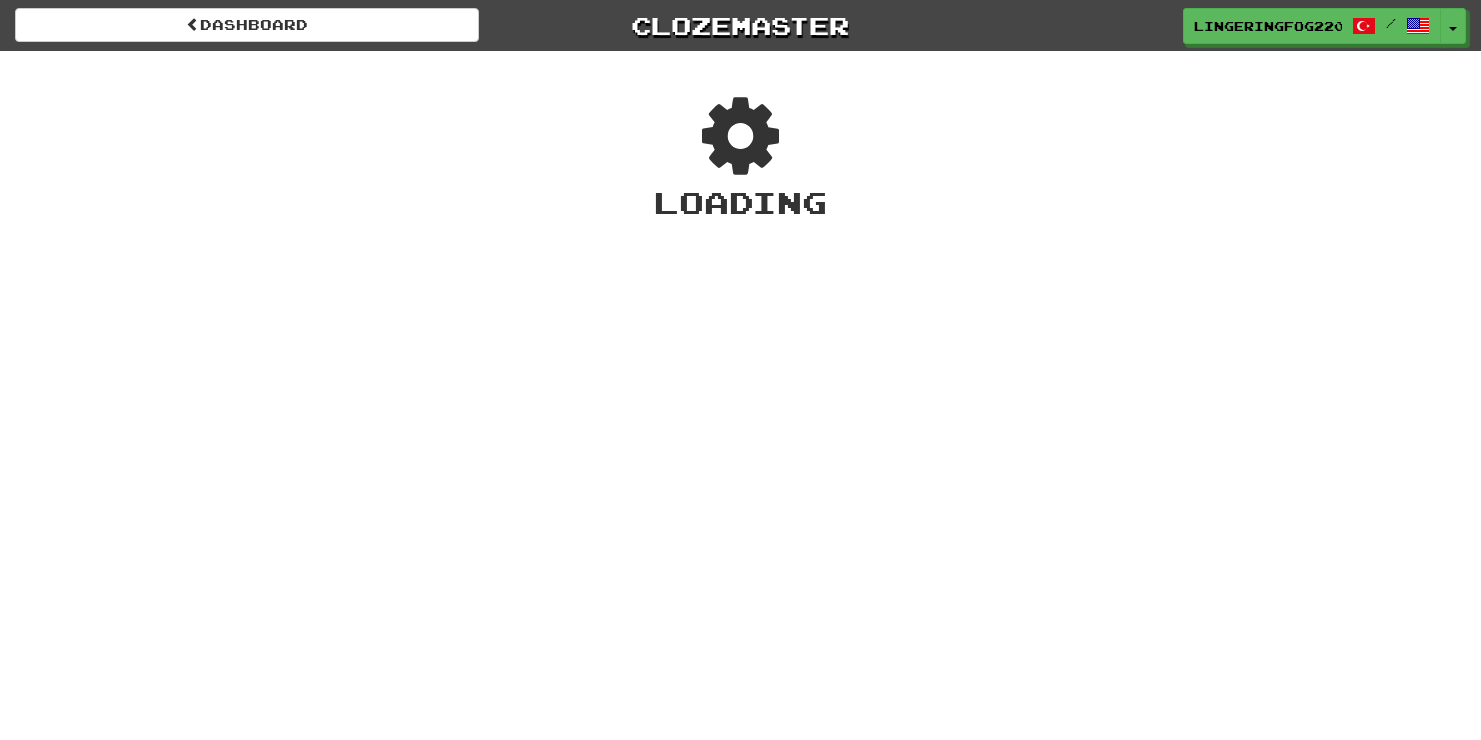 scroll, scrollTop: 0, scrollLeft: 0, axis: both 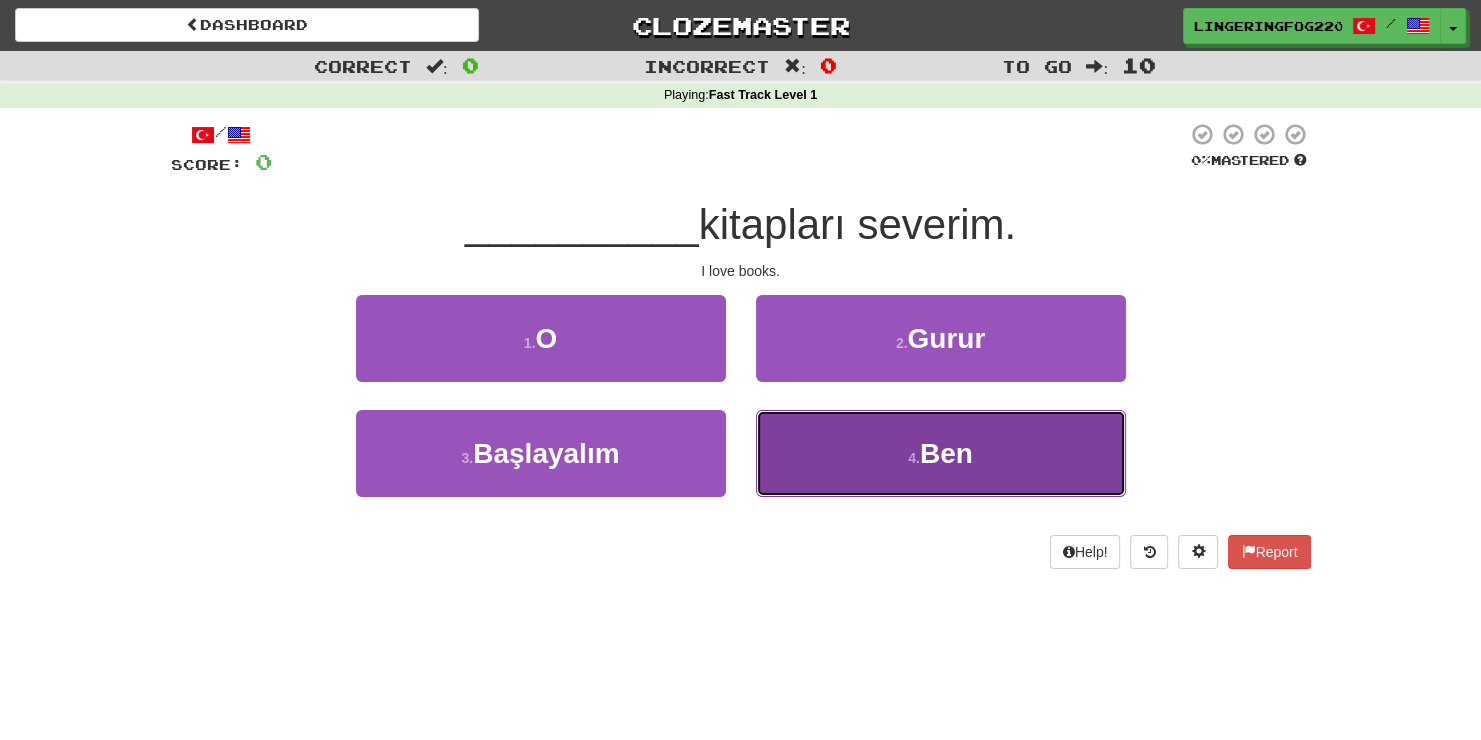 click on "4 .  Ben" at bounding box center (941, 453) 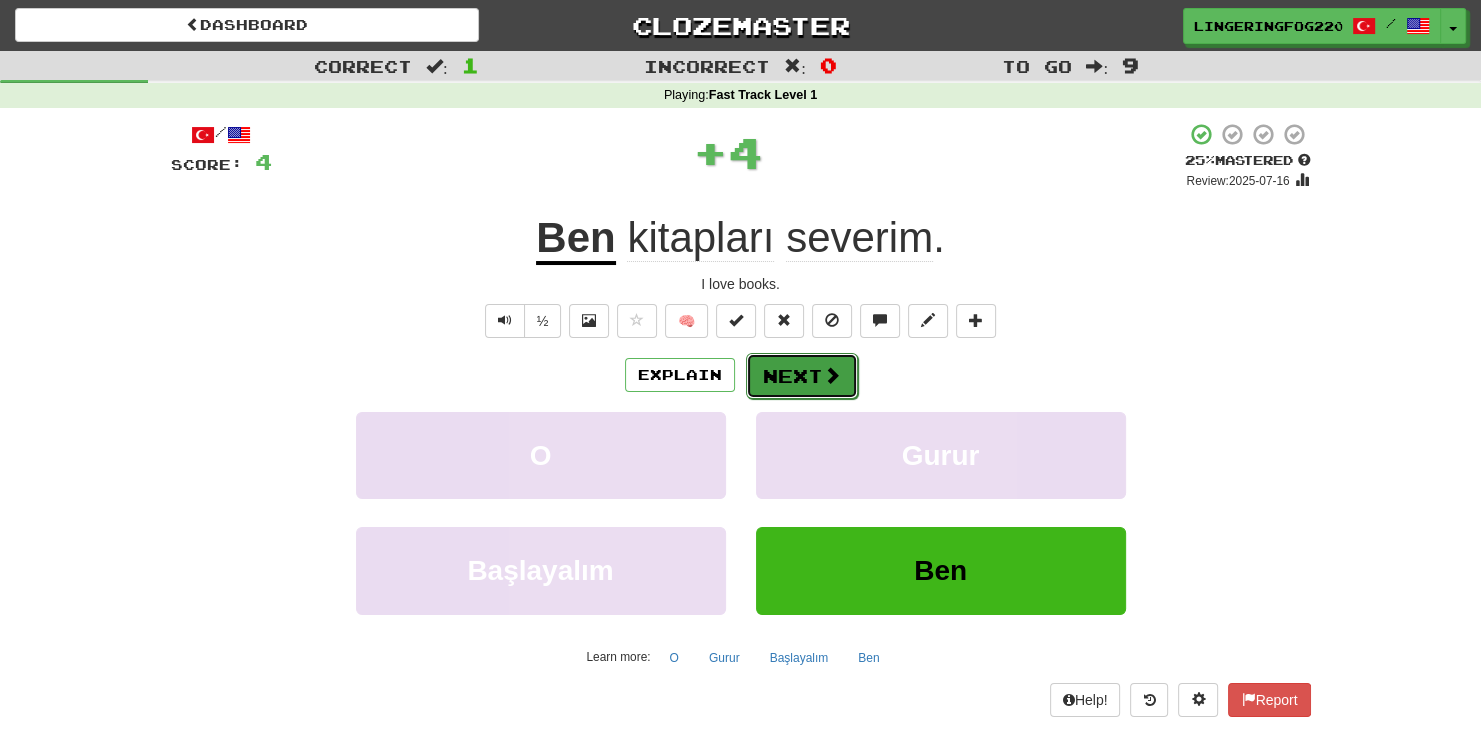 click on "Next" at bounding box center [802, 376] 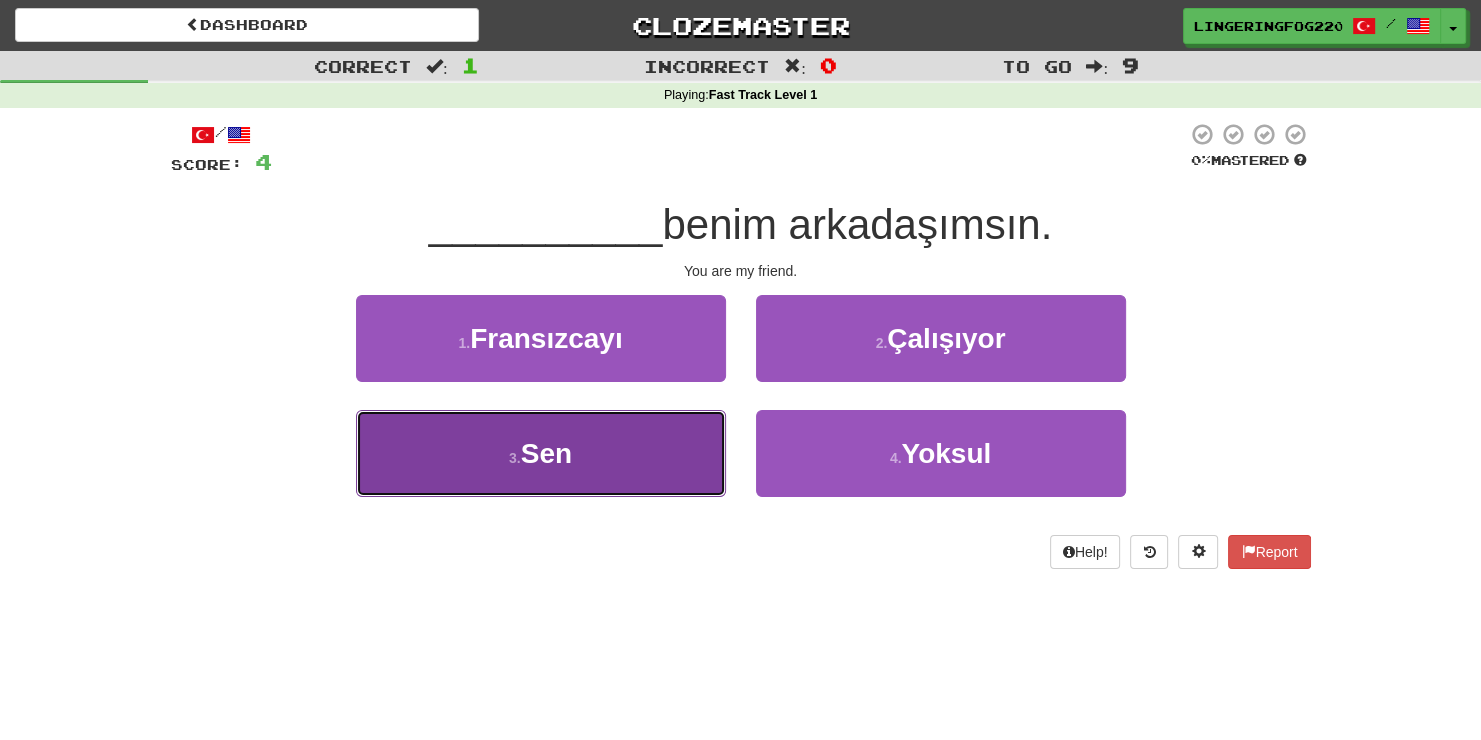 click on "3 .  Sen" at bounding box center [541, 453] 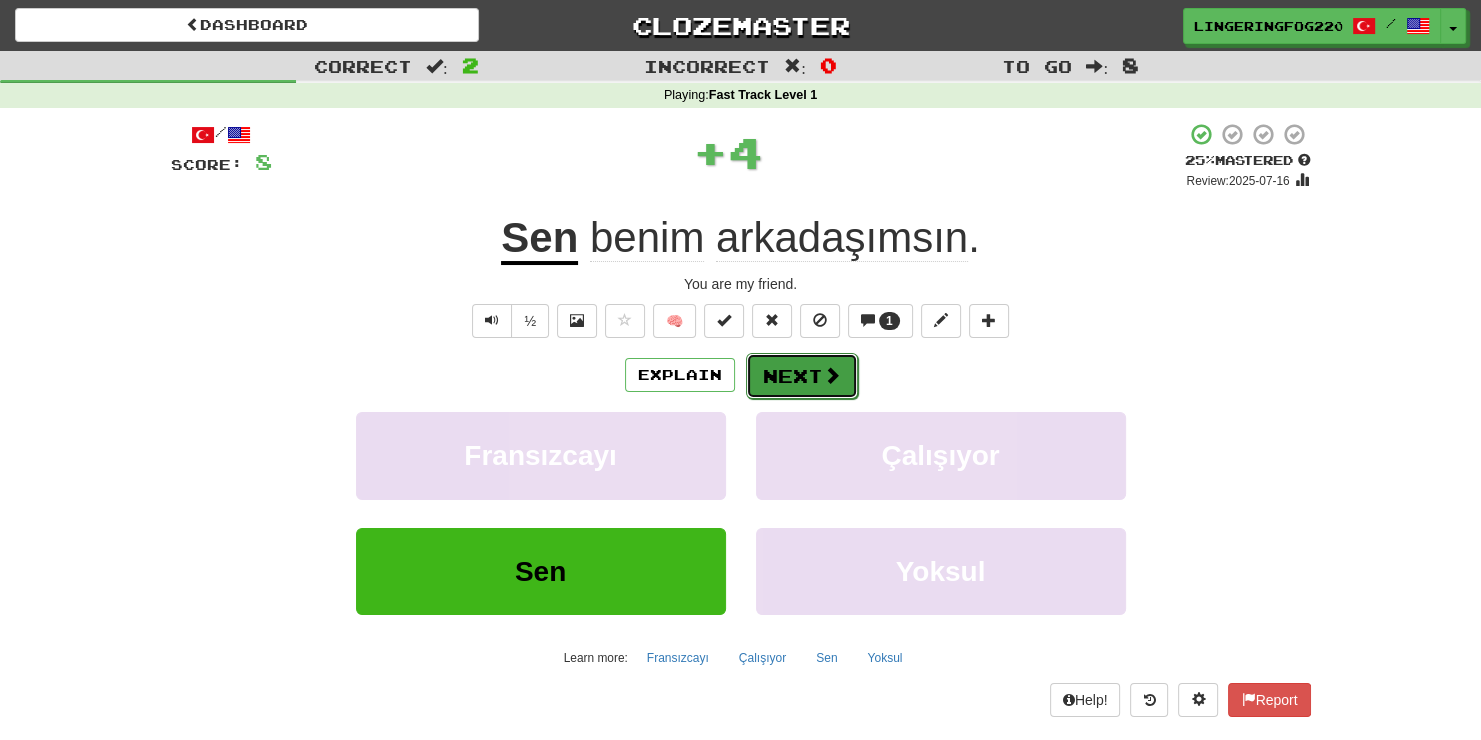 click at bounding box center [832, 375] 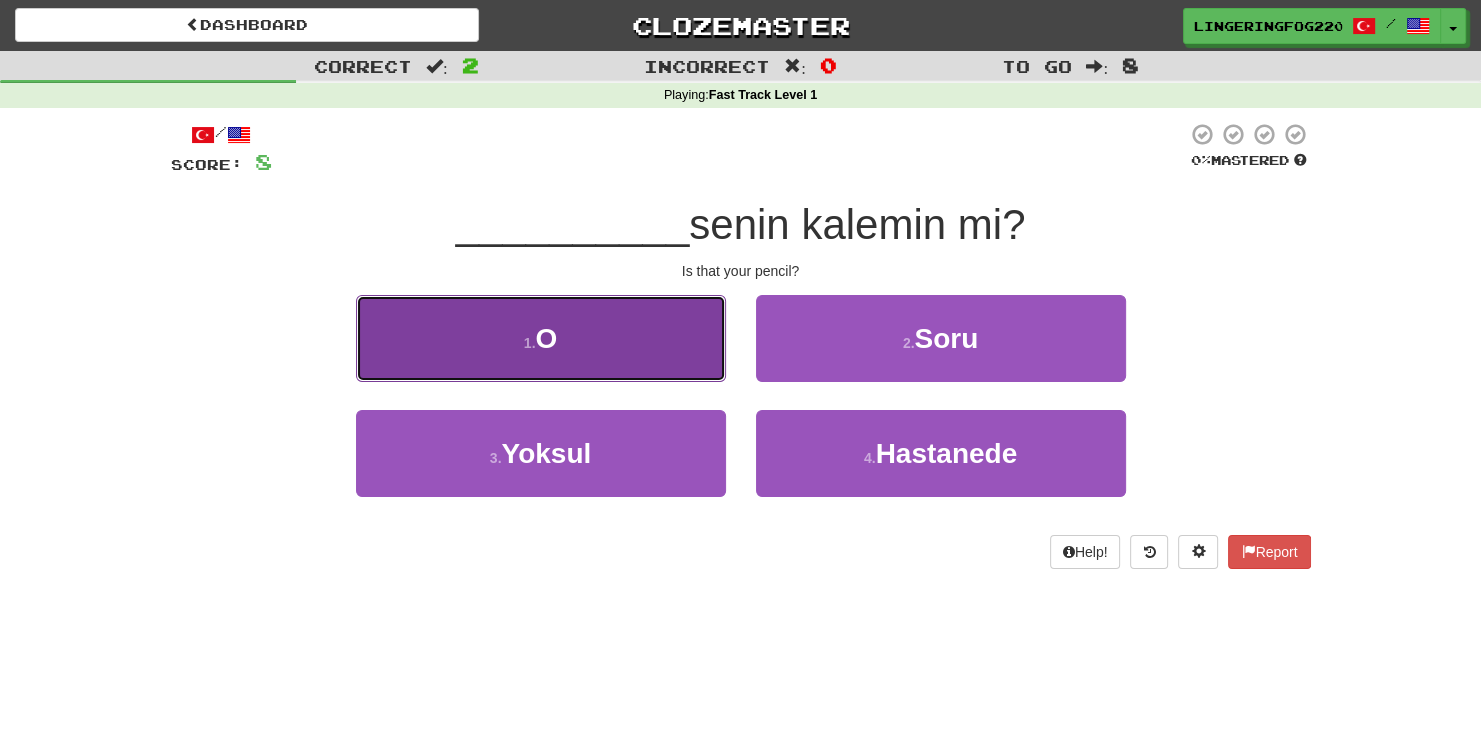 click on "1 .  O" at bounding box center [541, 338] 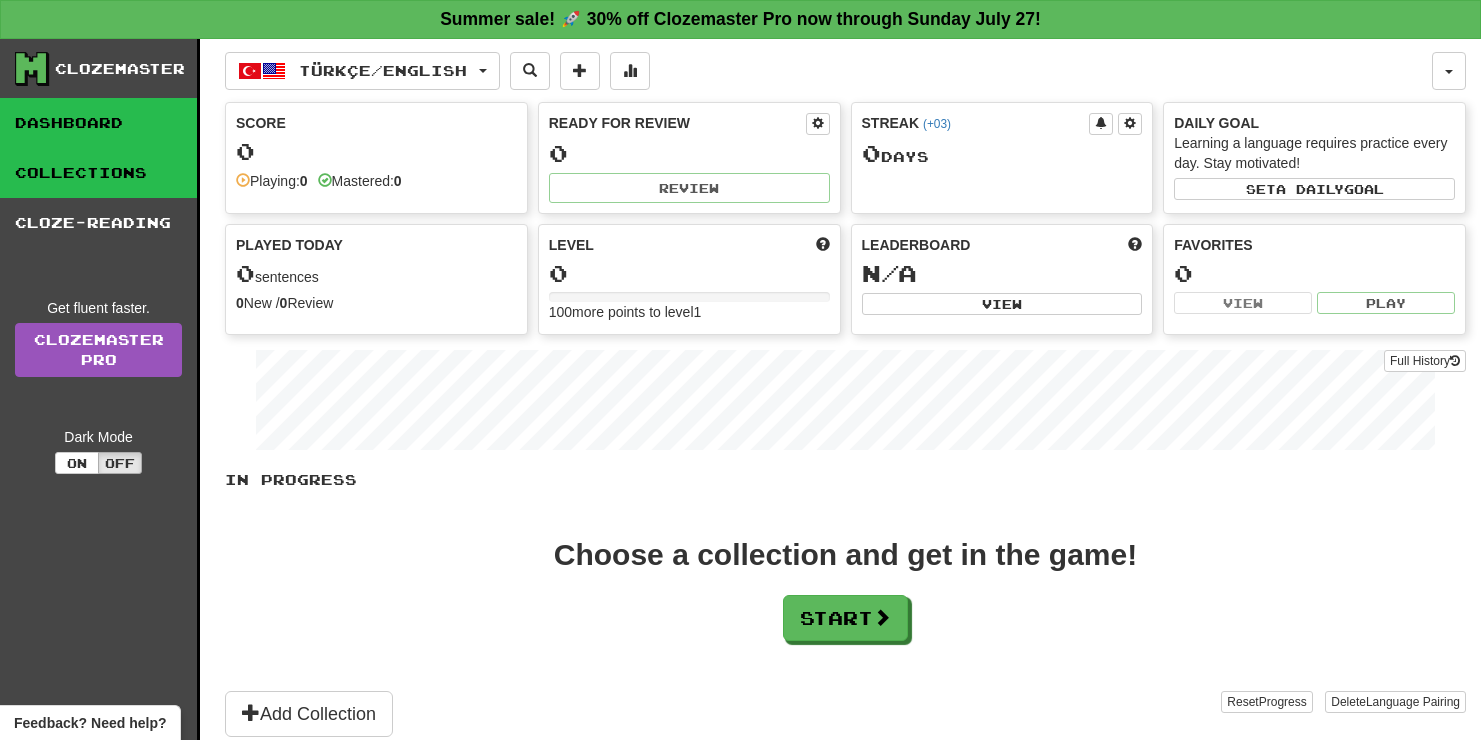 scroll, scrollTop: 0, scrollLeft: 0, axis: both 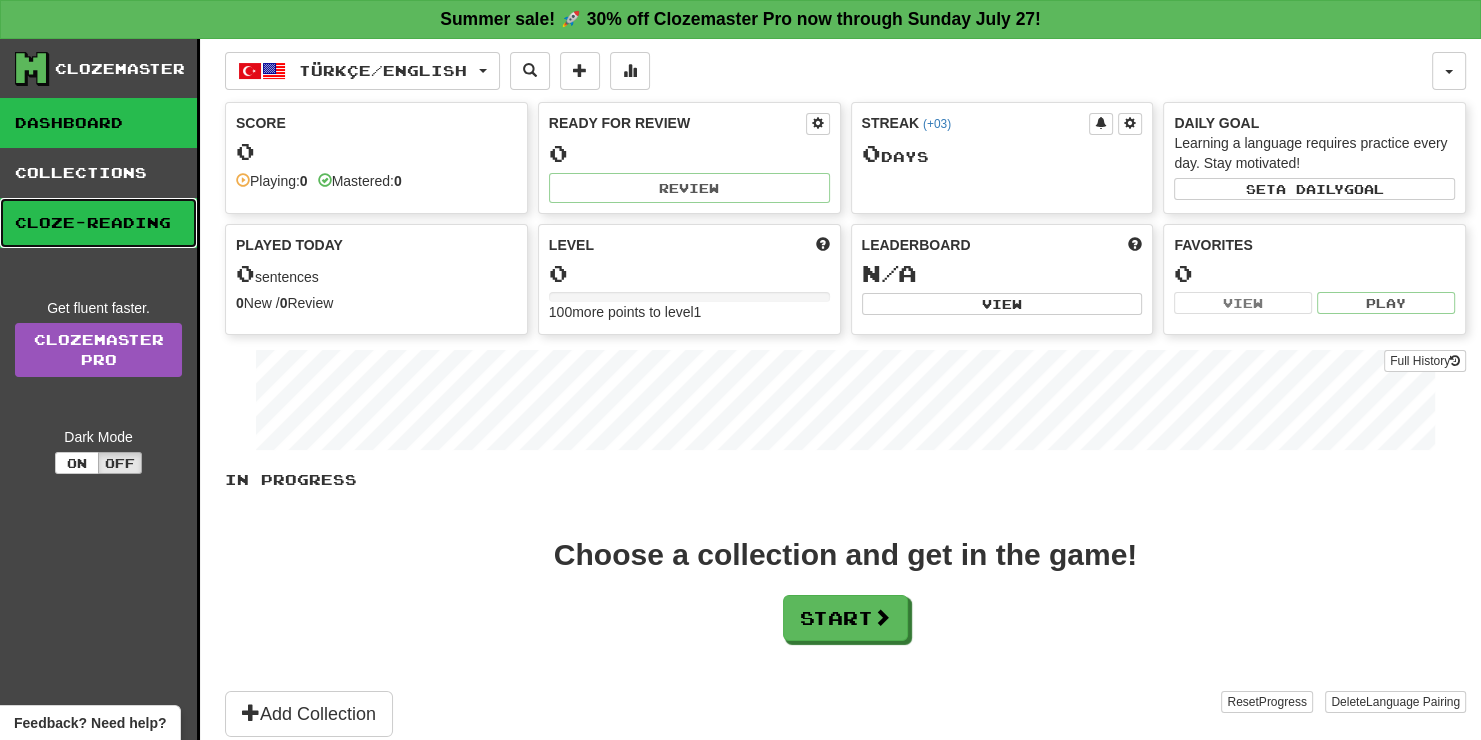 click on "Cloze-Reading" at bounding box center [98, 223] 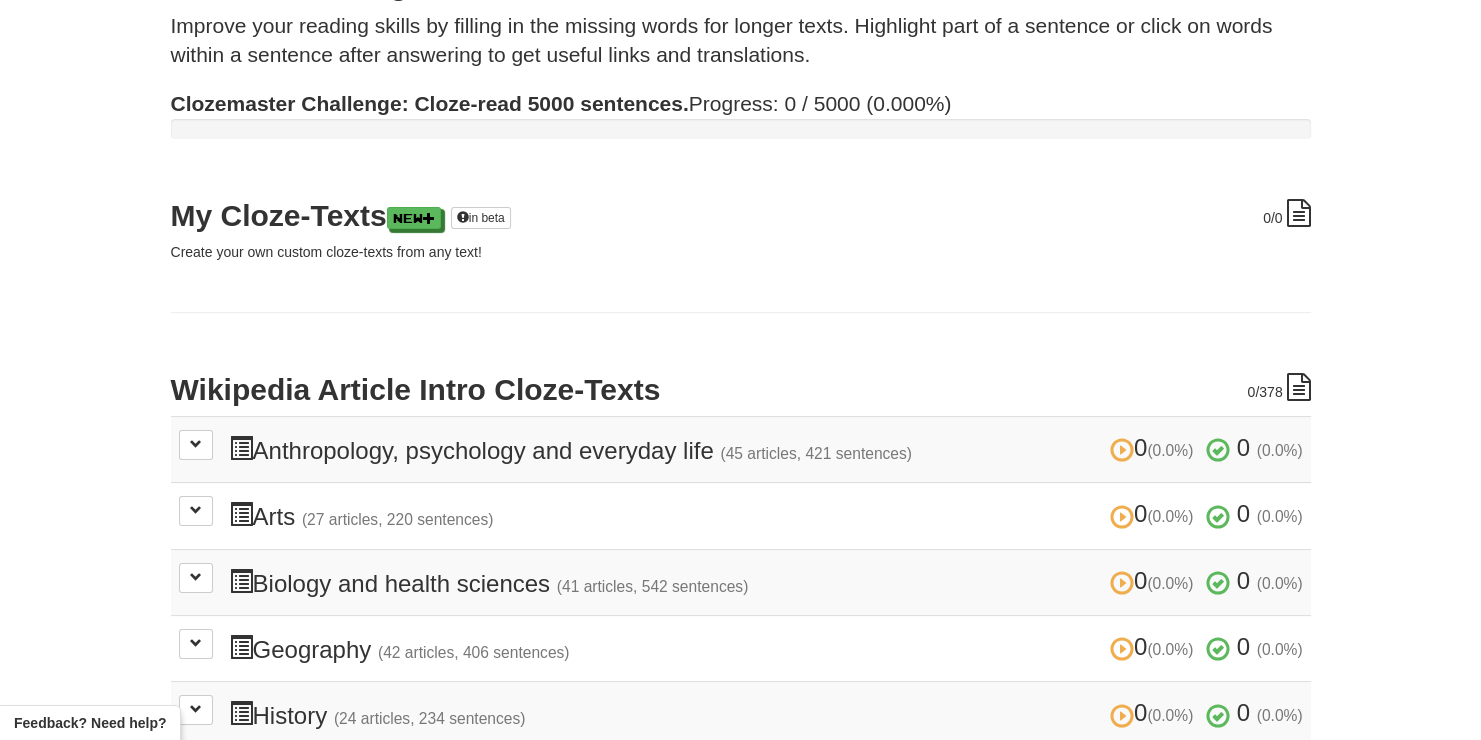 scroll, scrollTop: 0, scrollLeft: 0, axis: both 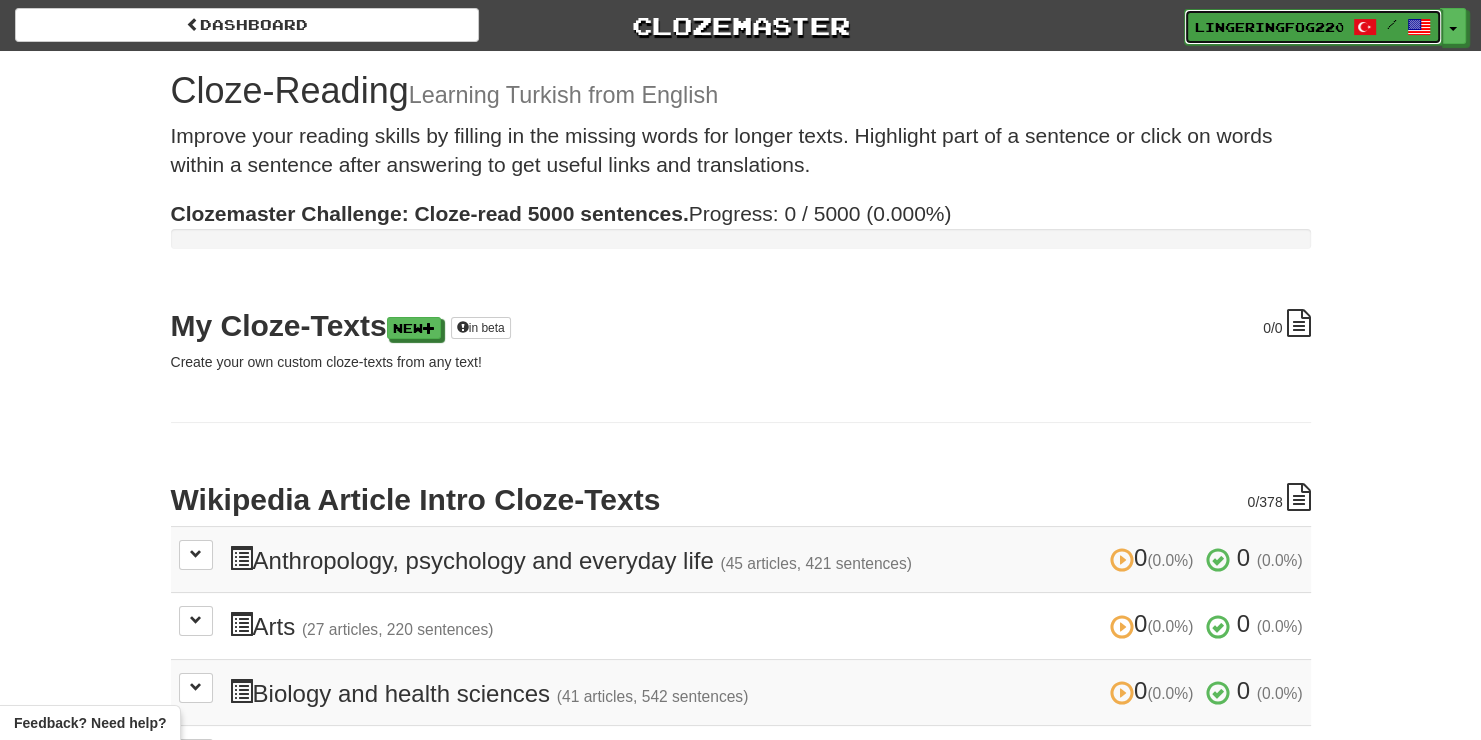 click on "/" at bounding box center (1392, 24) 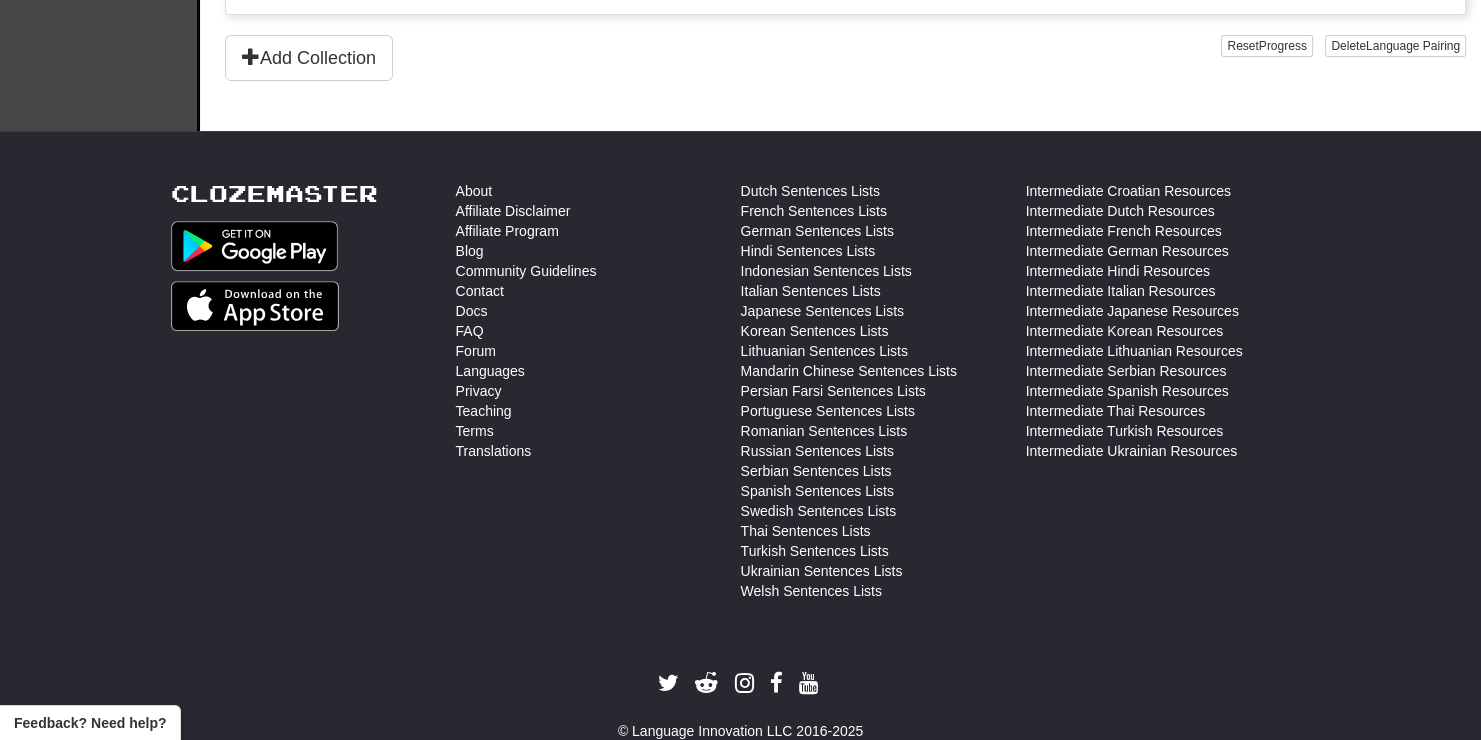 scroll, scrollTop: 0, scrollLeft: 0, axis: both 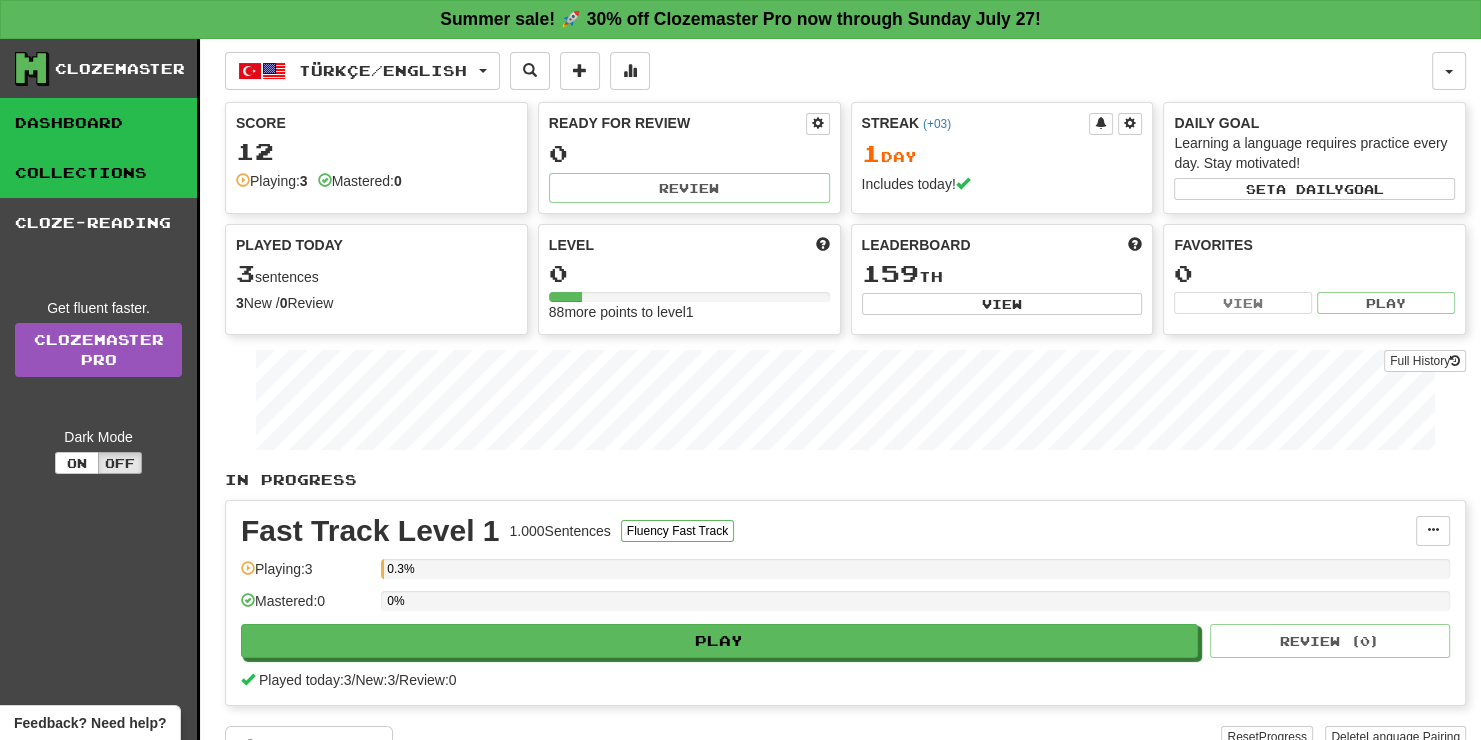 click on "Collections" at bounding box center [98, 173] 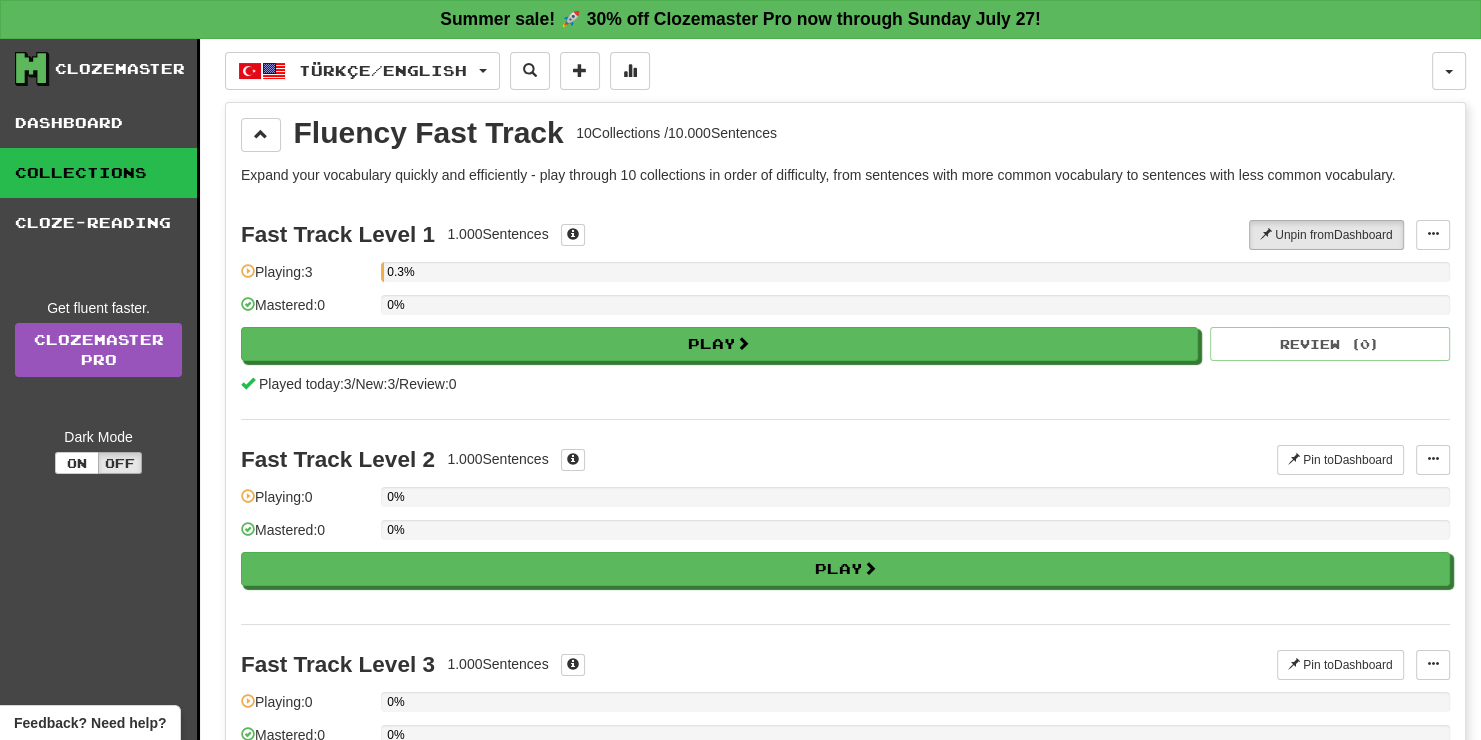 click on "Clozemaster" at bounding box center (120, 69) 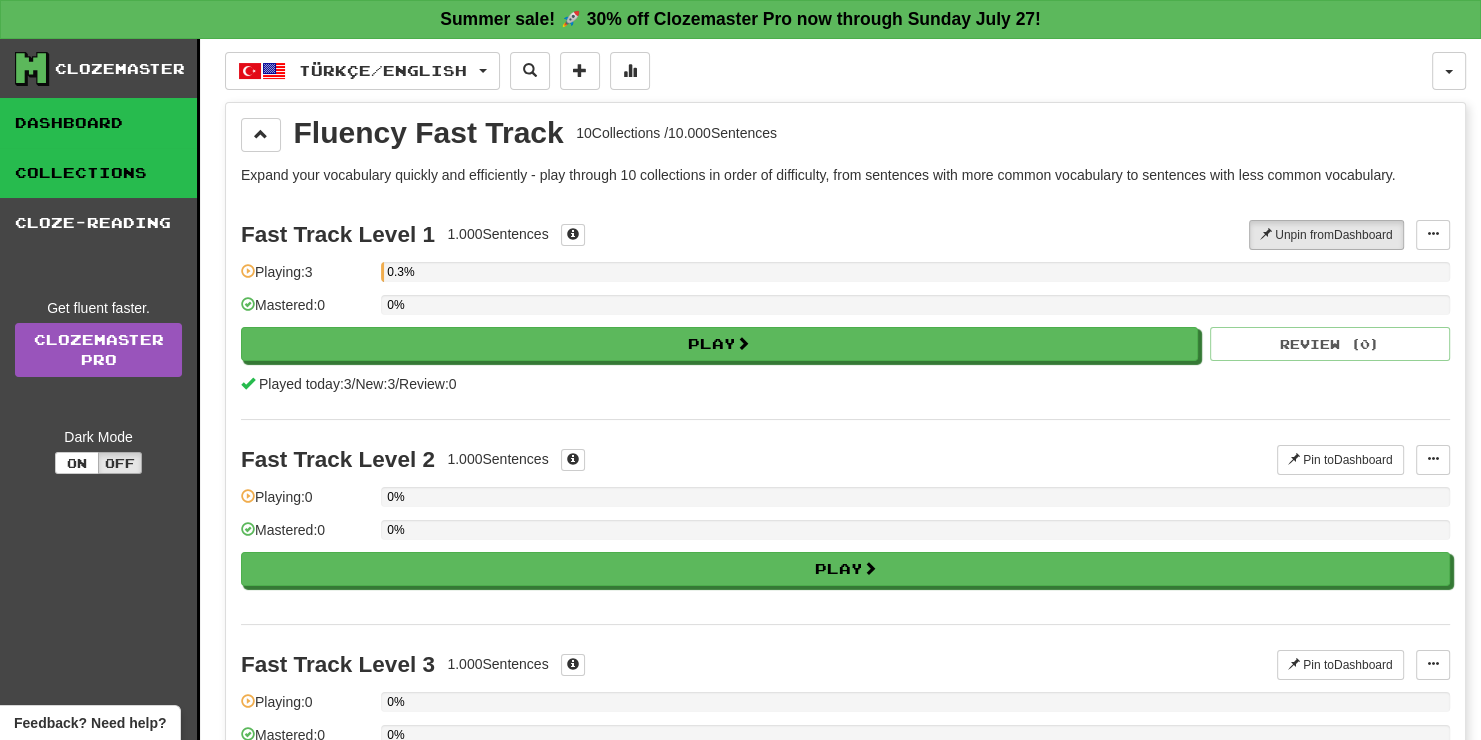 click on "Dashboard" at bounding box center (98, 123) 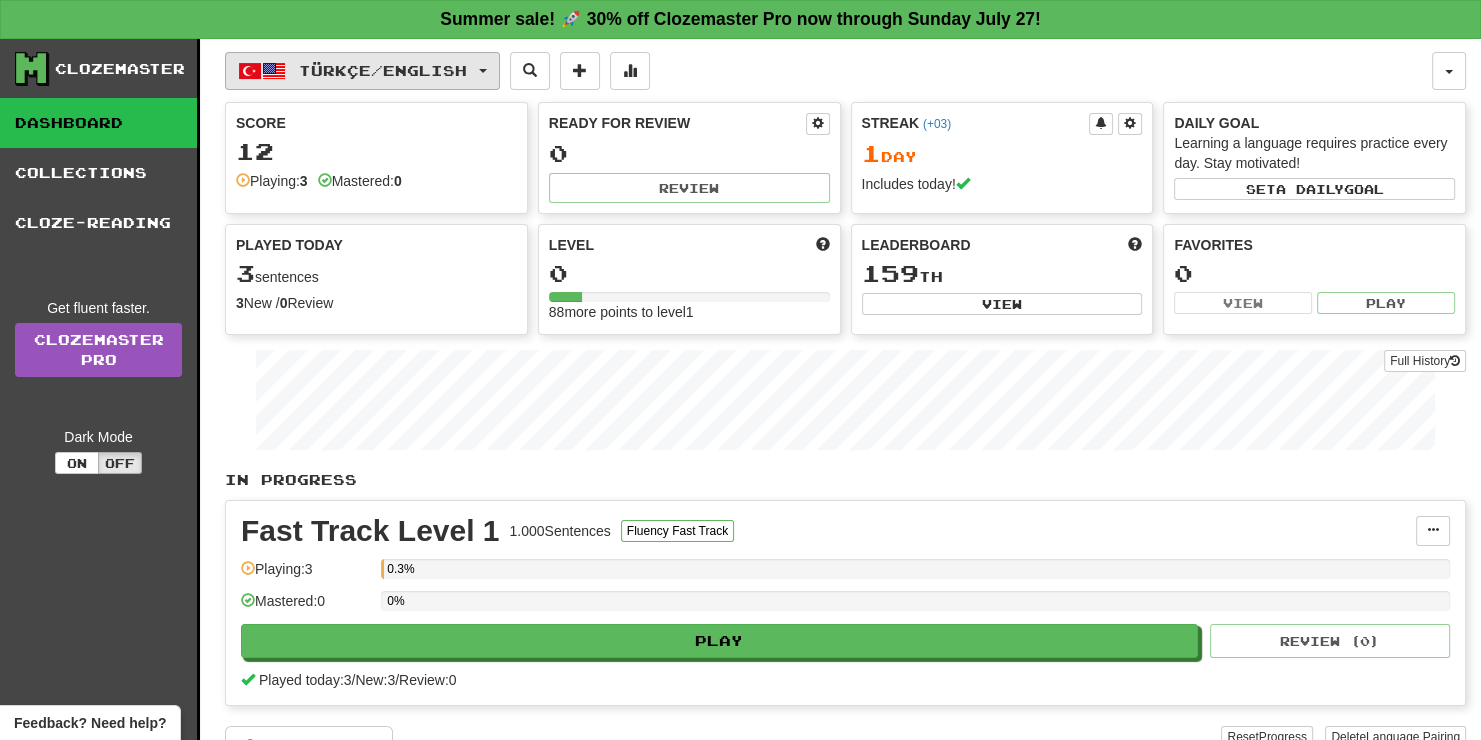 click on "Türkçe  /  English" at bounding box center [383, 70] 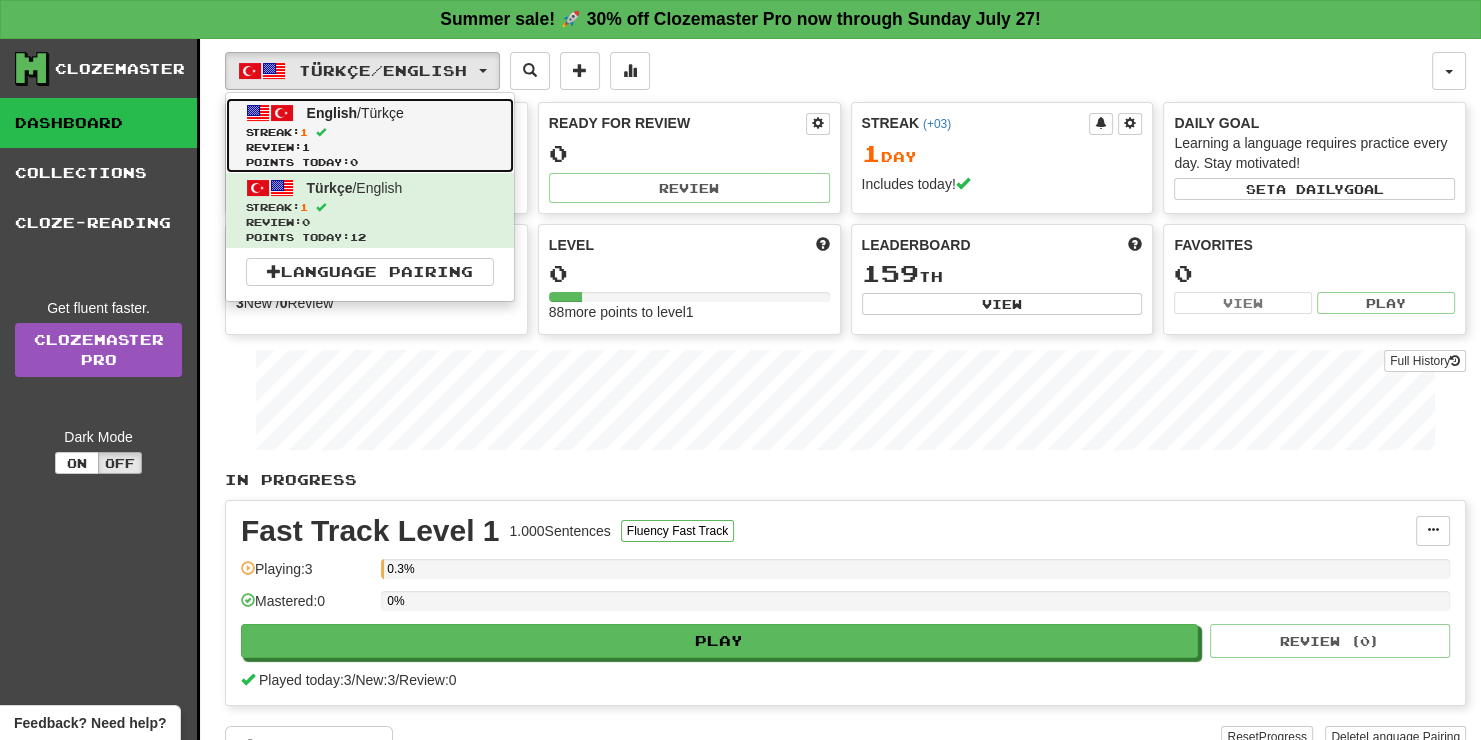 click on "Streak:  1" at bounding box center [370, 132] 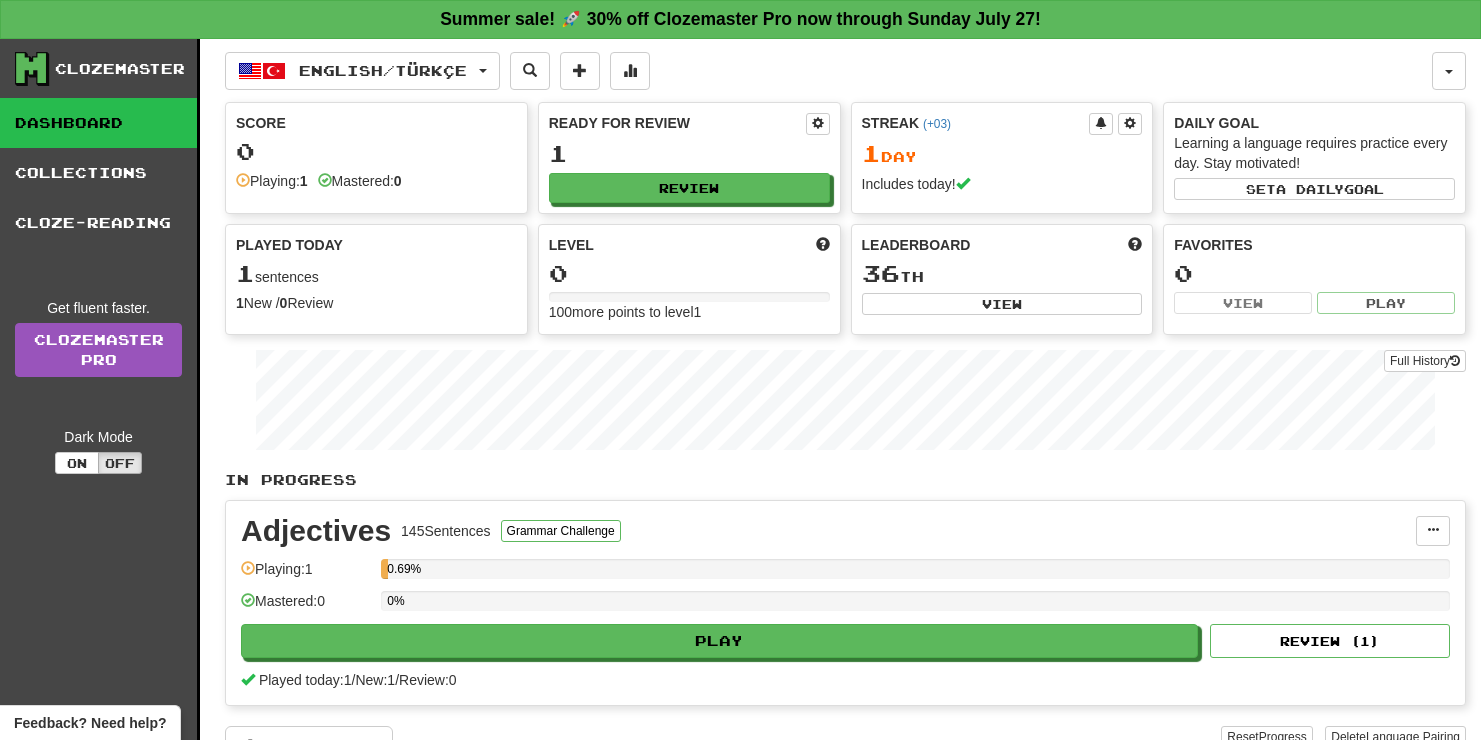 scroll, scrollTop: 0, scrollLeft: 0, axis: both 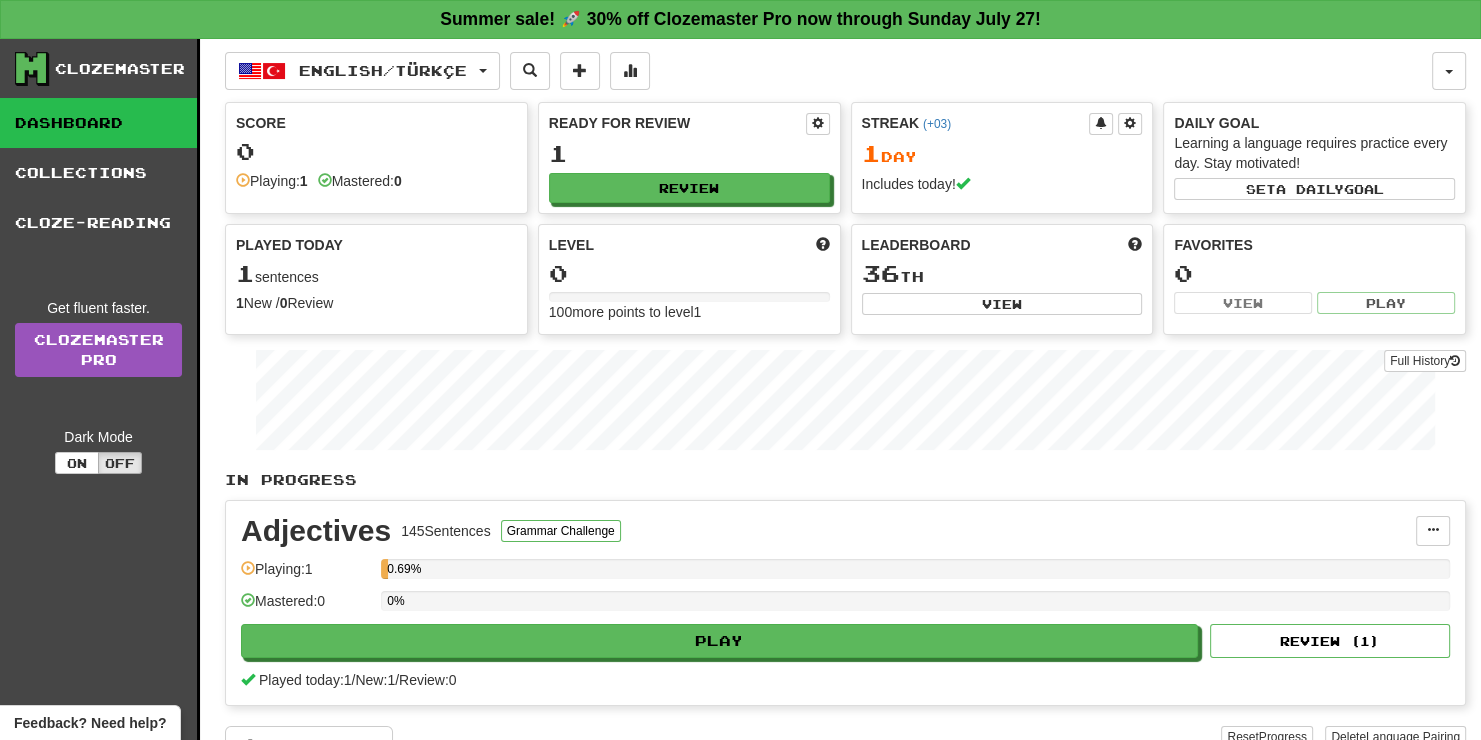 click on "Level 0 100  more points to level  1" at bounding box center (689, 279) 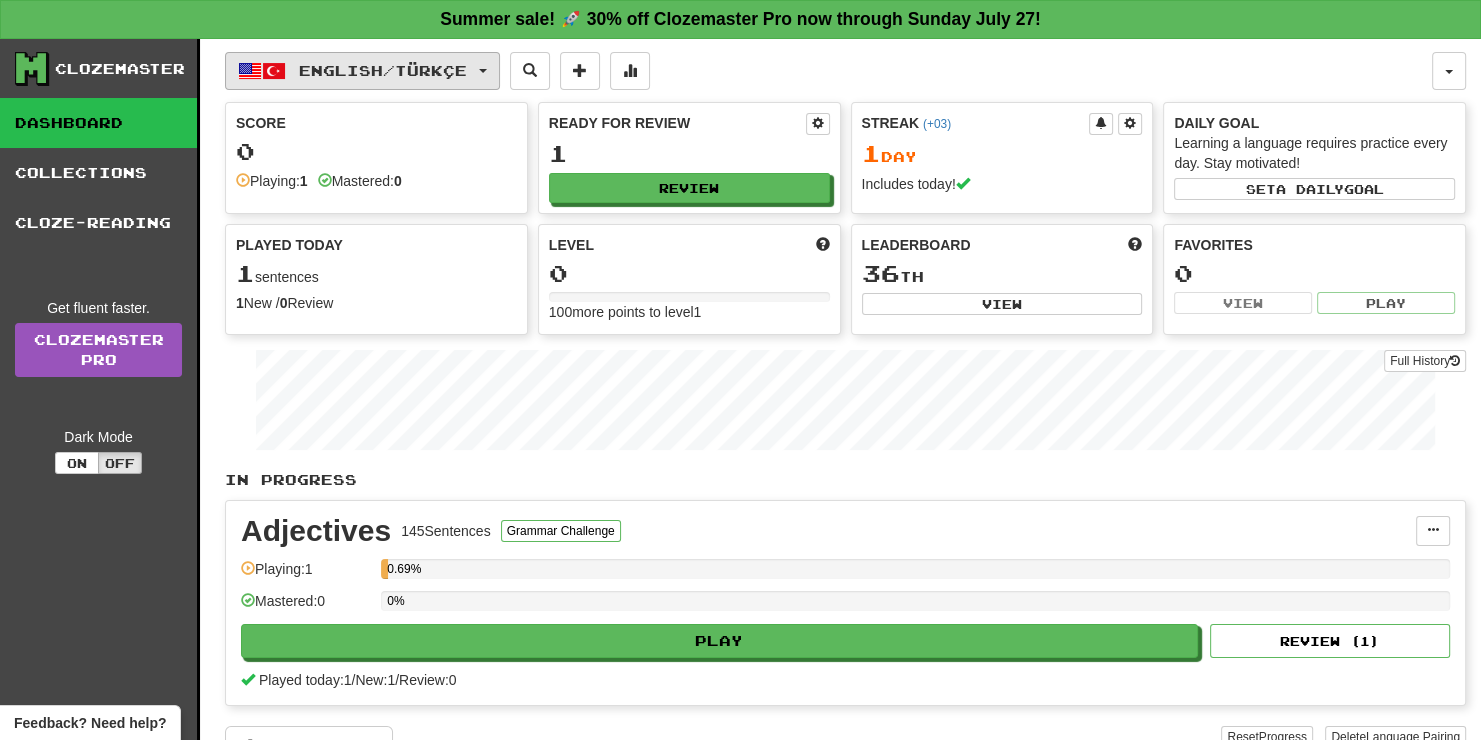 click on "English  /  Türkçe" at bounding box center (362, 71) 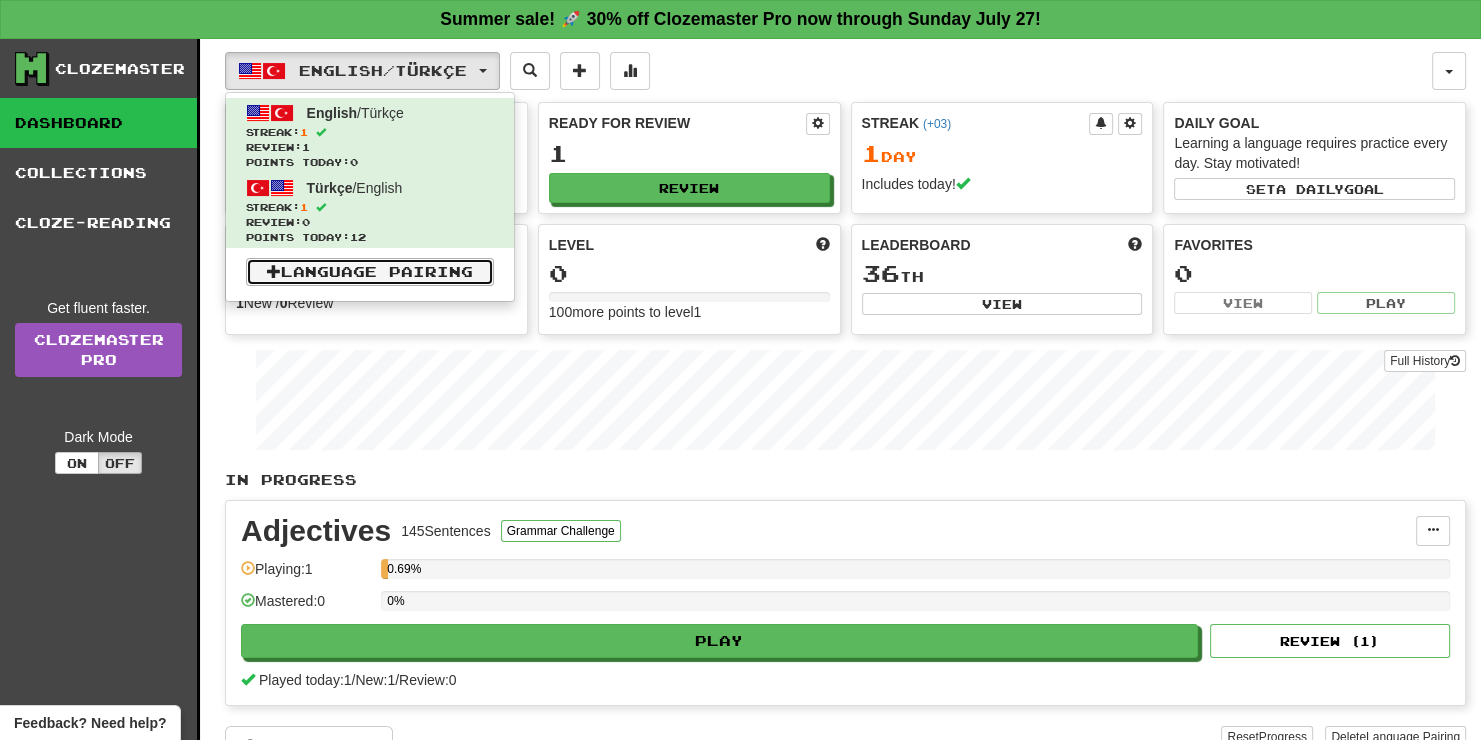 click on "Language Pairing" at bounding box center (370, 272) 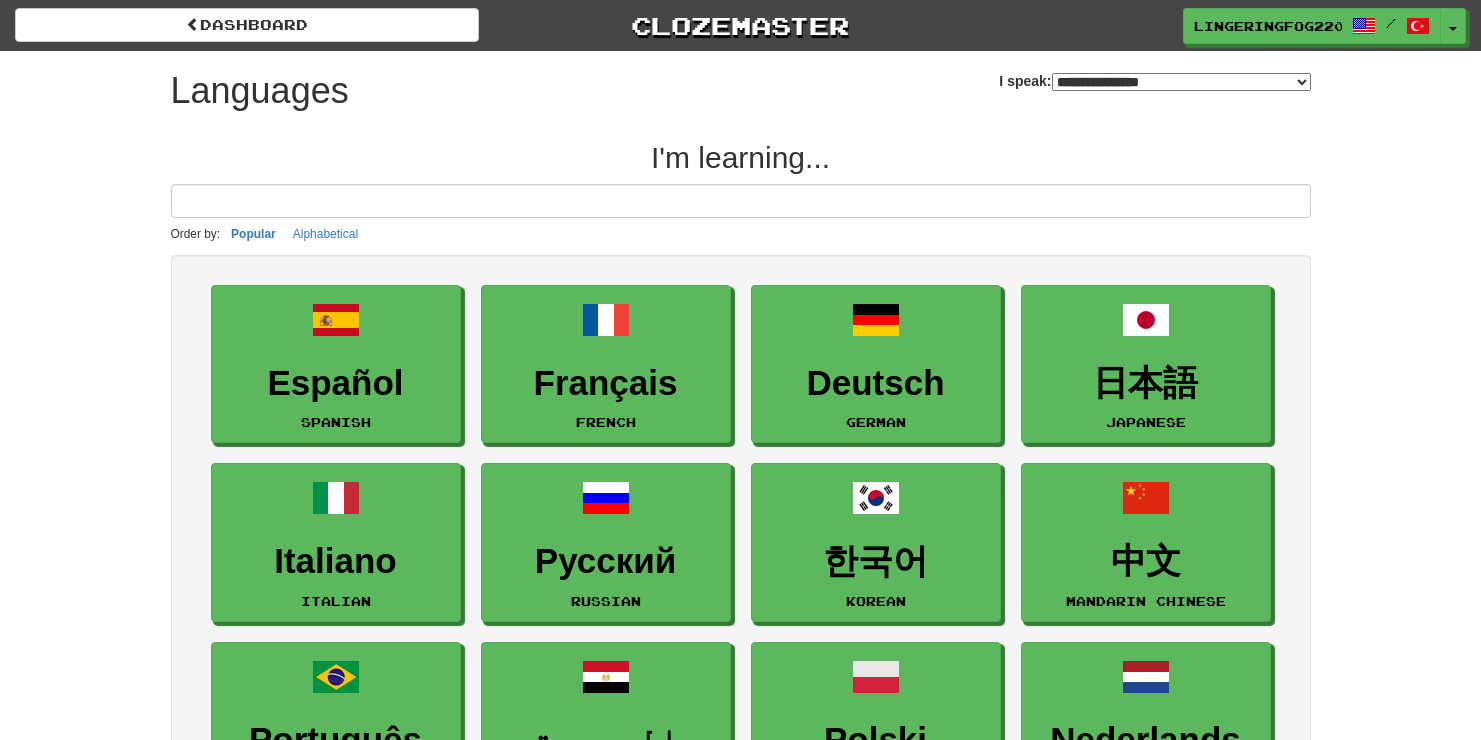 scroll, scrollTop: 0, scrollLeft: 0, axis: both 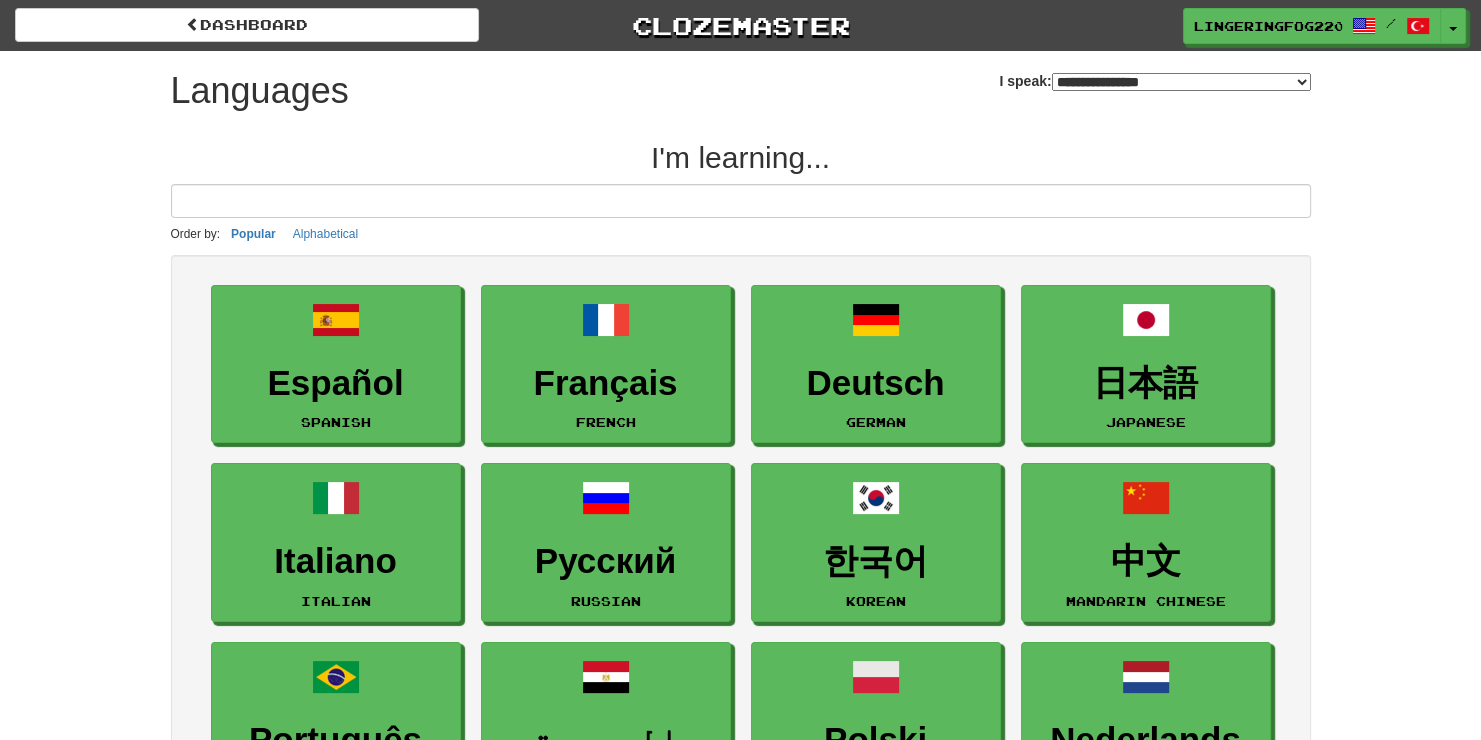 click on "**********" at bounding box center [1181, 82] 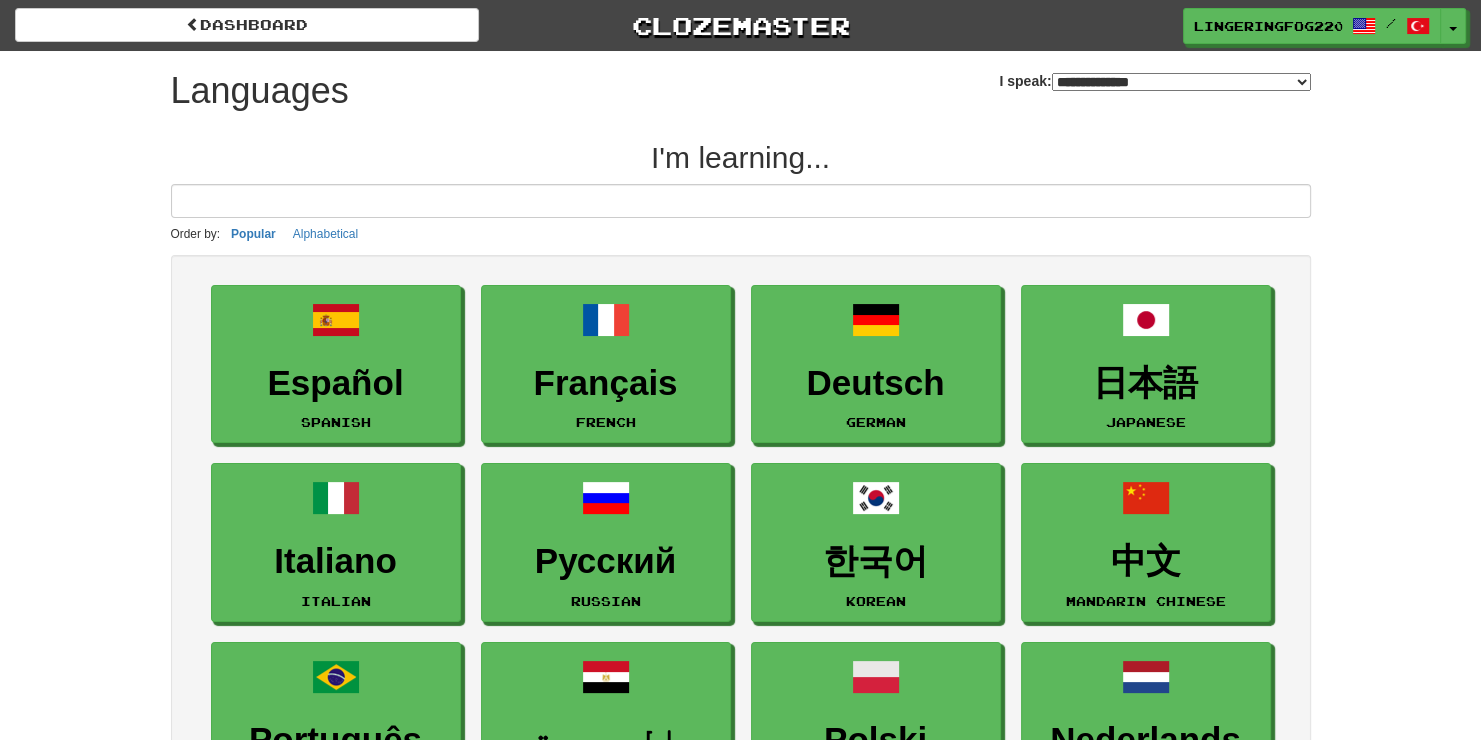 click on "**********" at bounding box center (1181, 82) 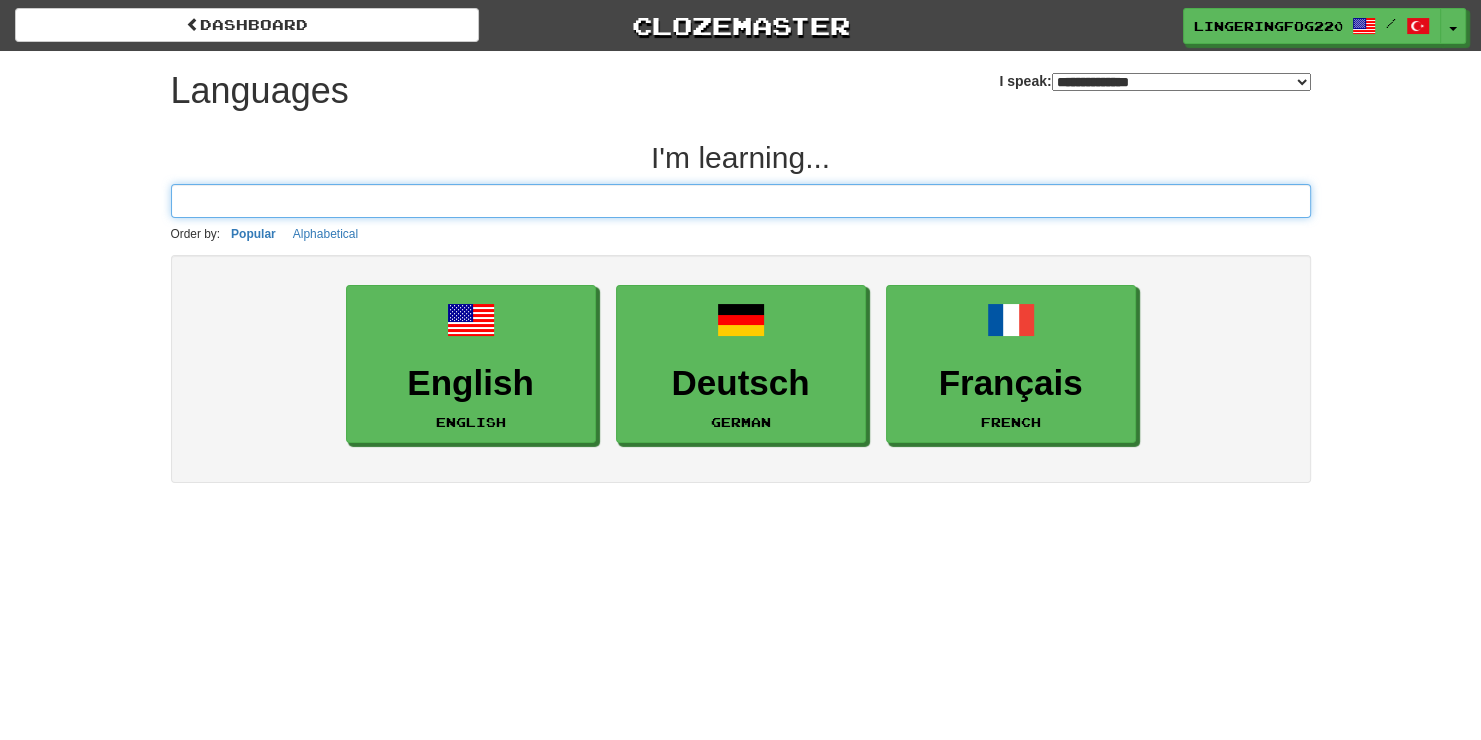 click at bounding box center [741, 201] 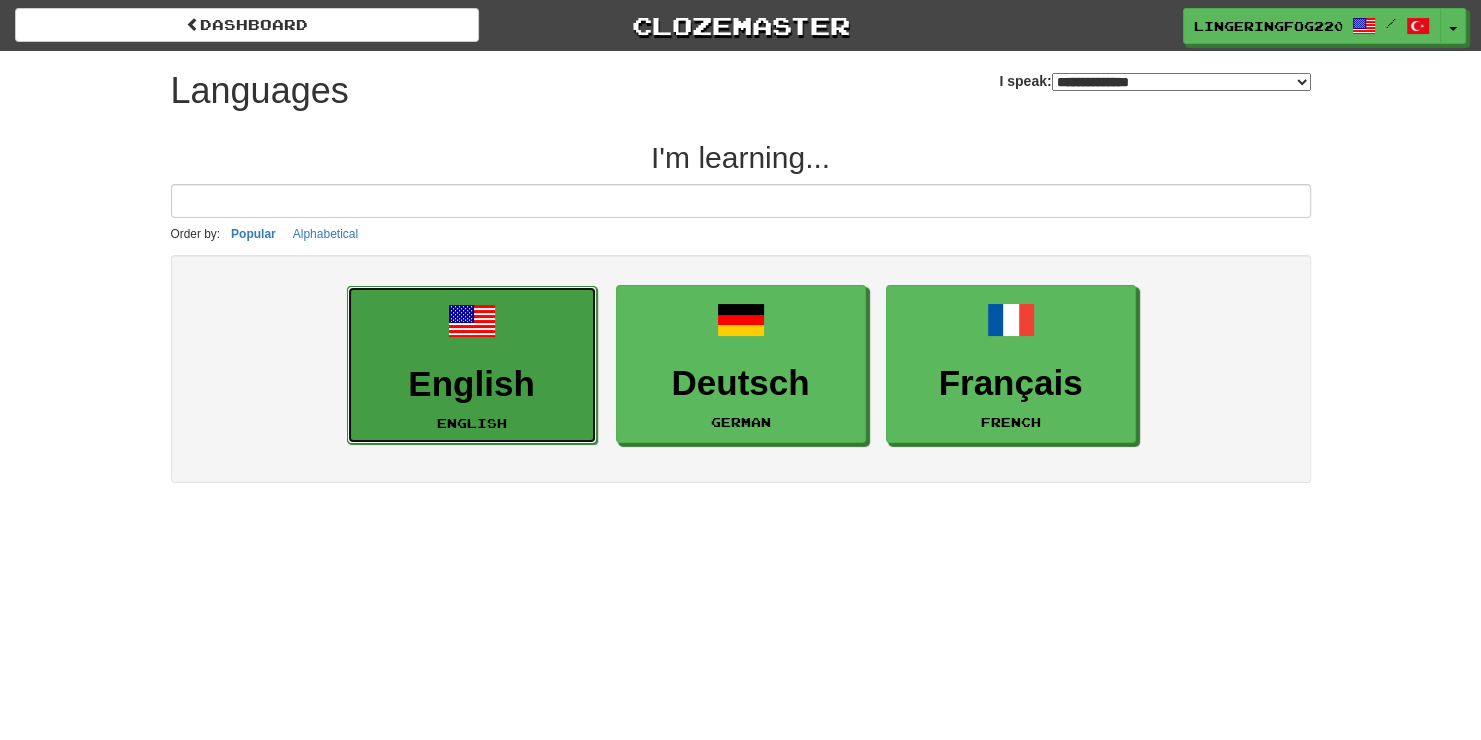 click on "English English" at bounding box center (472, 365) 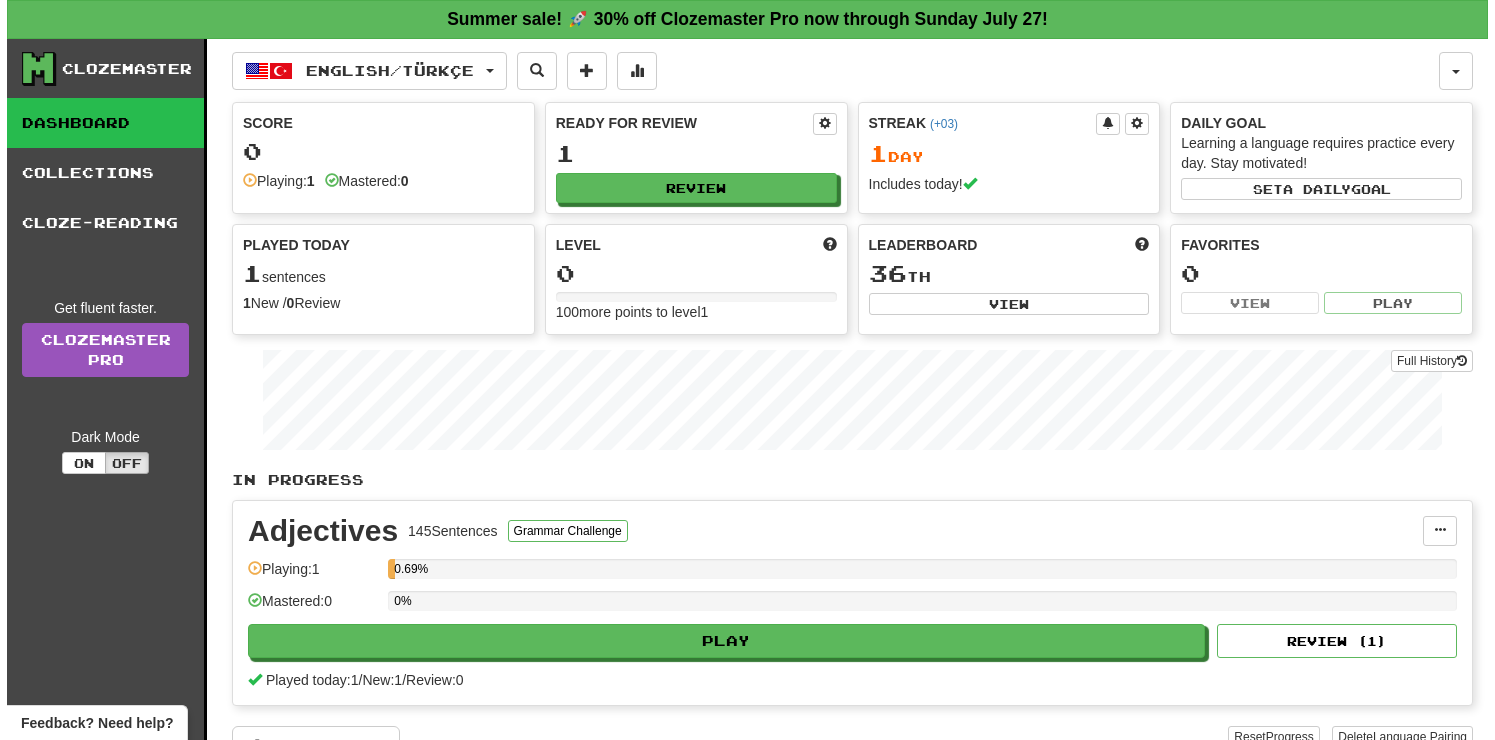 scroll, scrollTop: 0, scrollLeft: 0, axis: both 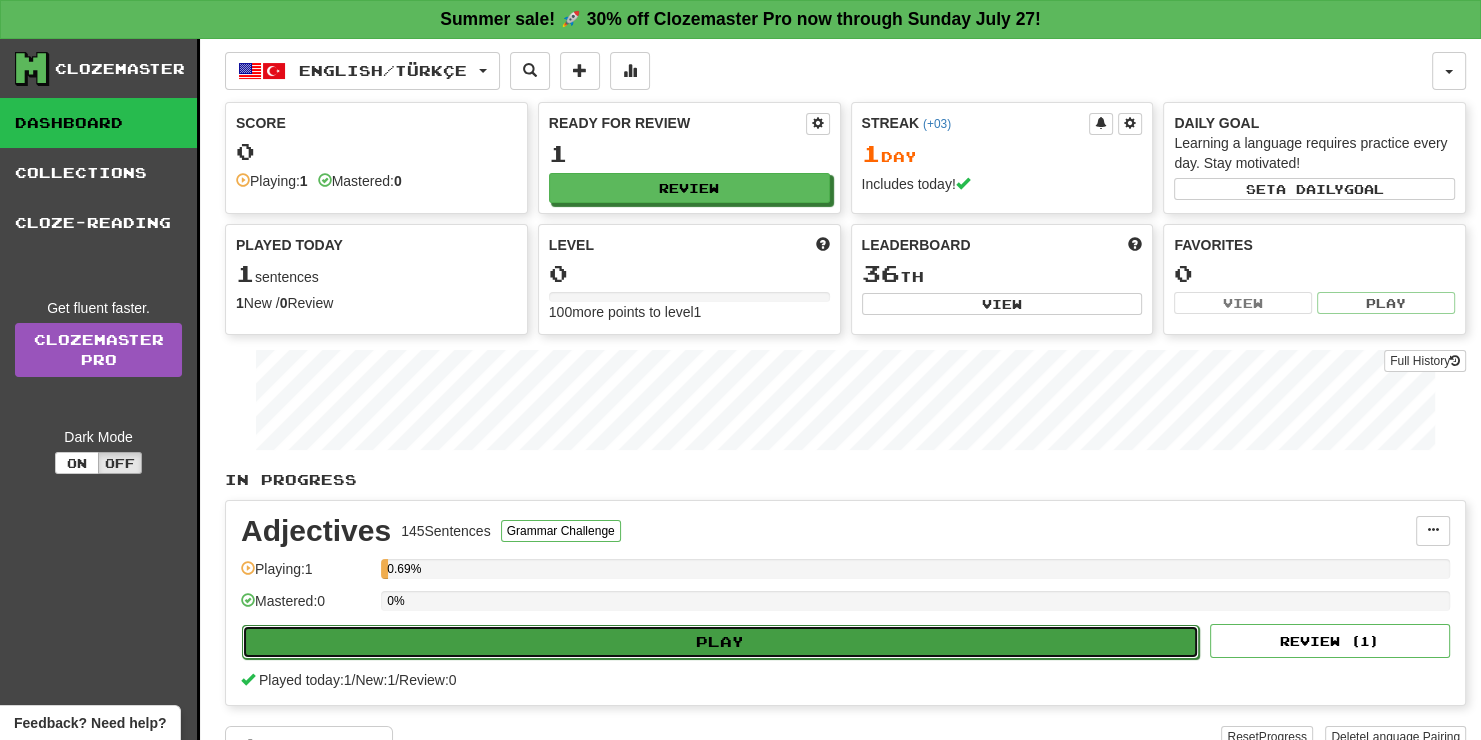 click on "Play" at bounding box center (720, 642) 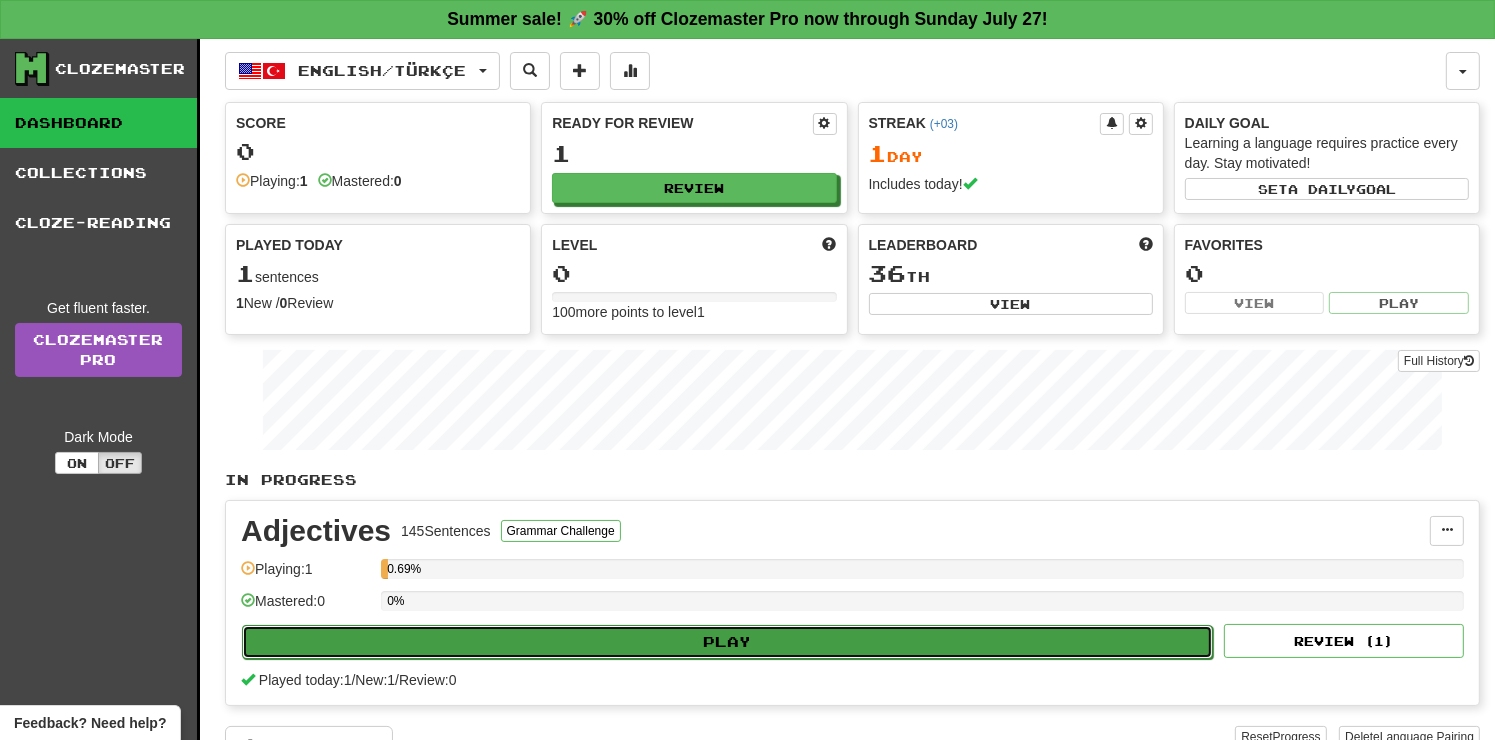 select on "**" 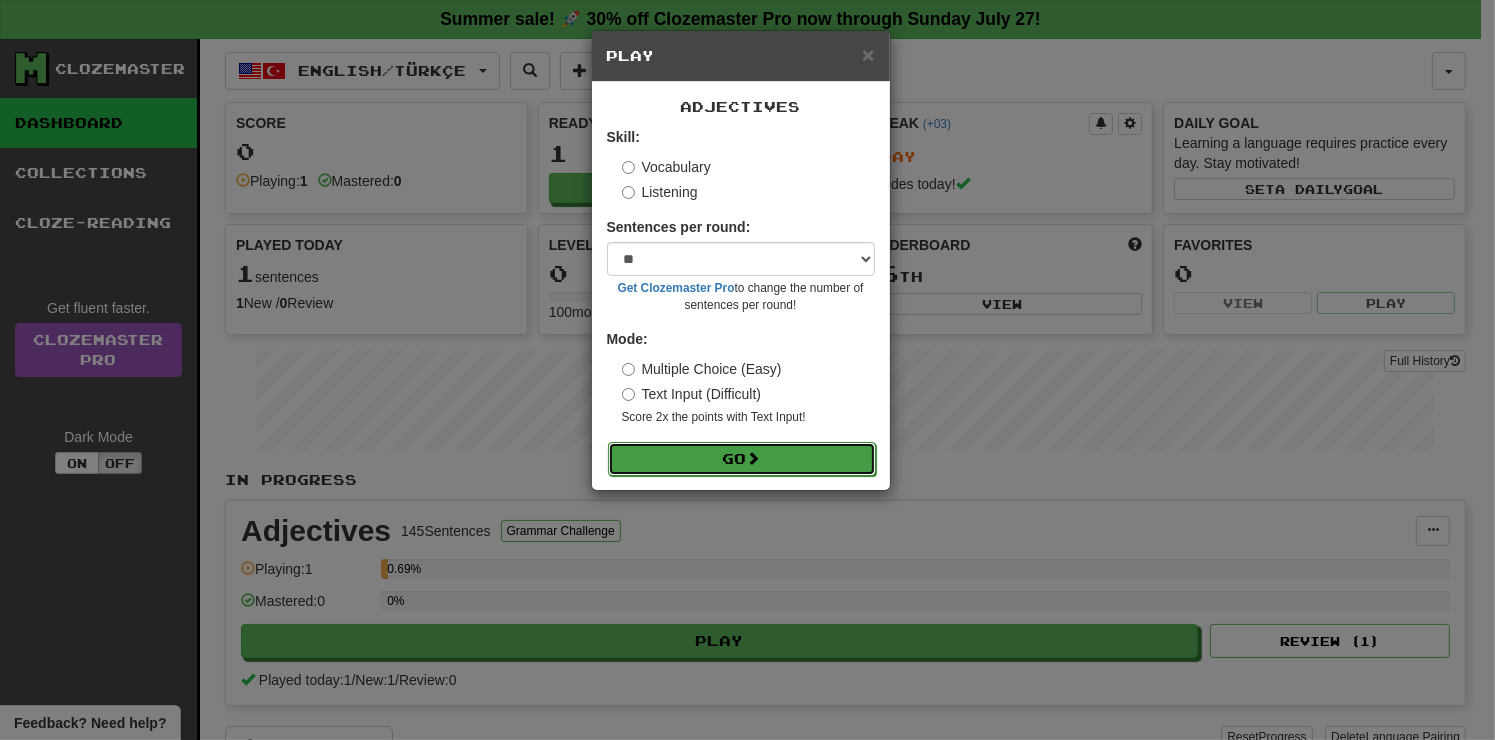 click on "Go" at bounding box center (742, 459) 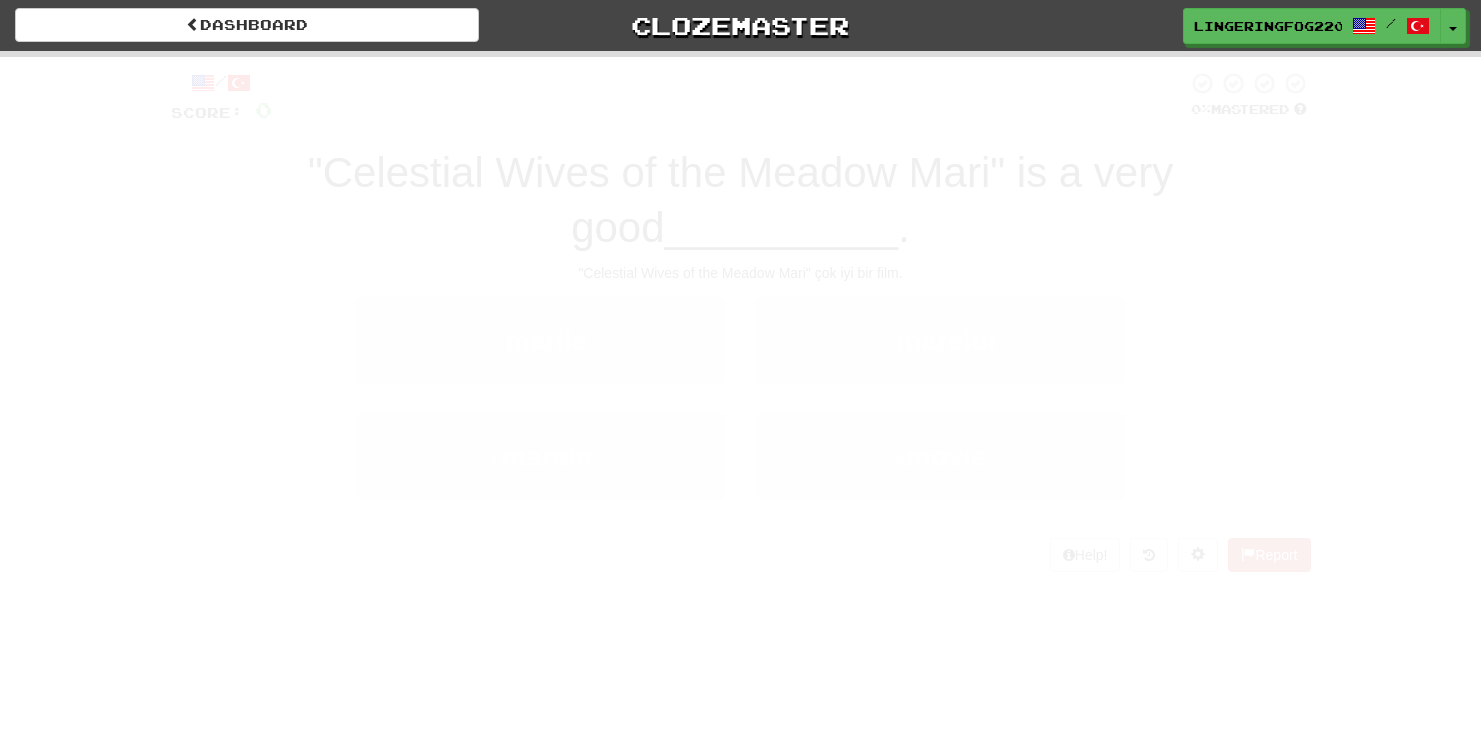 scroll, scrollTop: 0, scrollLeft: 0, axis: both 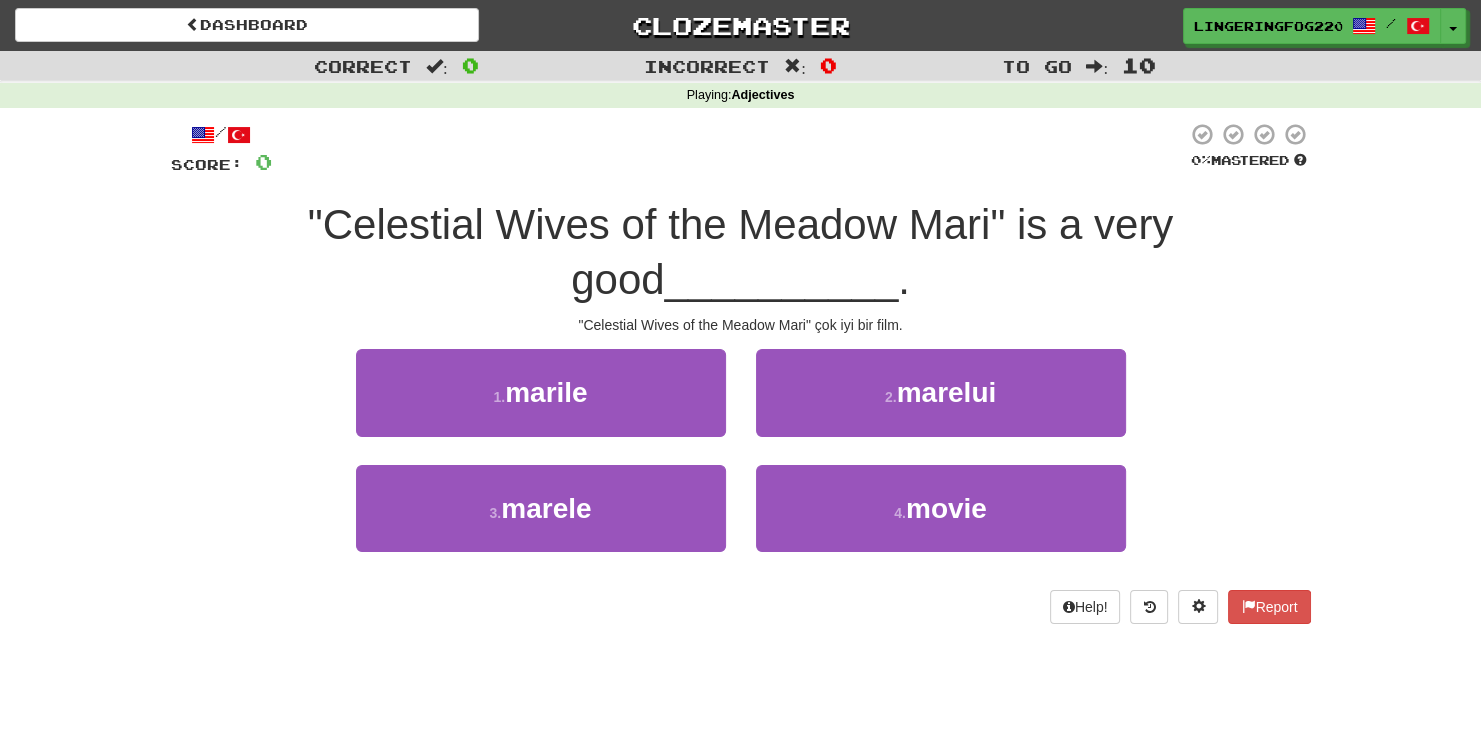 click on ""Celestial Wives of the Meadow Mari" is a very good" at bounding box center (740, 252) 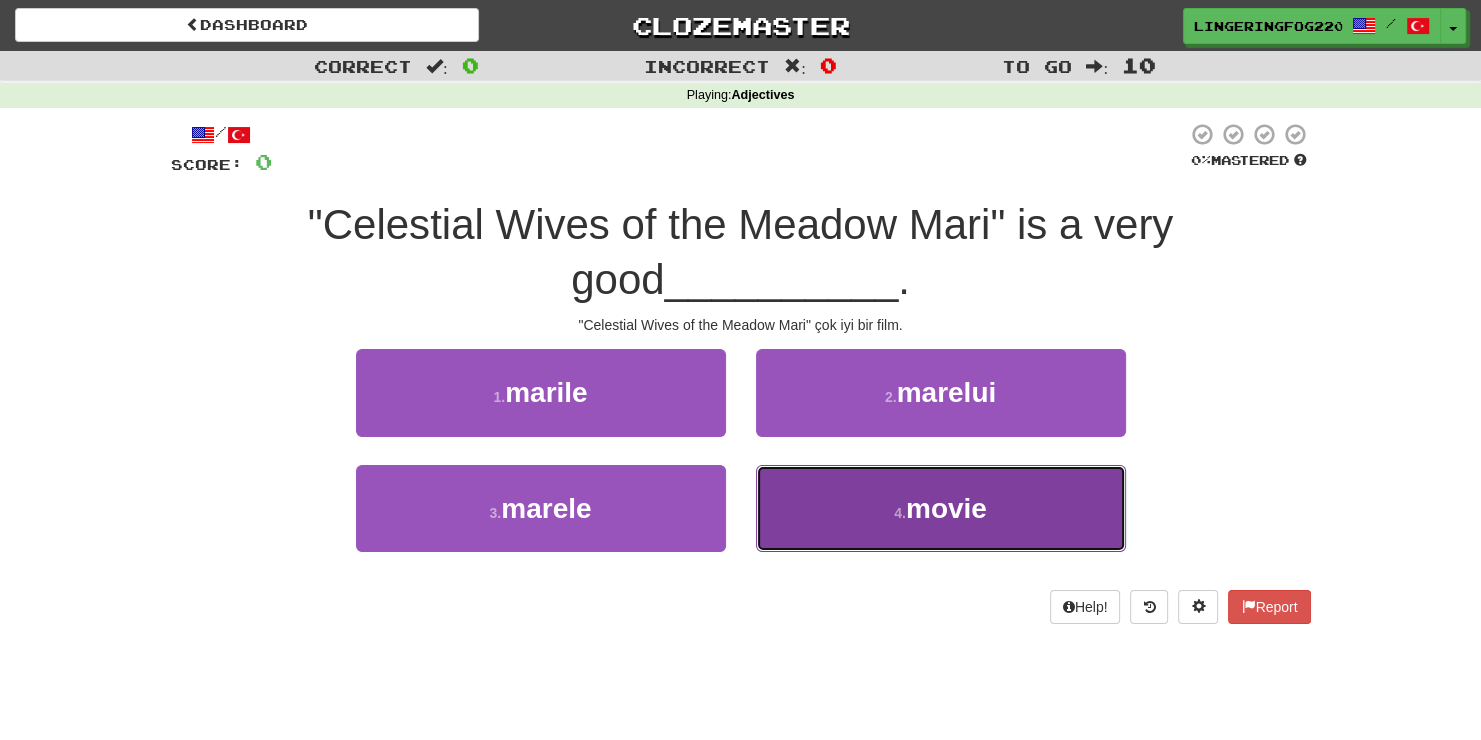 click on "4 .  movie" at bounding box center (941, 508) 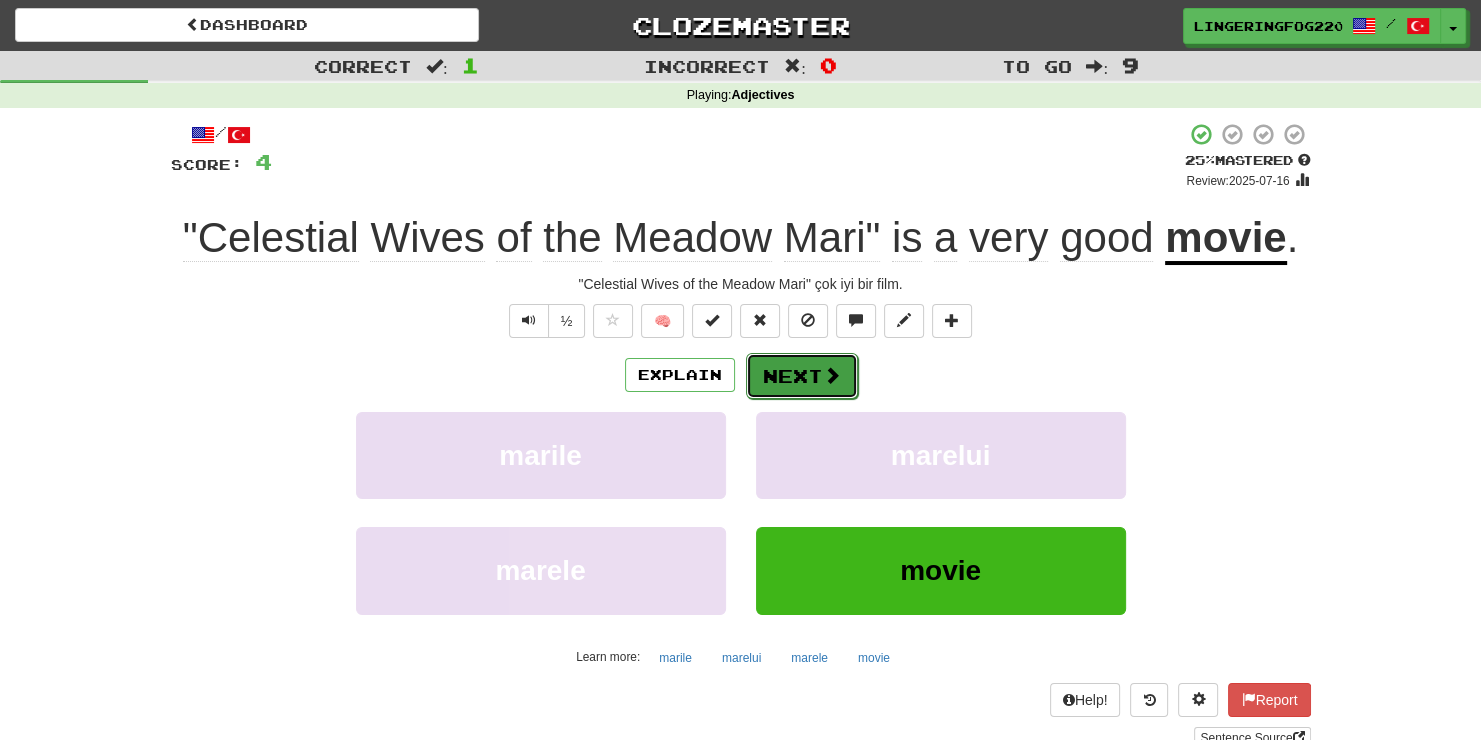 click on "Next" at bounding box center (802, 376) 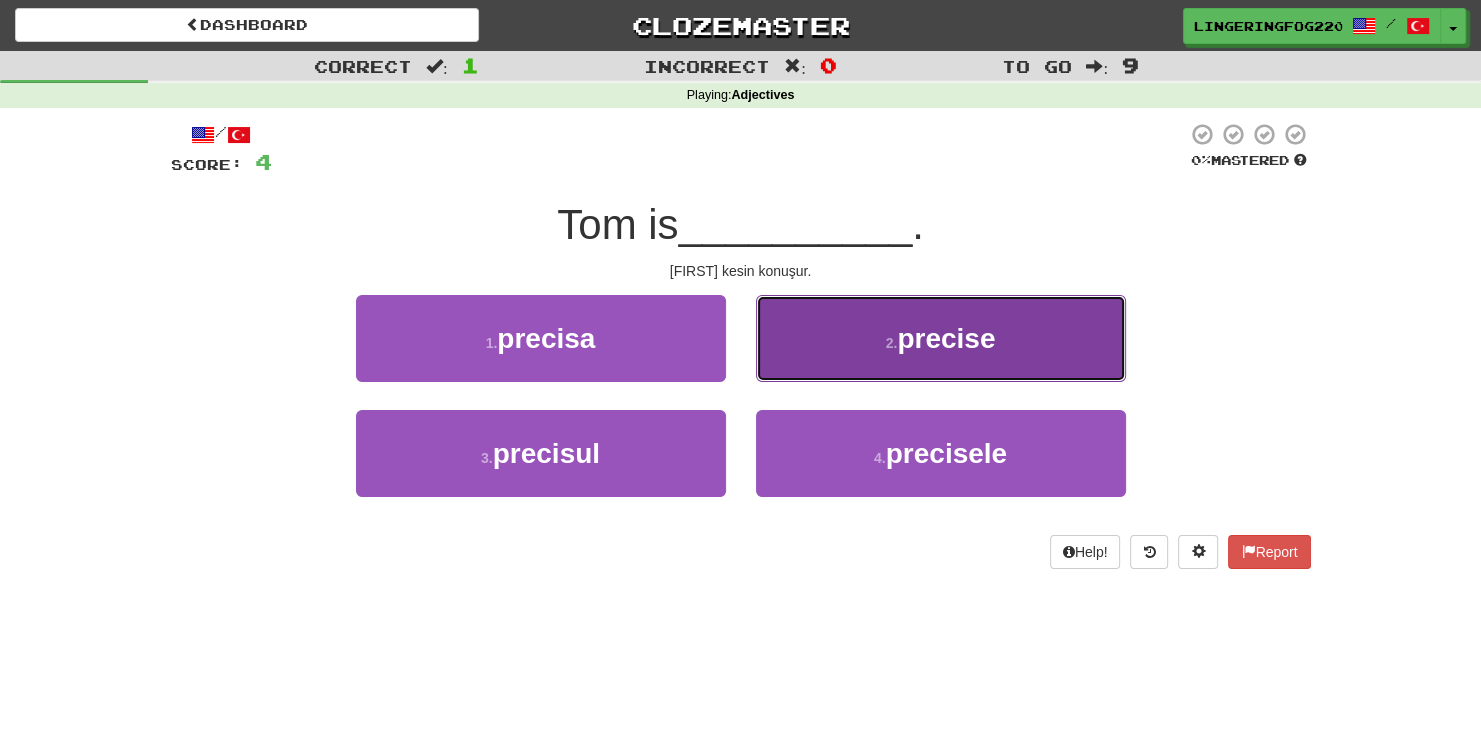 click on "precise" at bounding box center (946, 338) 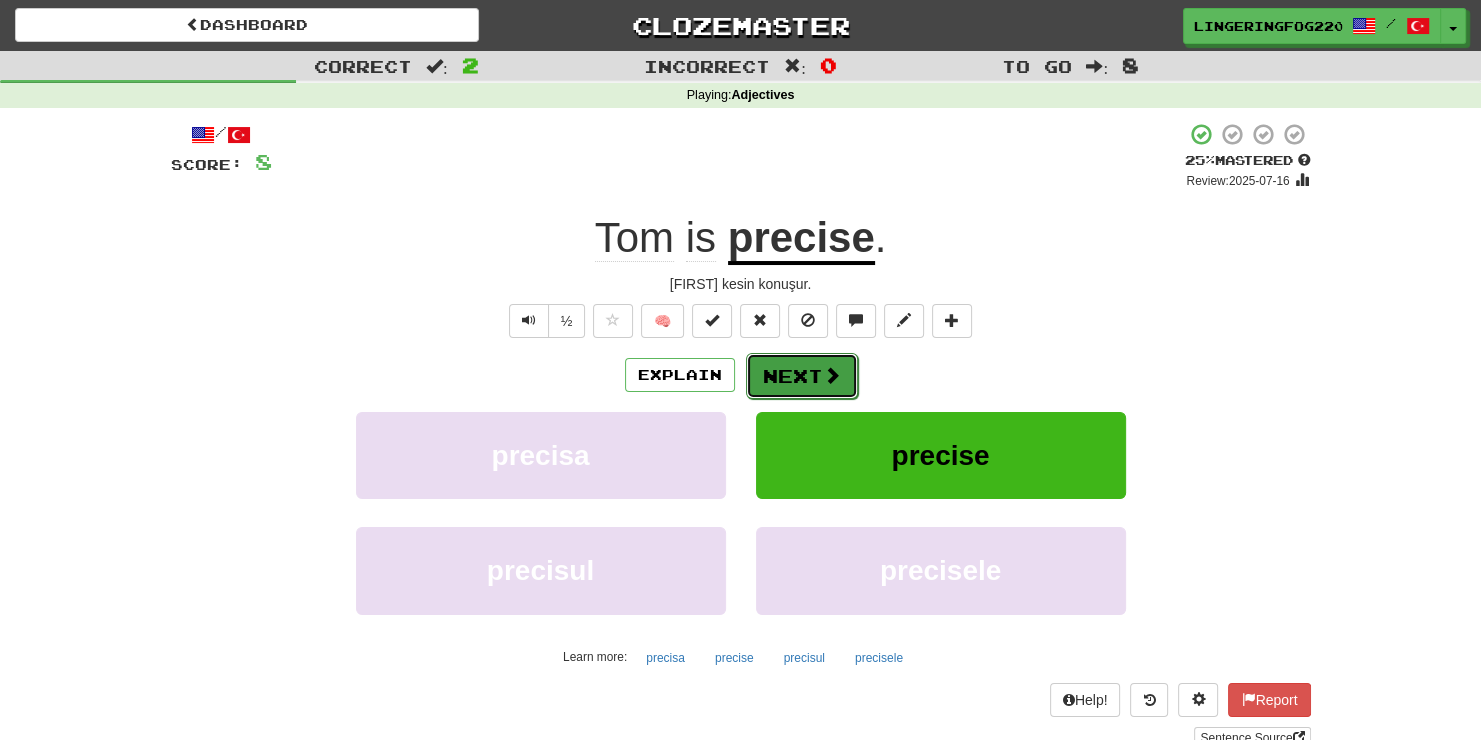 click on "Next" at bounding box center [802, 376] 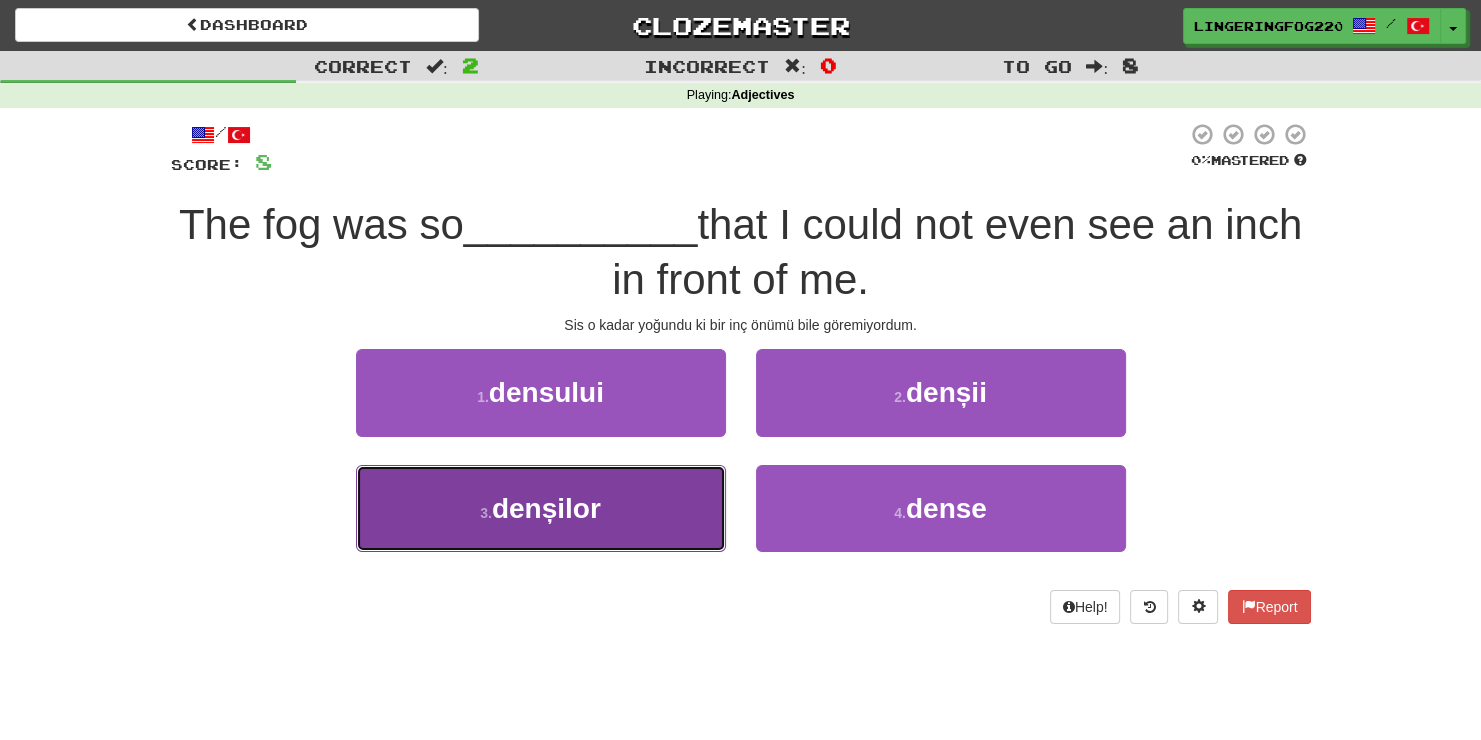 click on "3 .  denșilor" at bounding box center [541, 508] 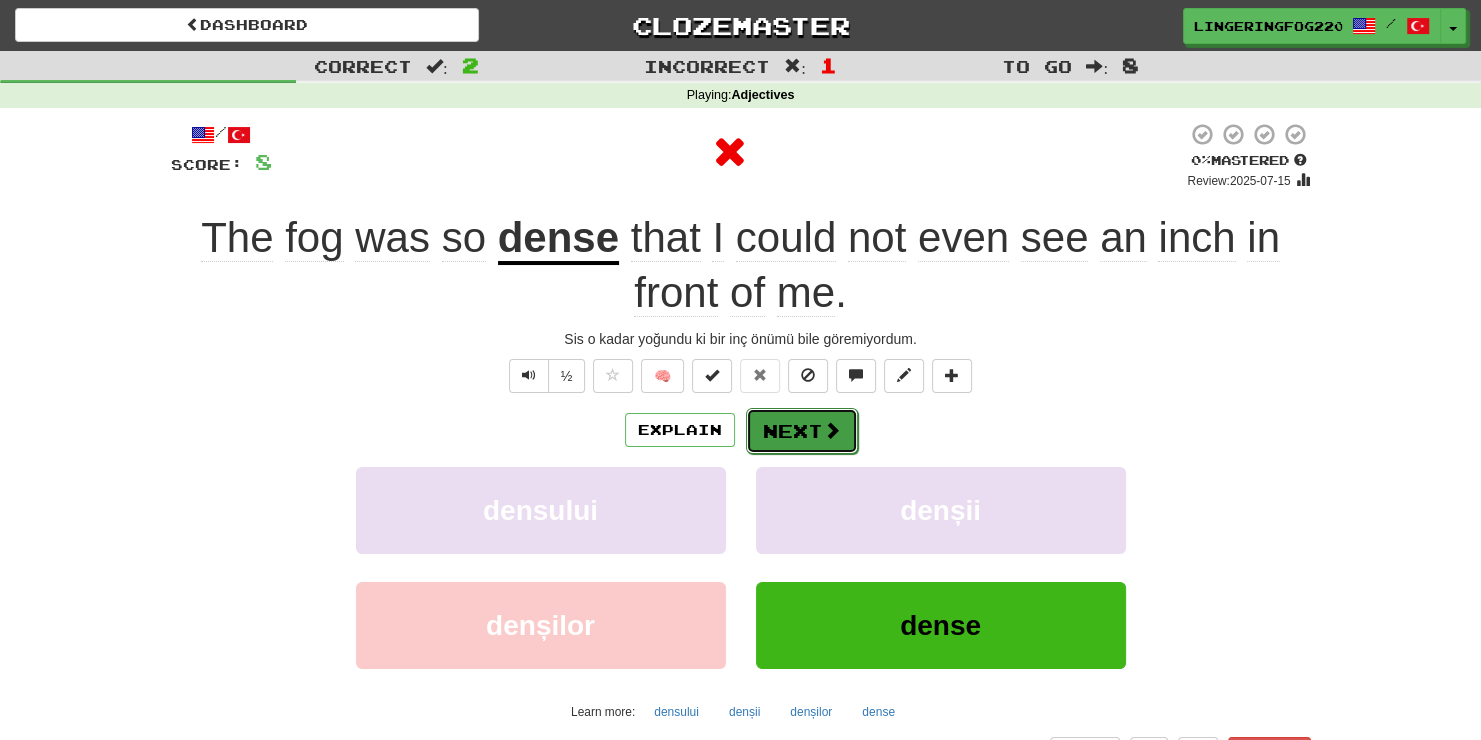 click on "Next" at bounding box center (802, 431) 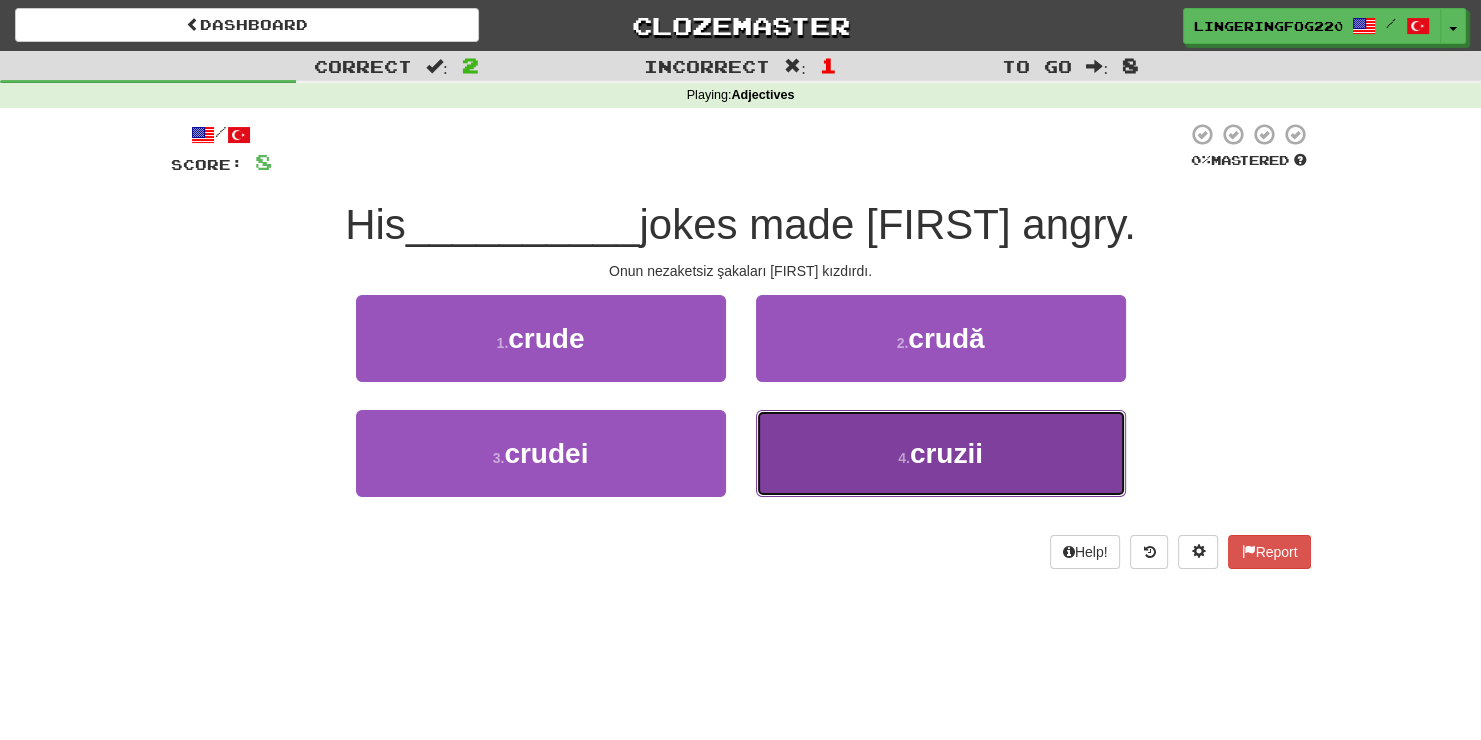 click on "cruzii" at bounding box center (946, 453) 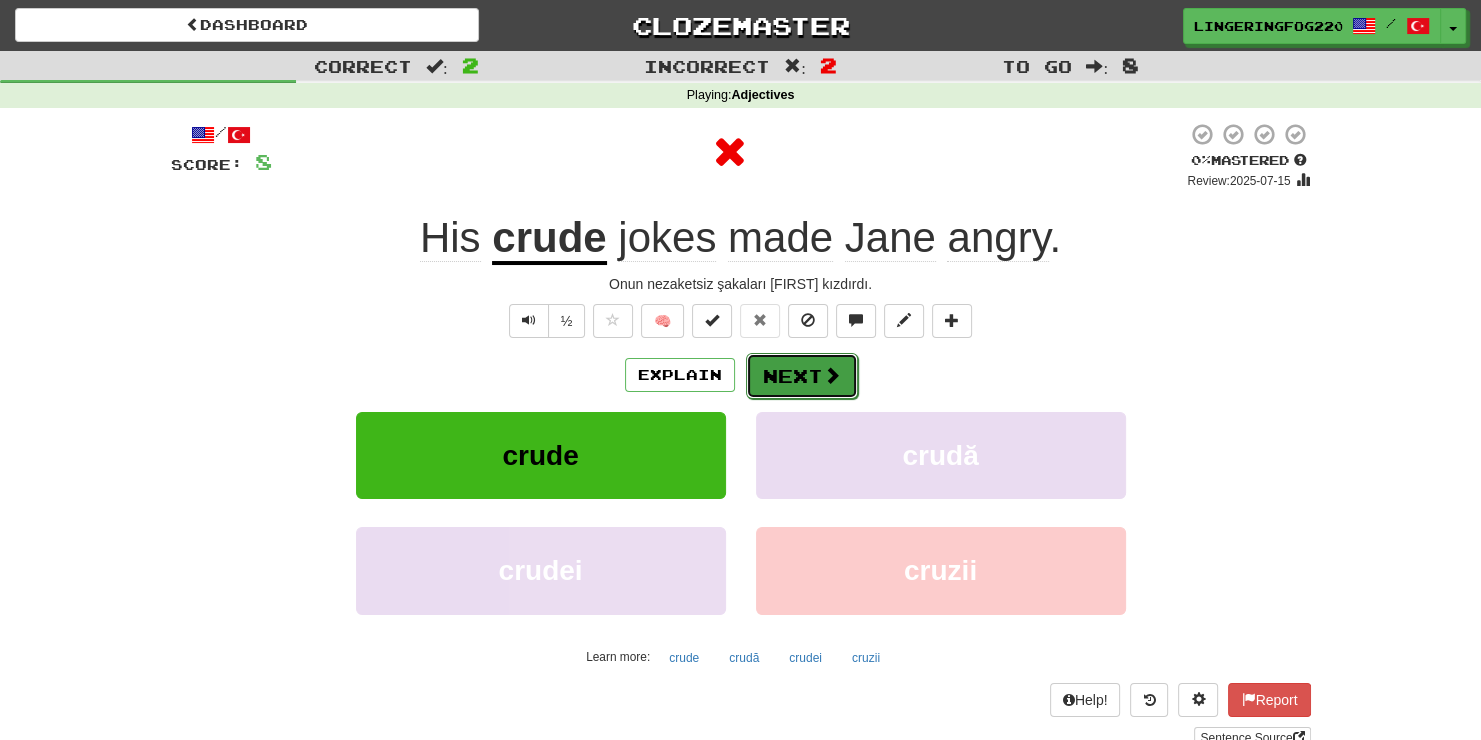 click on "Next" at bounding box center (802, 376) 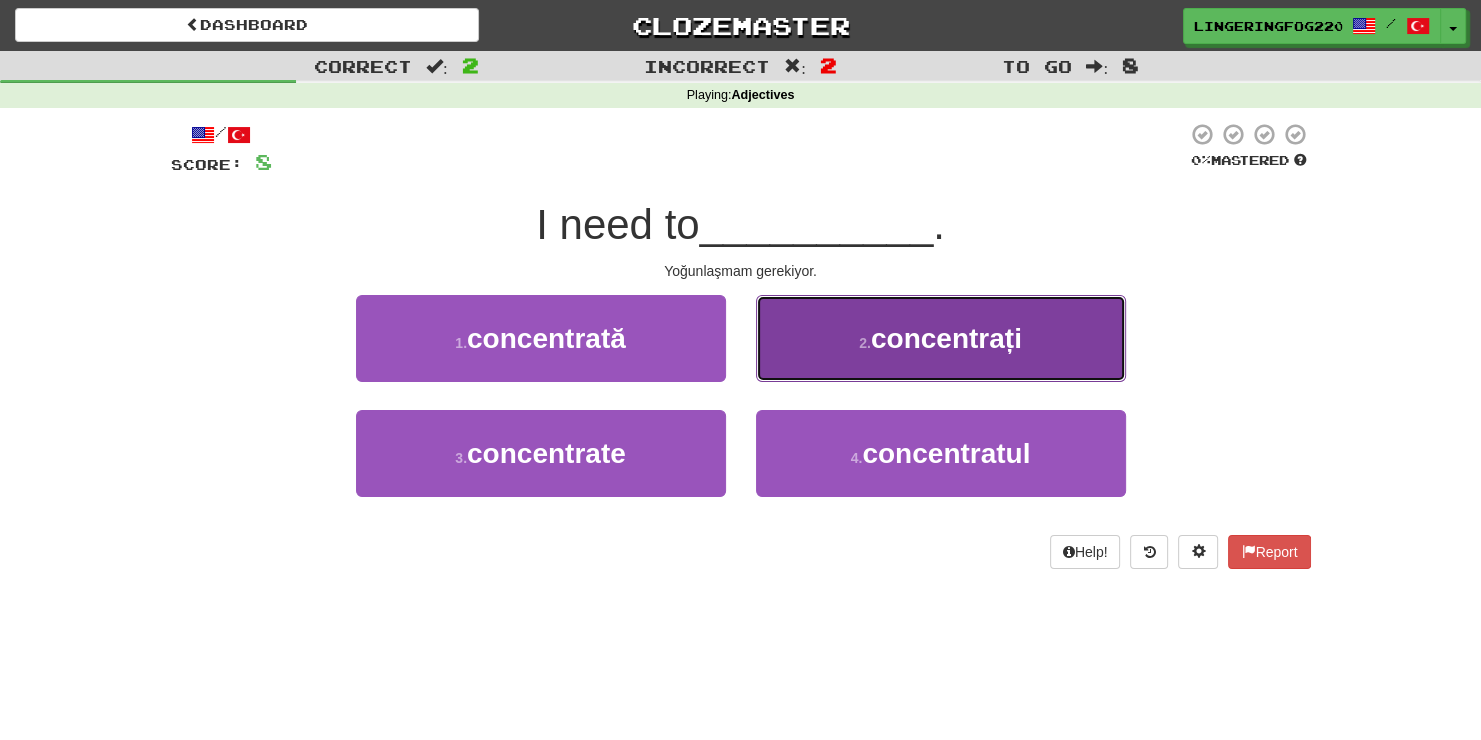 click on "2 .  concentrați" at bounding box center [941, 338] 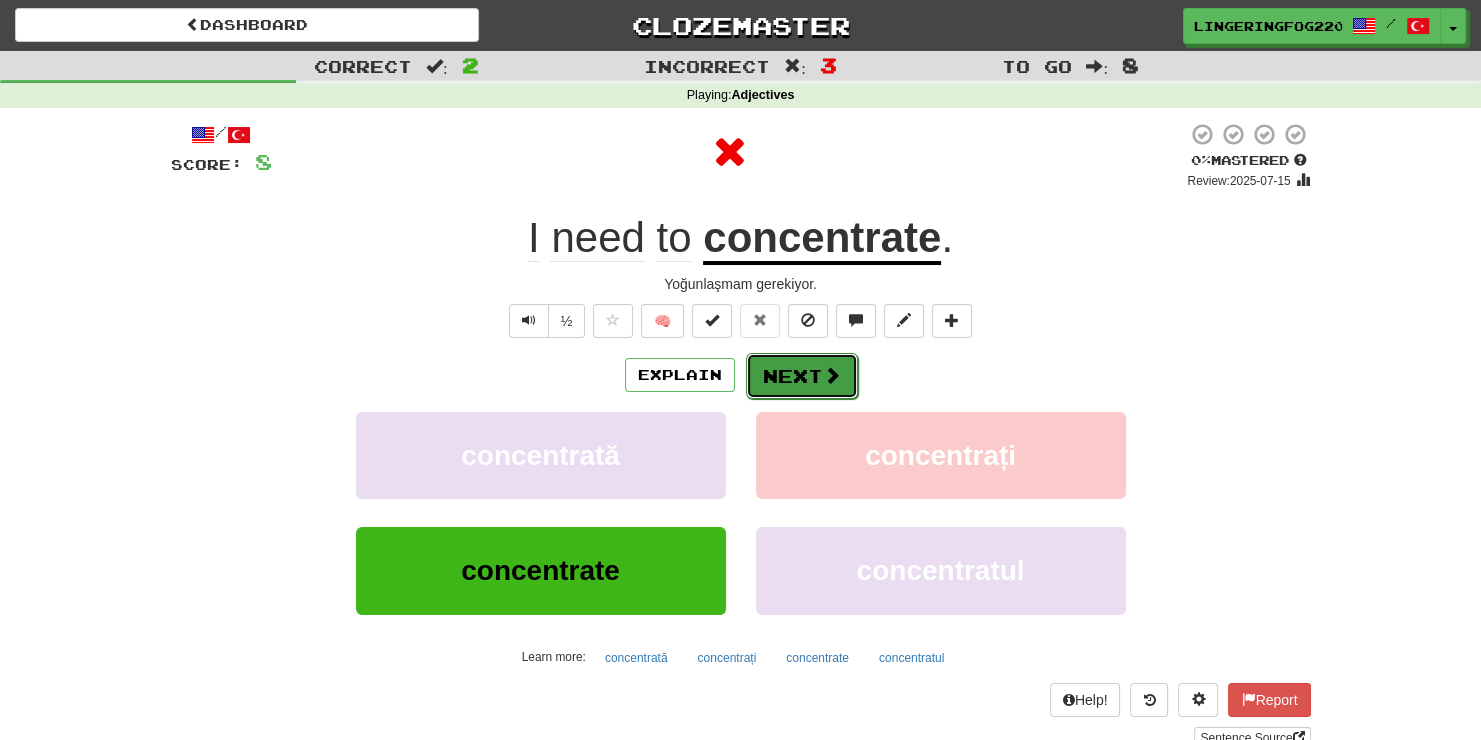 click on "Next" at bounding box center (802, 376) 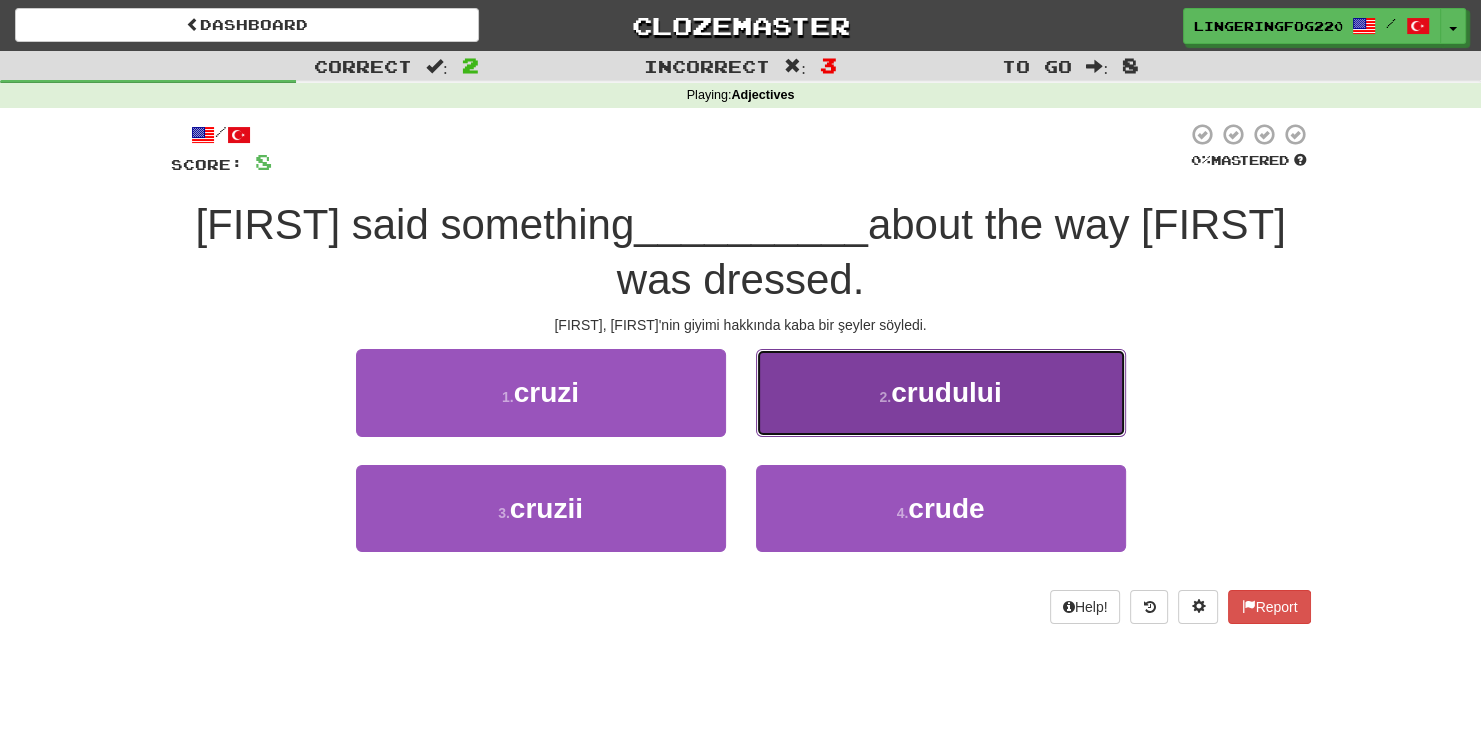 click on "2 .  crudului" at bounding box center [941, 392] 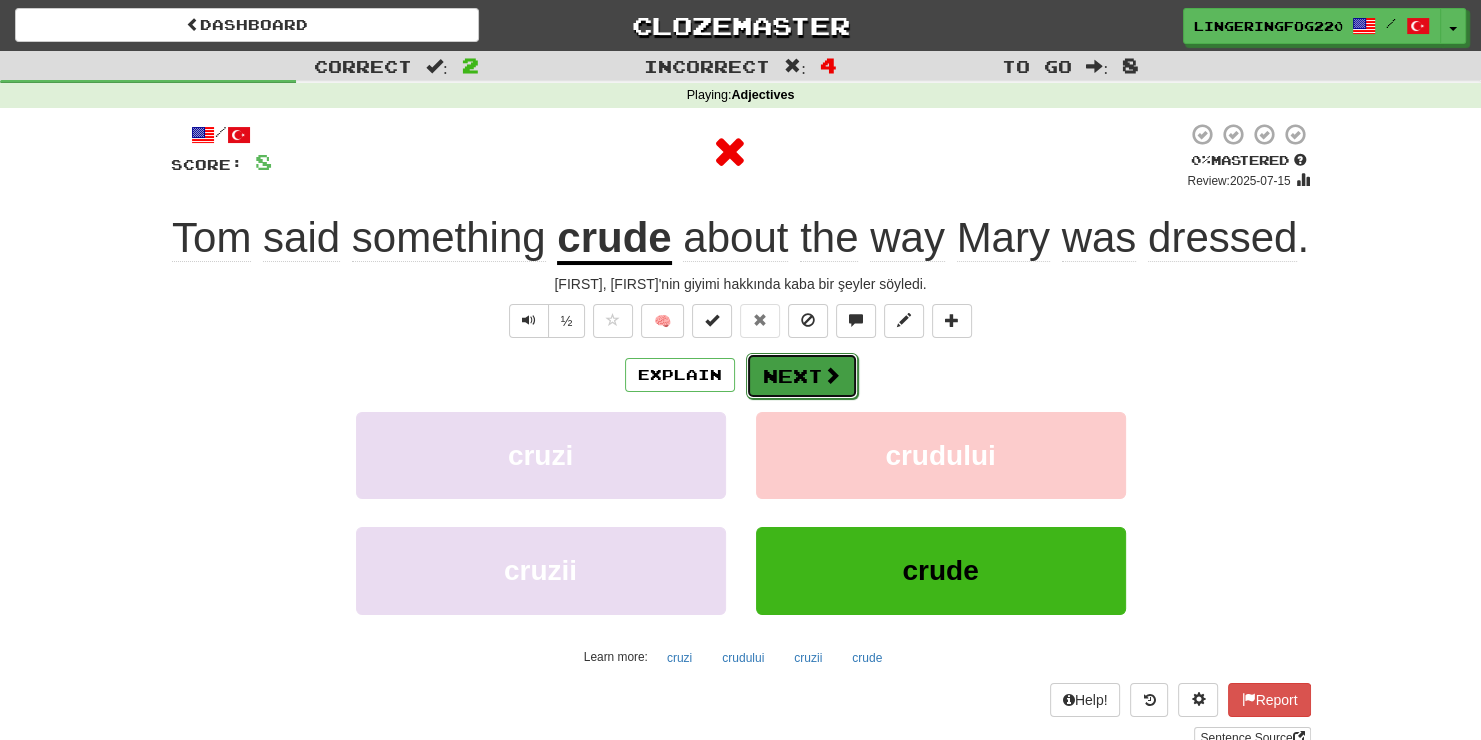 click at bounding box center (832, 375) 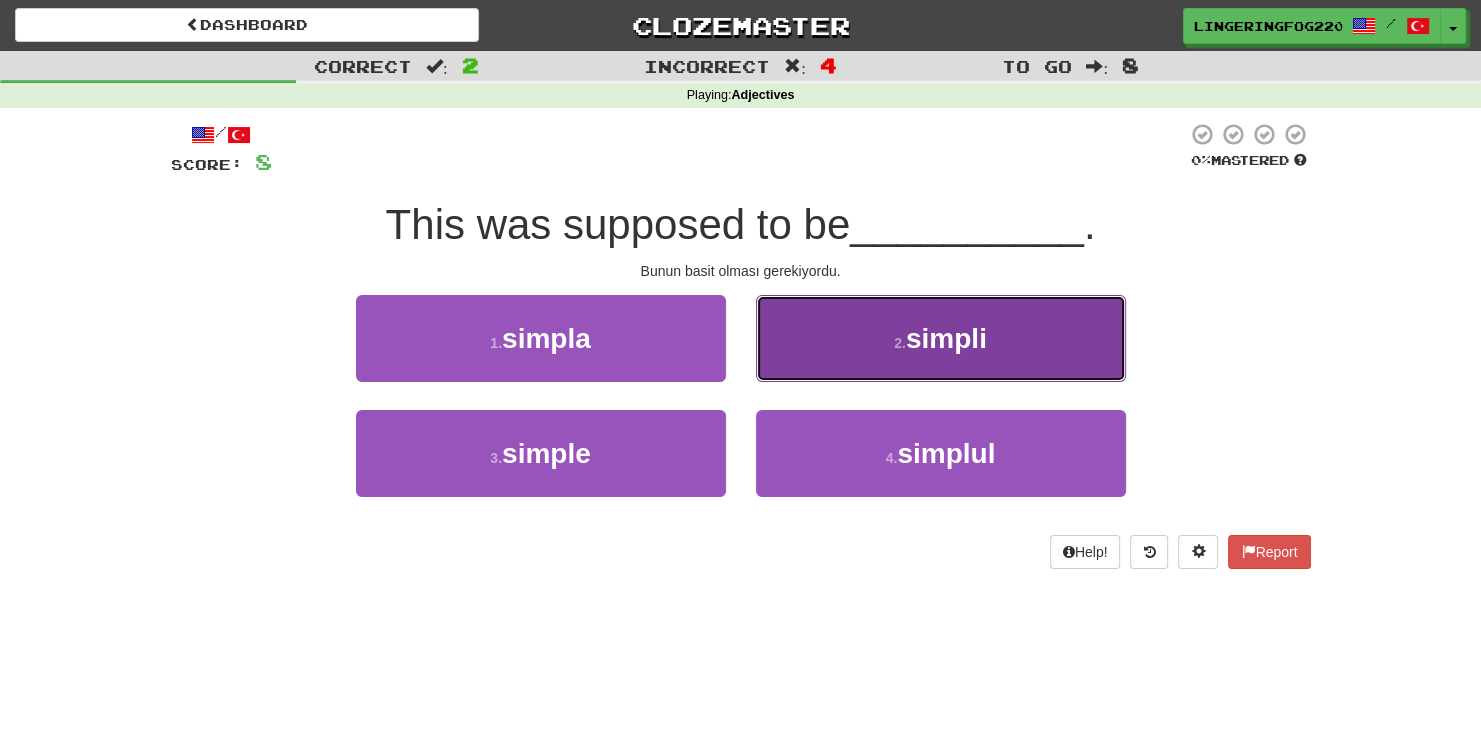 click on "2 .  simpli" at bounding box center [941, 338] 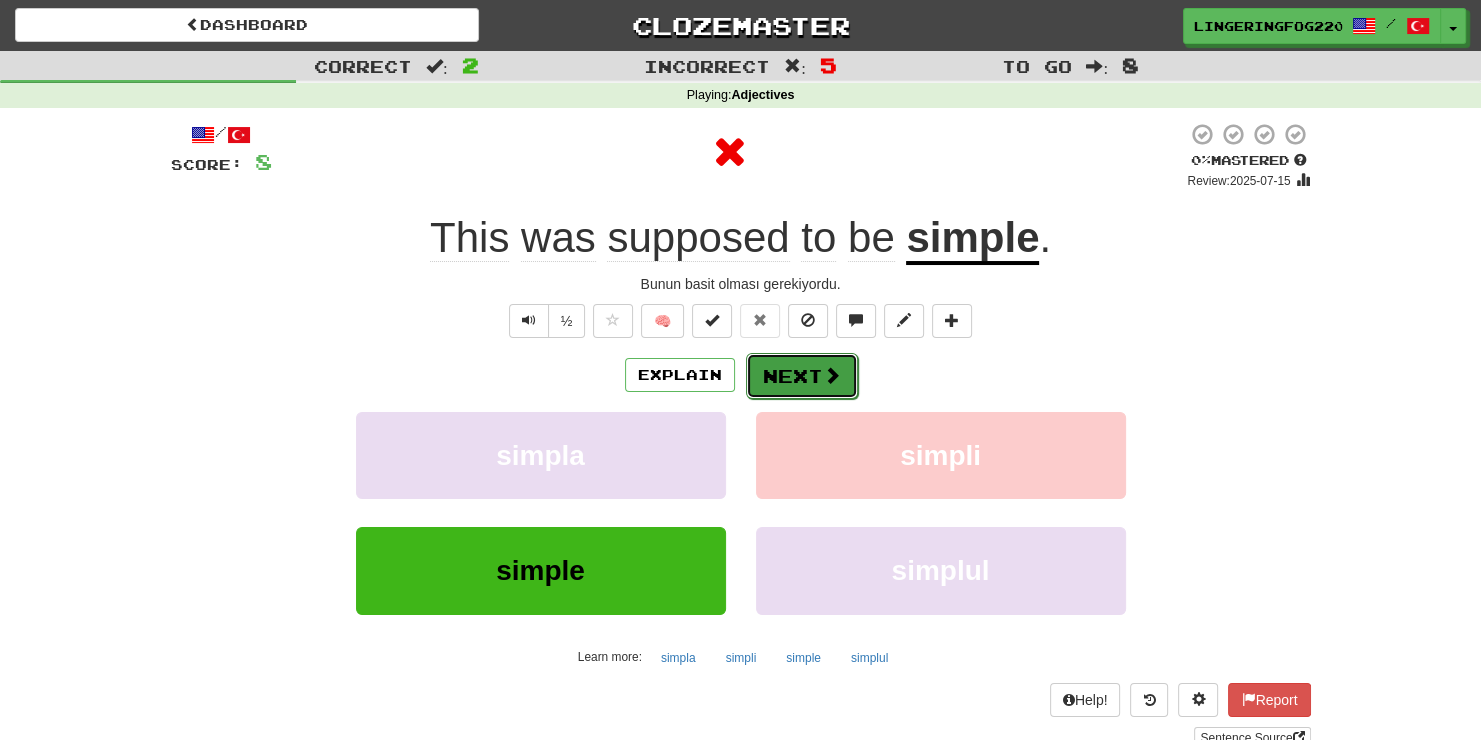 click on "Next" at bounding box center (802, 376) 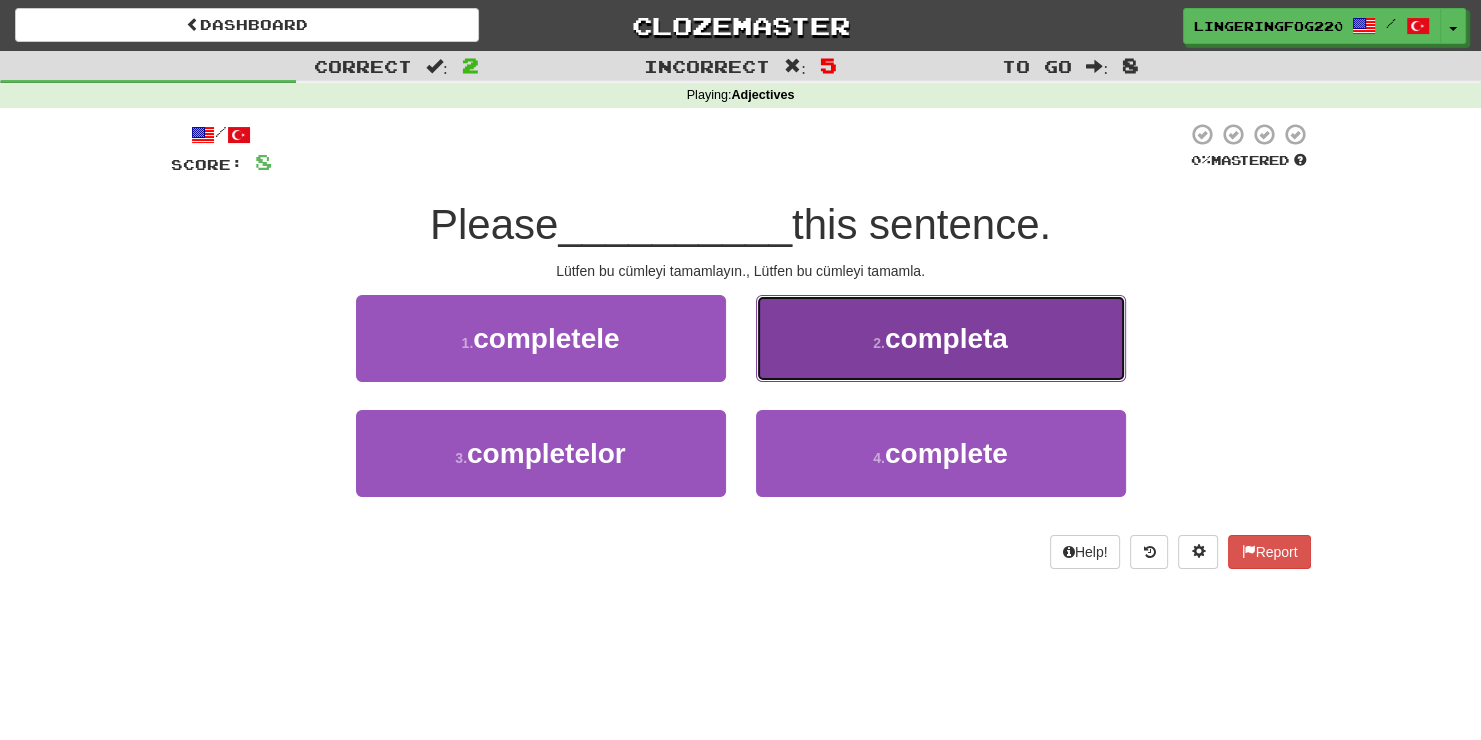 click on "2 .  completa" at bounding box center (941, 338) 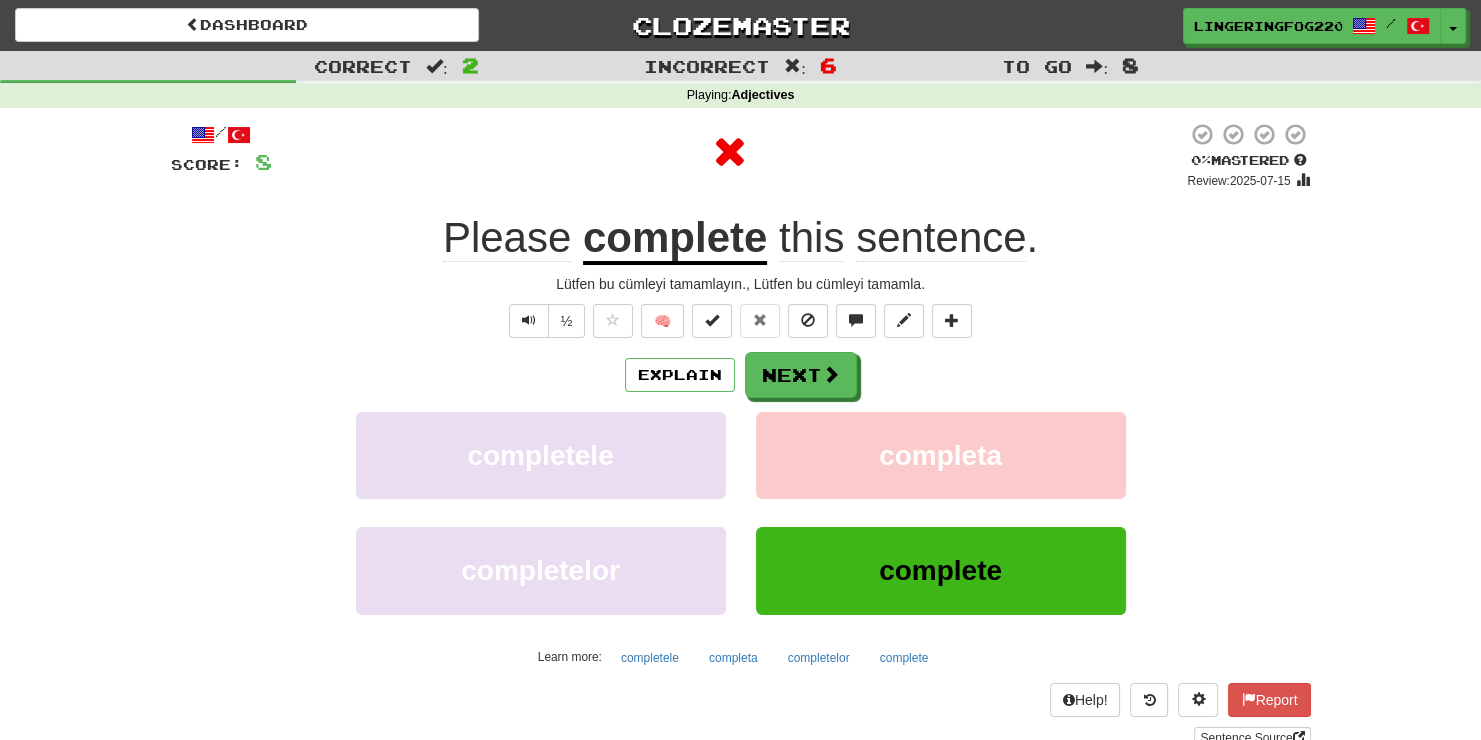 click on "/  Score:   8 0 %  Mastered Review:  2025-07-15 Please   complete   this   sentence . Lütfen bu cümleyi tamamlayın., Lütfen bu cümleyi tamamla. ½ 🧠 Explain Next completele completa completelor complete Learn more: completele completa completelor complete  Help!  Report Sentence Source" at bounding box center [741, 435] 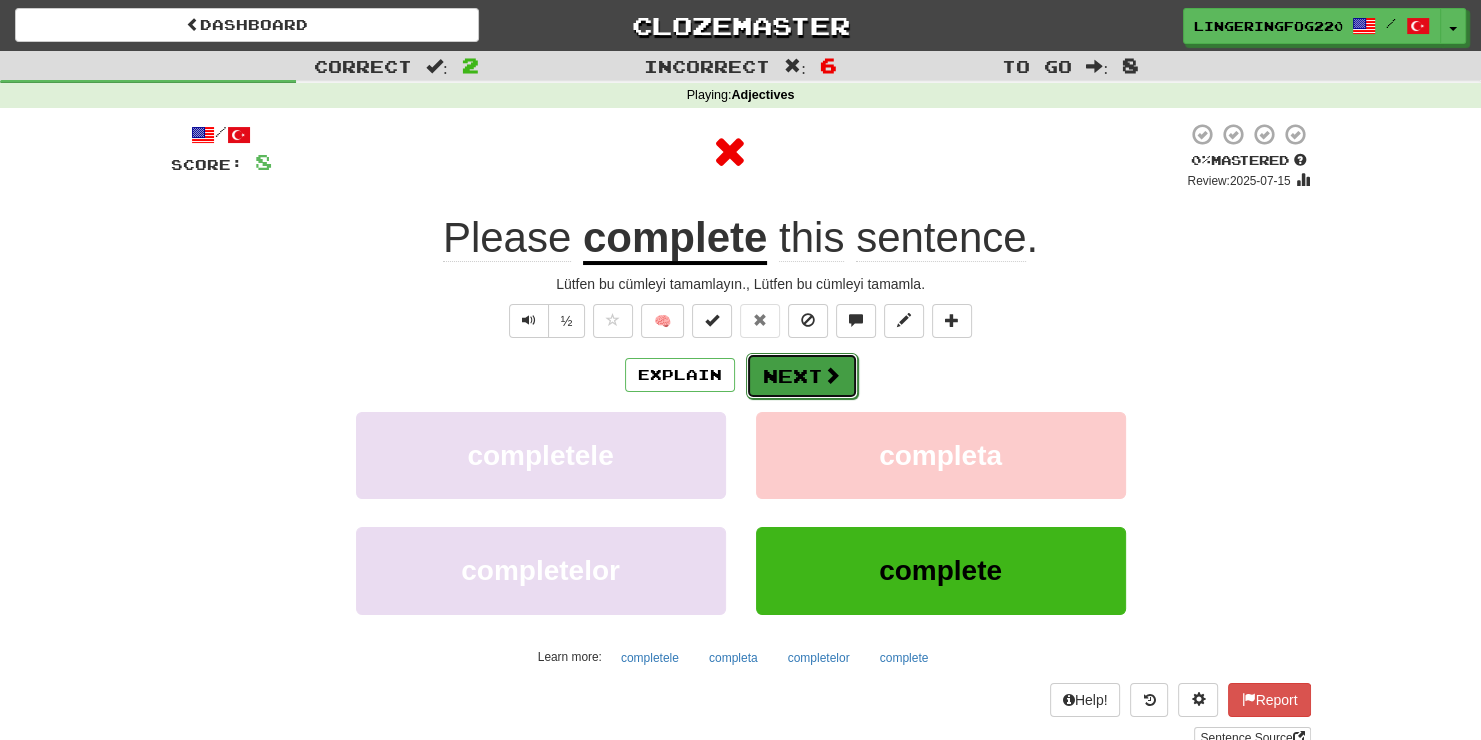click on "Next" at bounding box center (802, 376) 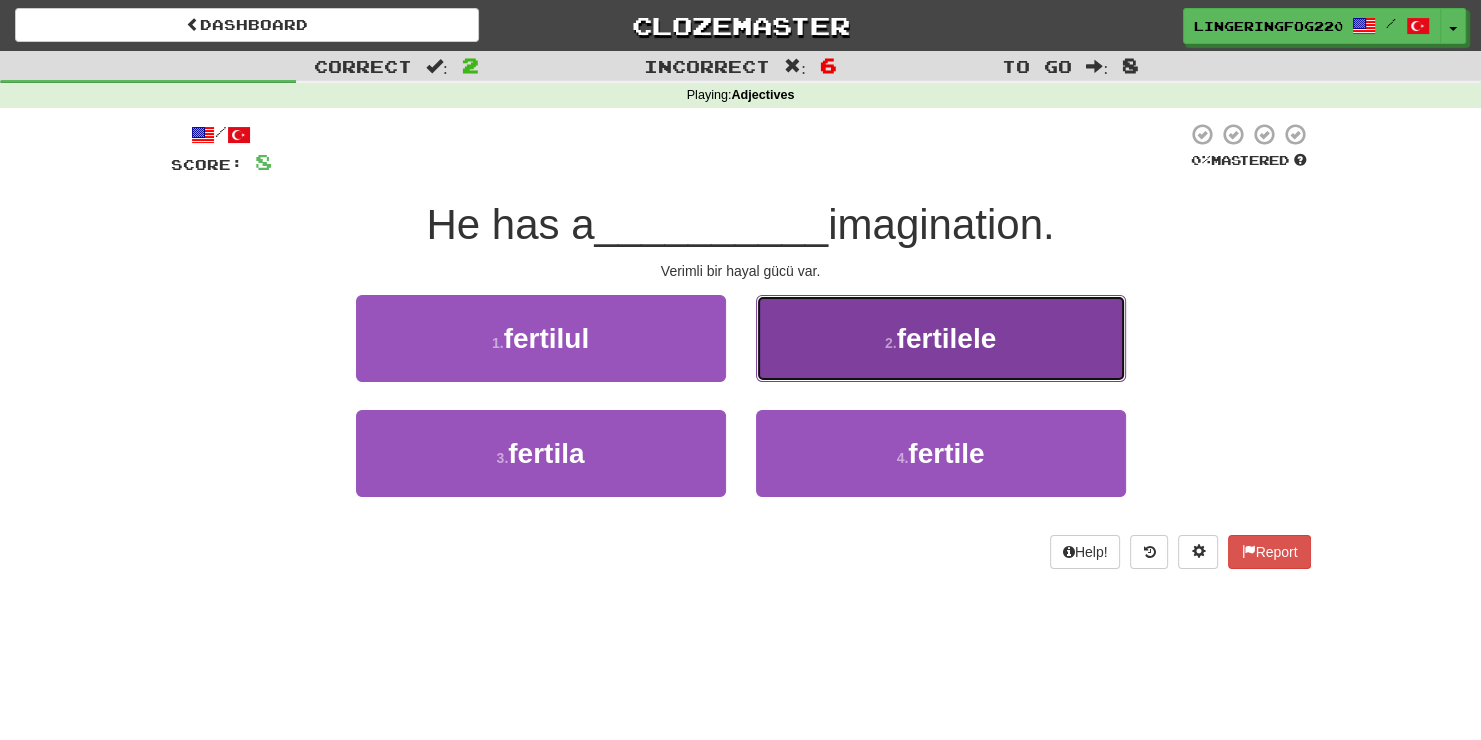 click on "2 .  fertilele" at bounding box center [941, 338] 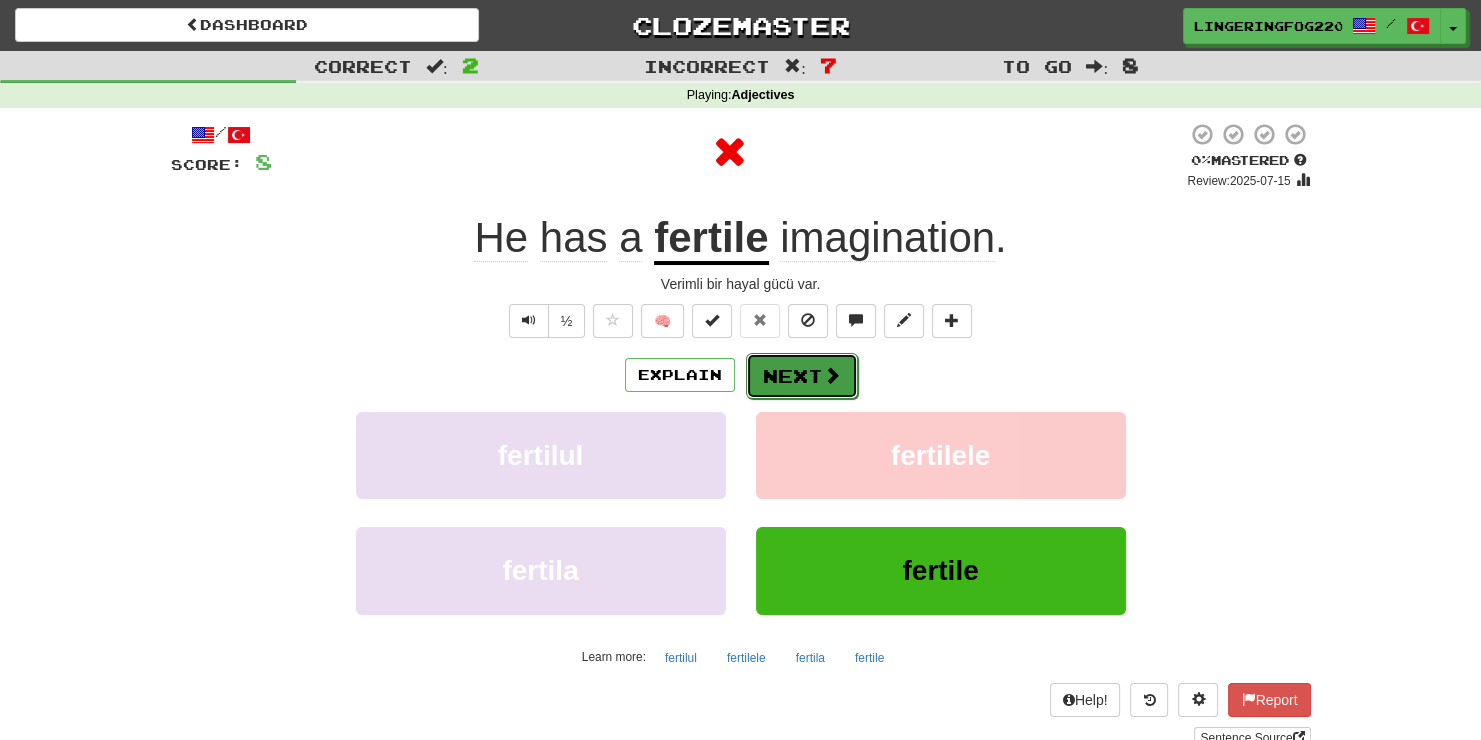 click on "Next" at bounding box center [802, 376] 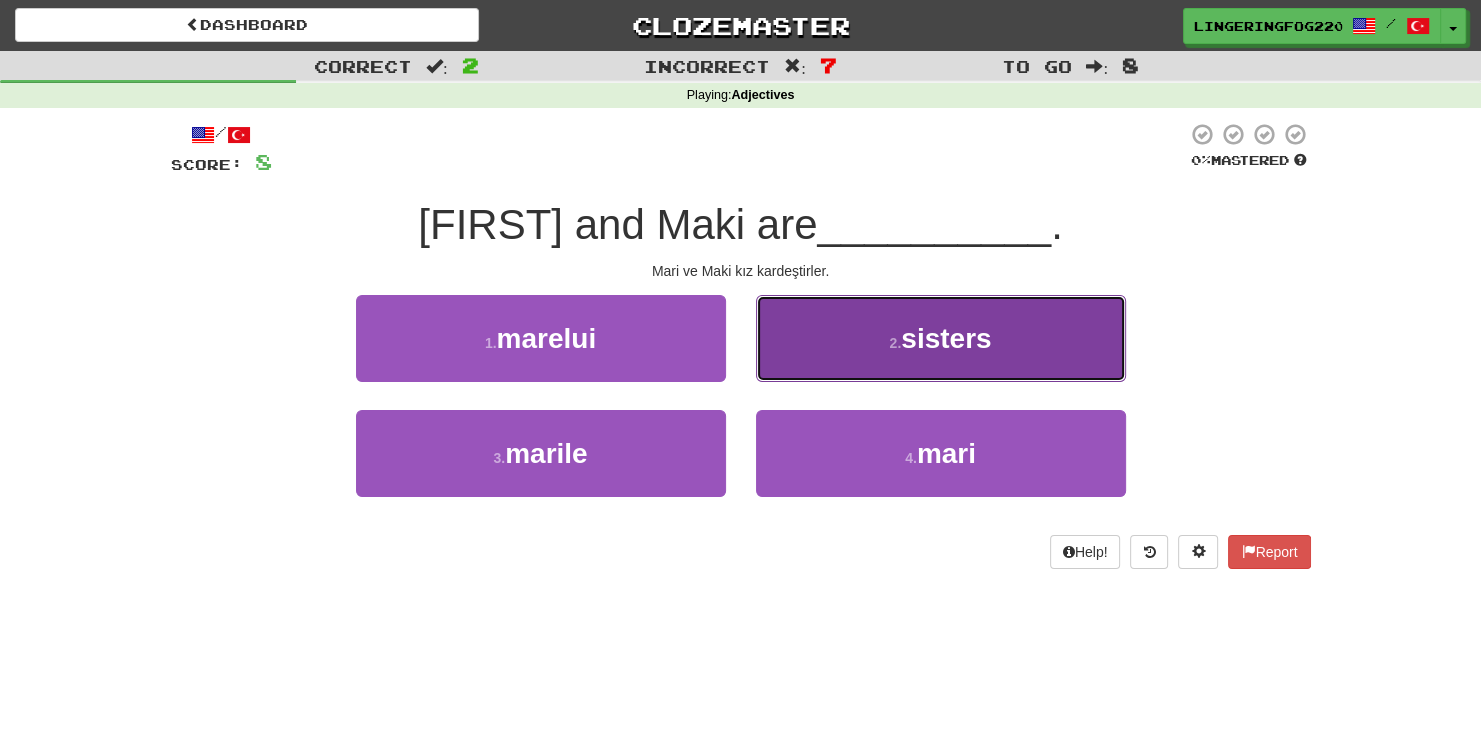 click on "2 .  sisters" at bounding box center [941, 338] 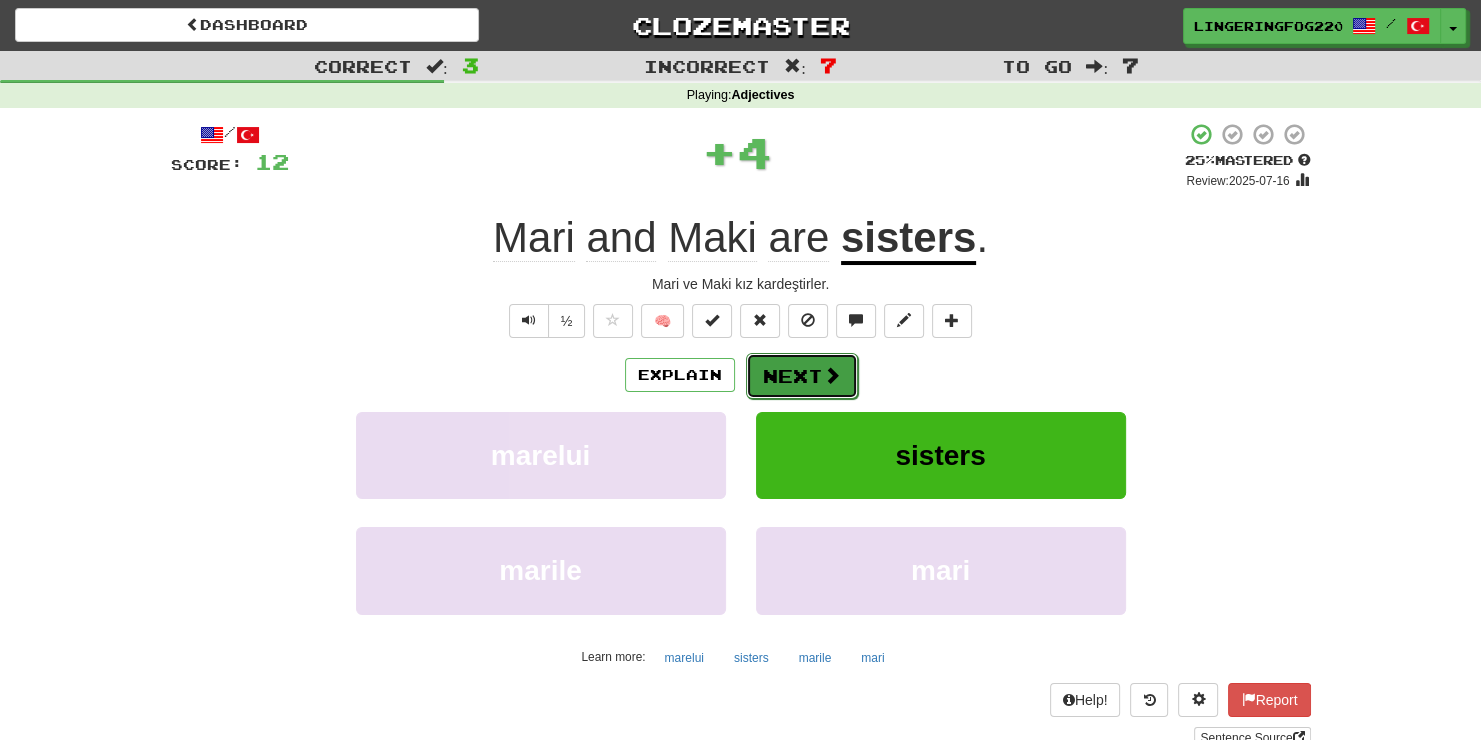 click on "Next" at bounding box center (802, 376) 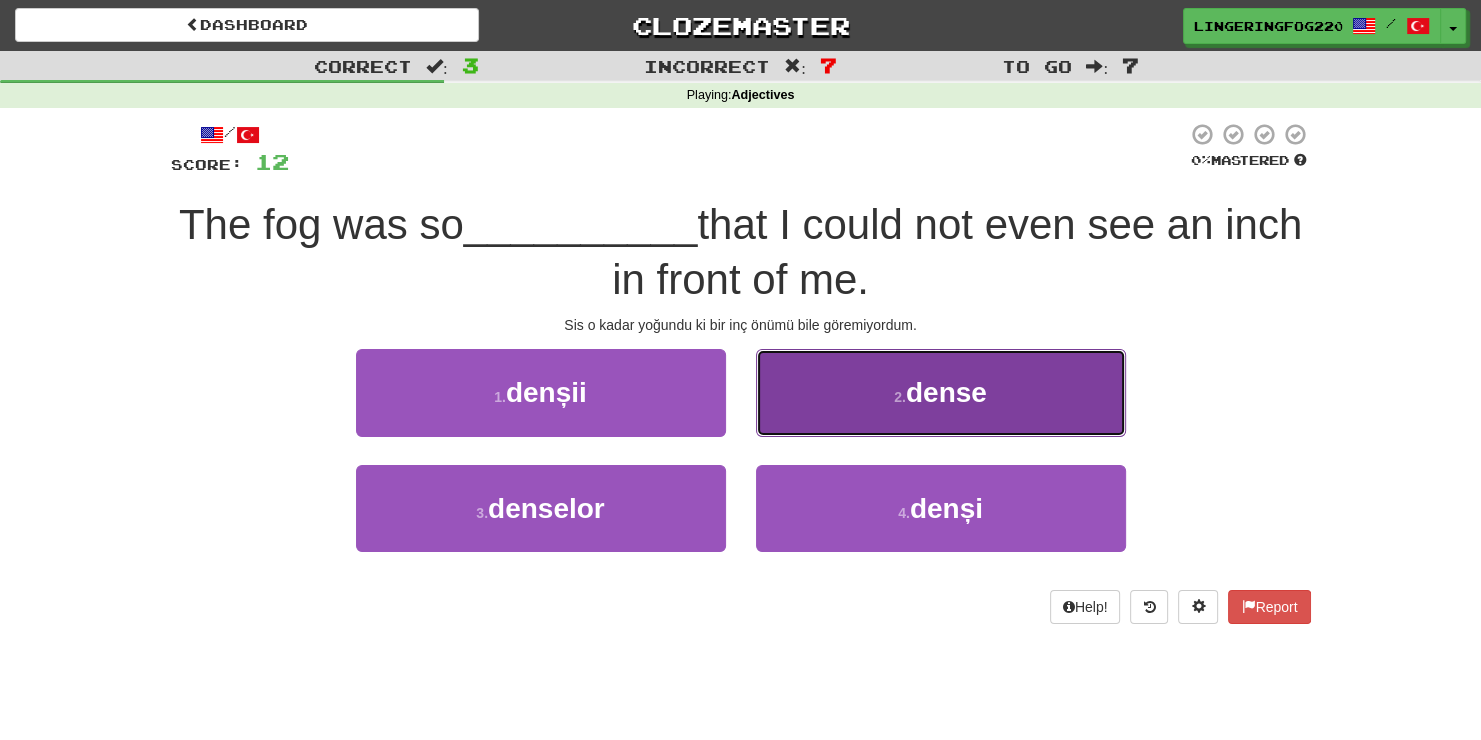 click on "2 .  dense" at bounding box center [941, 392] 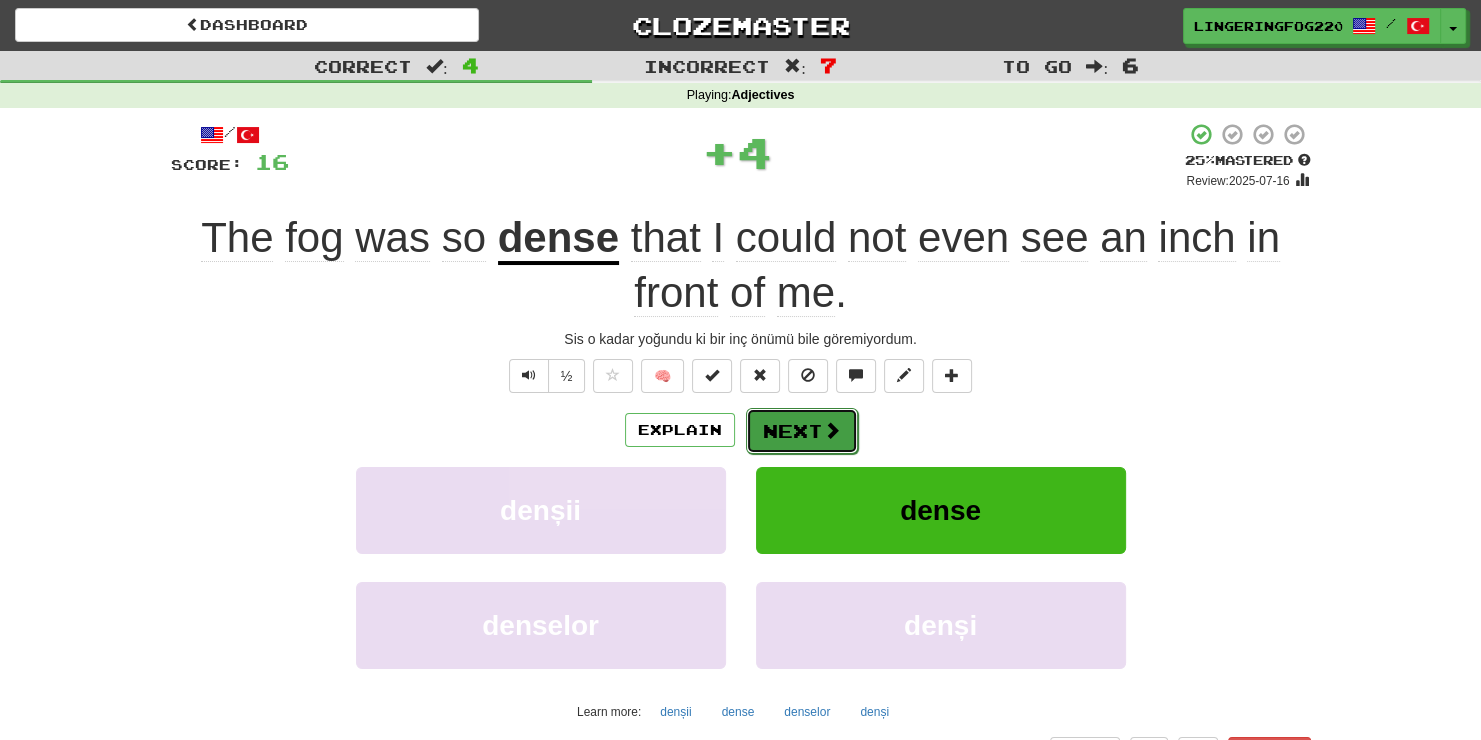 click on "Next" at bounding box center [802, 431] 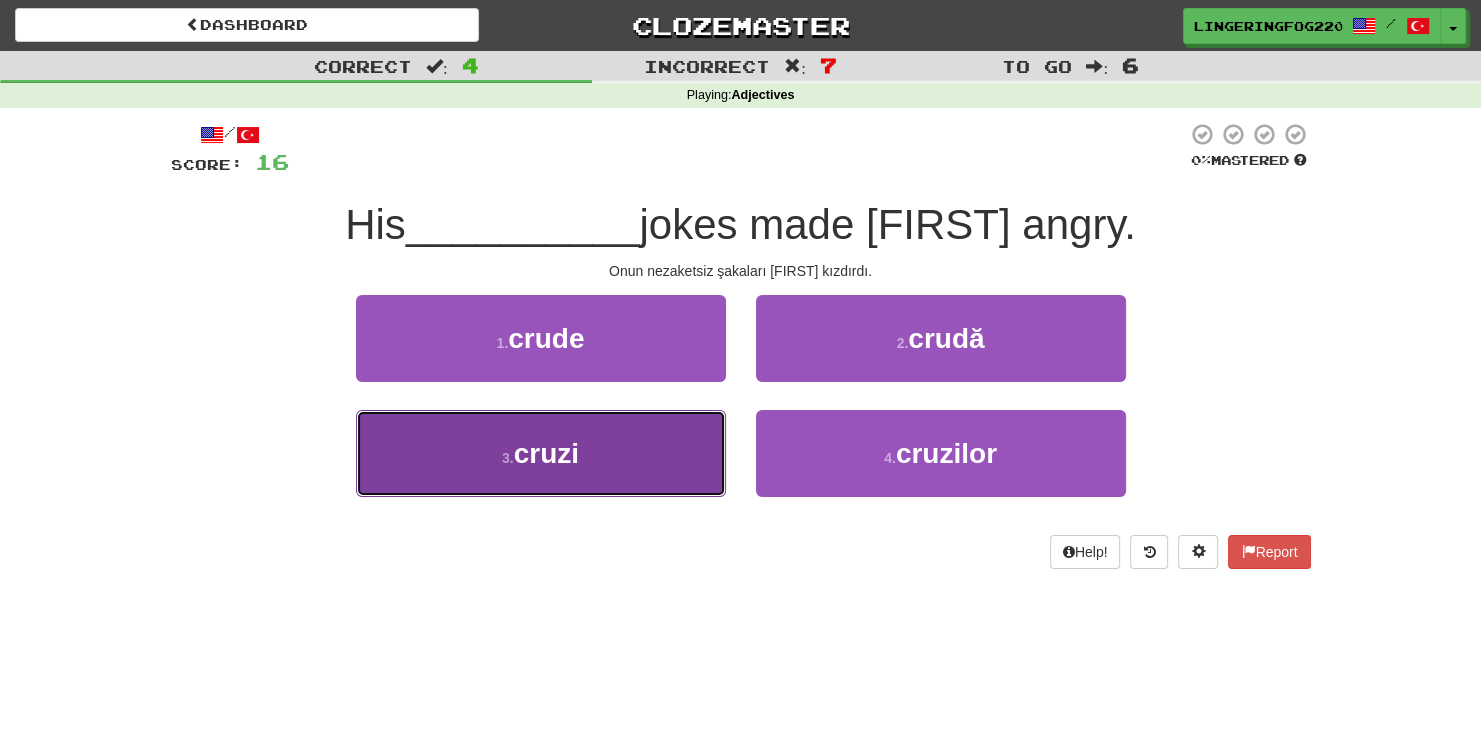click on "3 .  cruzi" at bounding box center (541, 453) 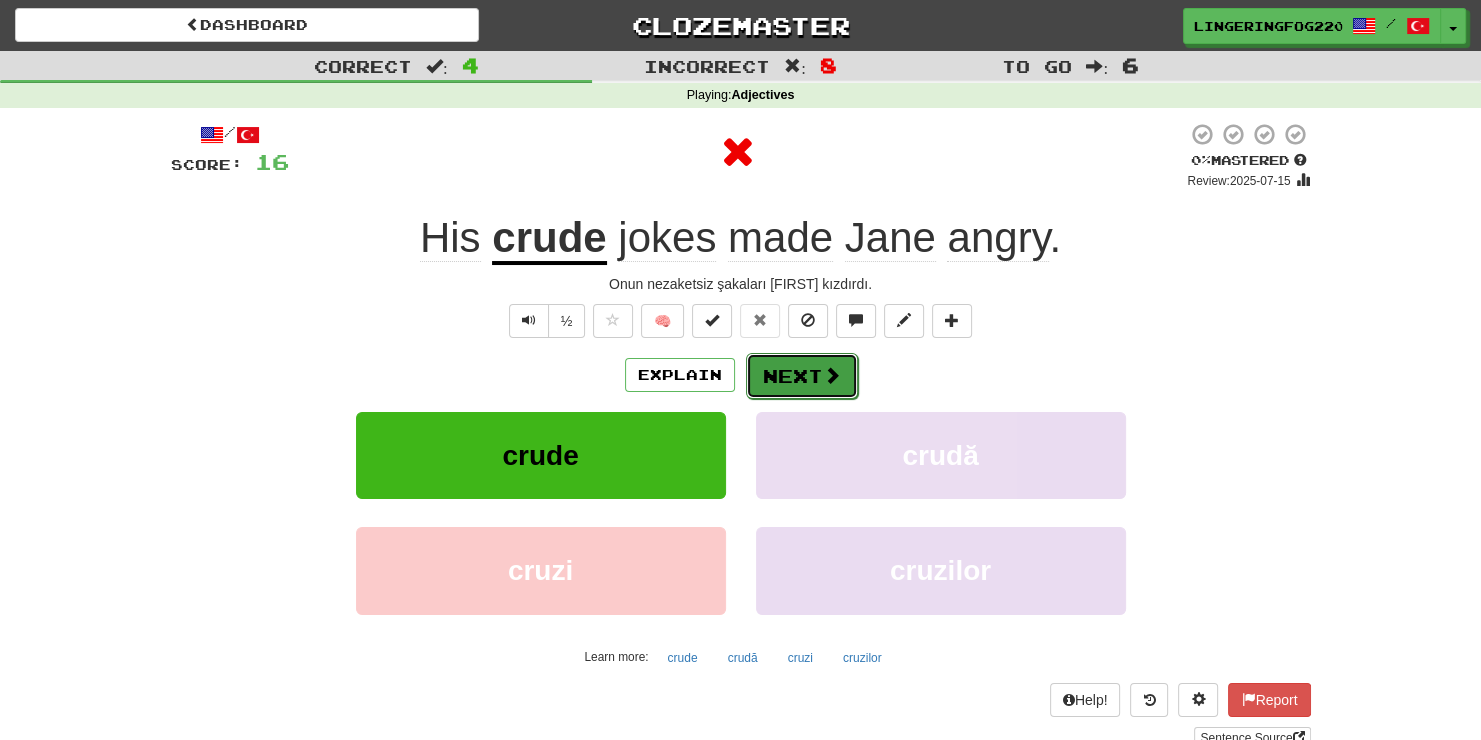 click on "Next" at bounding box center [802, 376] 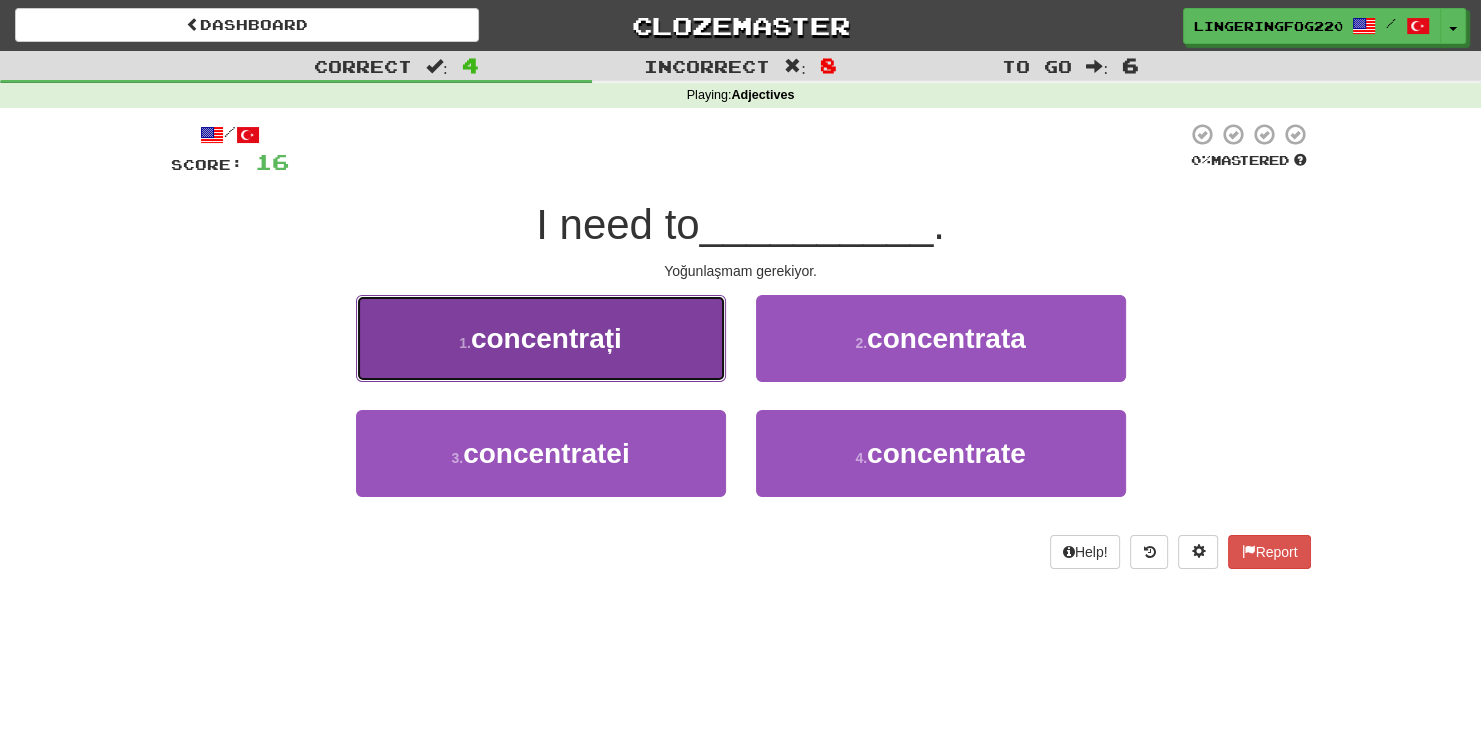 click on "1 .  concentrați" at bounding box center [541, 338] 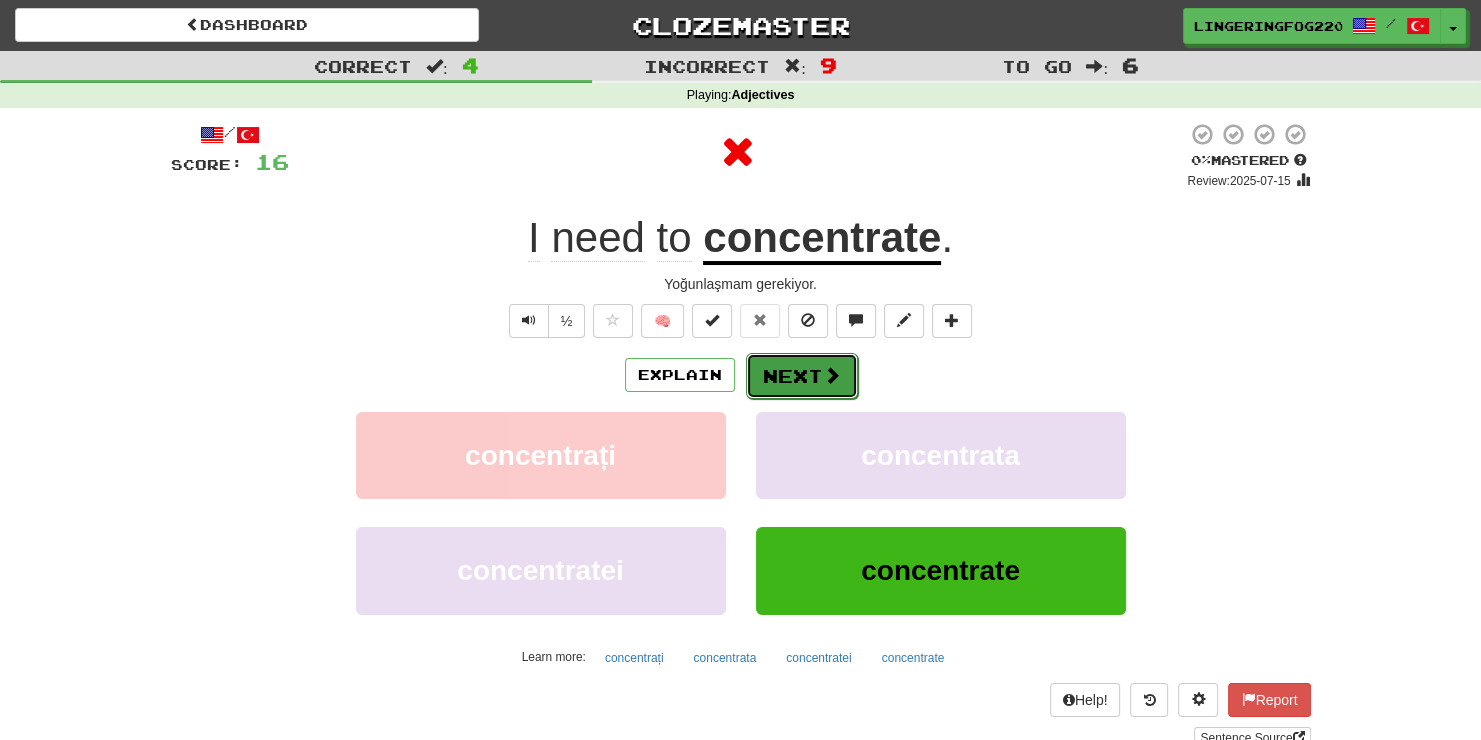 click on "Next" at bounding box center [802, 376] 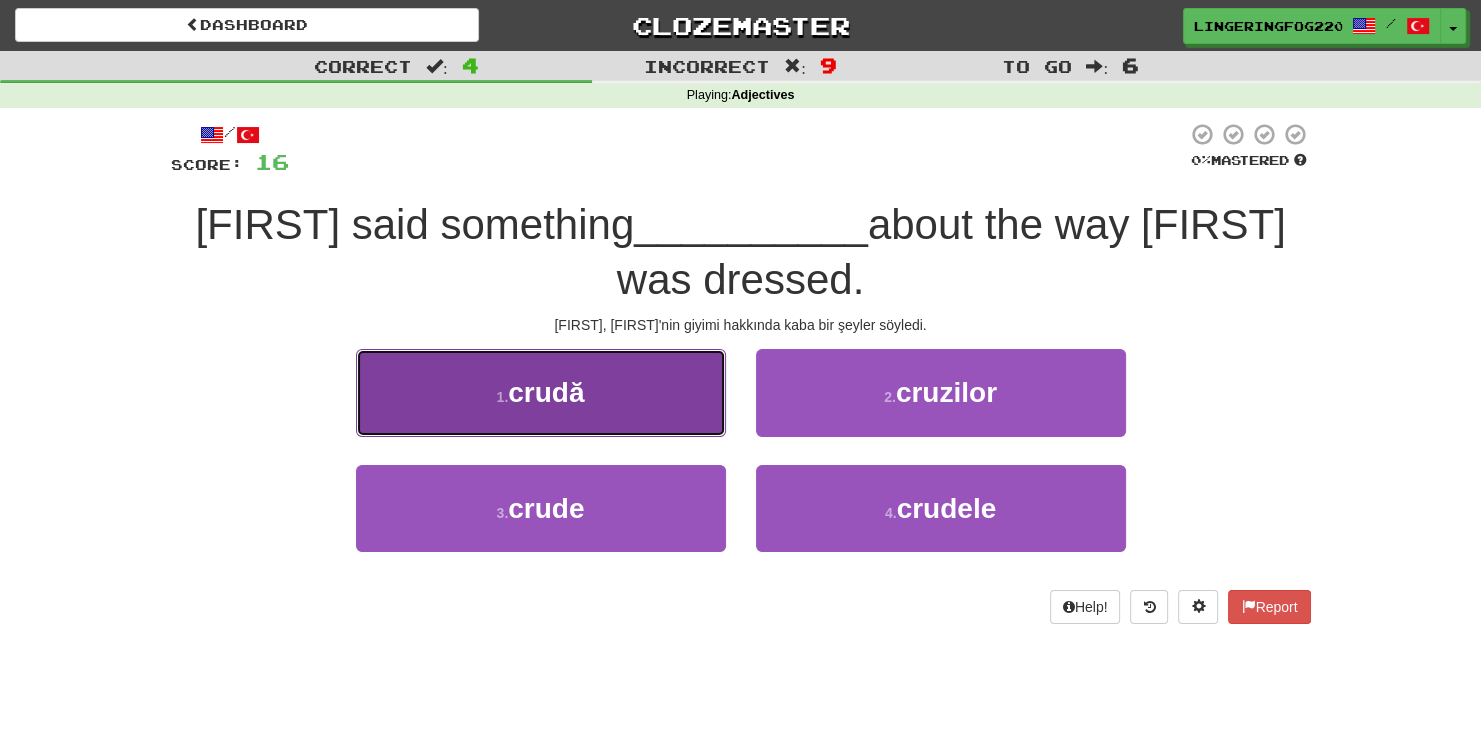 click on "1 .  crudă" at bounding box center (541, 392) 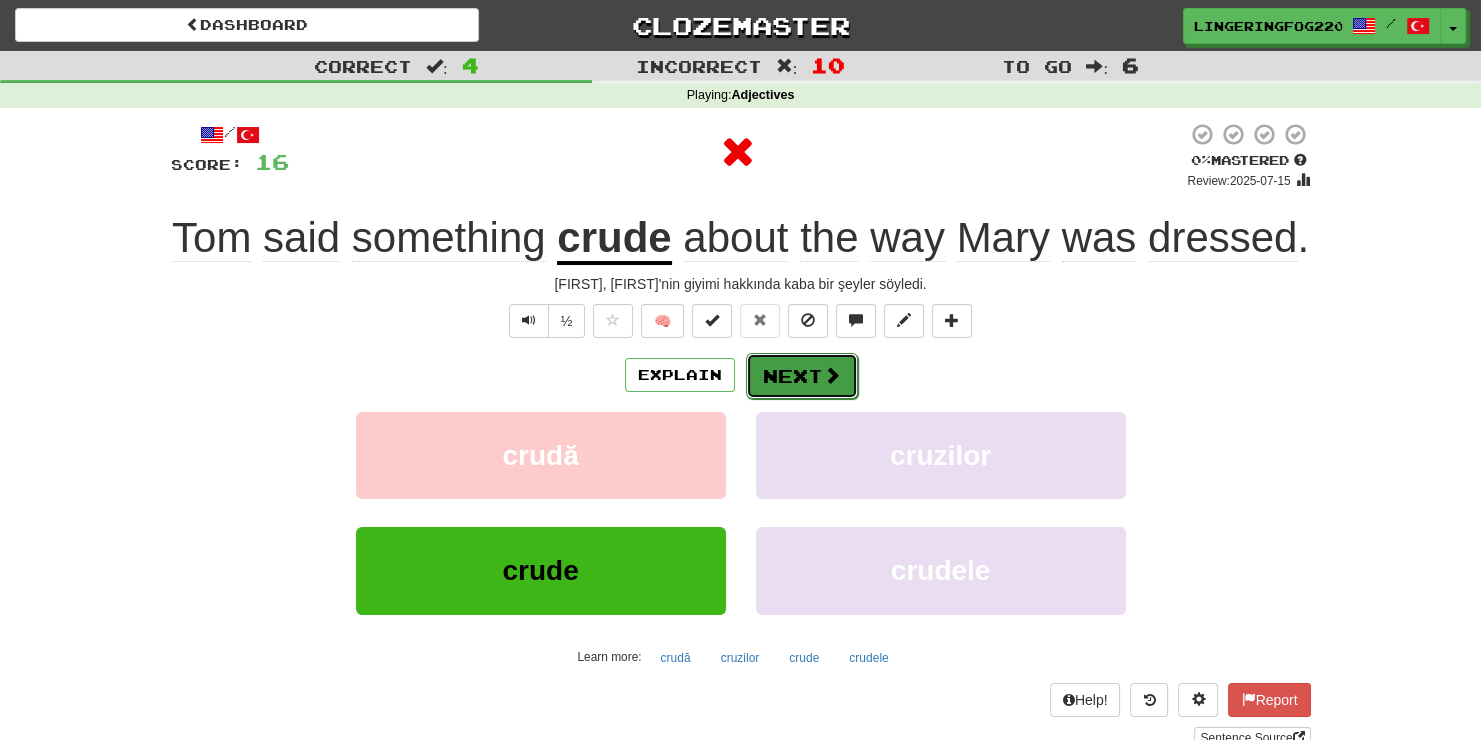 click on "Next" at bounding box center (802, 376) 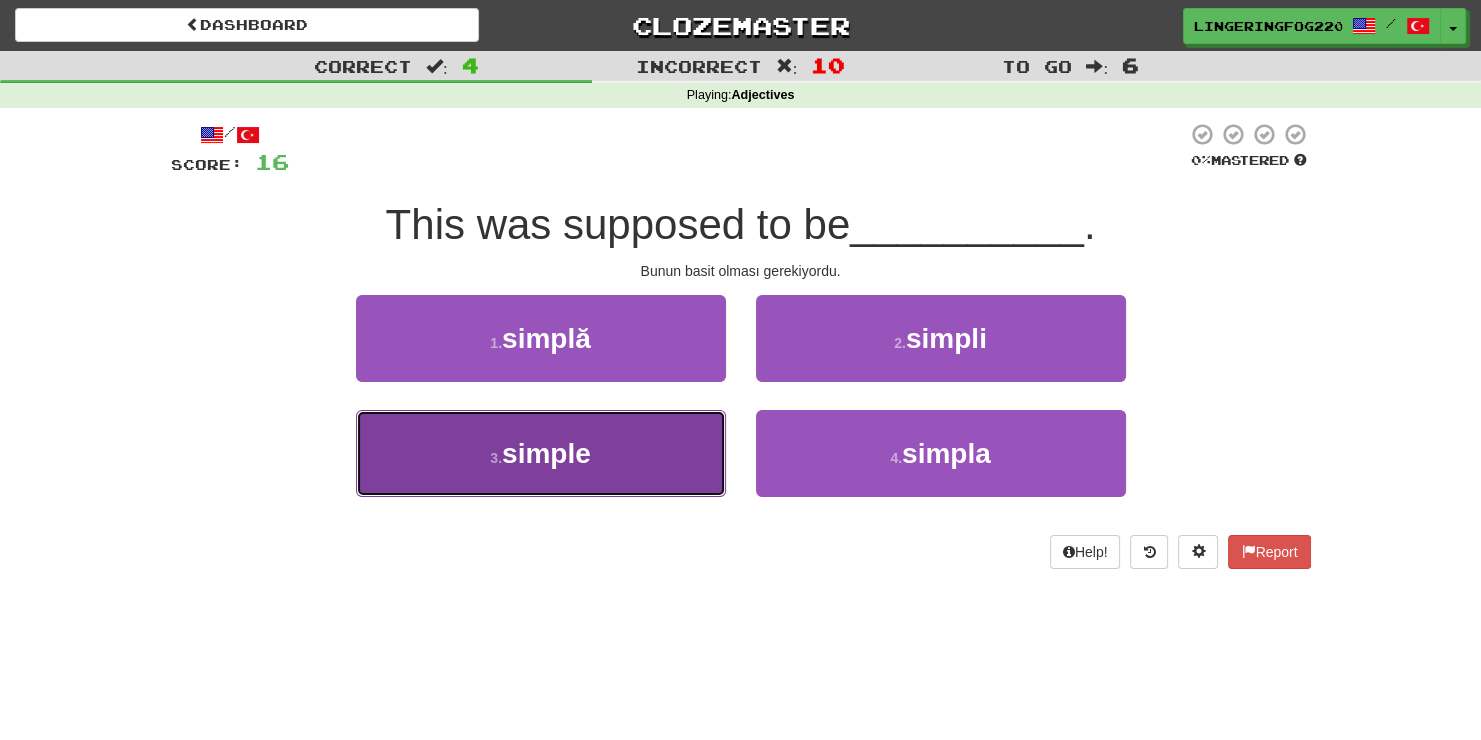 click on "simple" at bounding box center (546, 453) 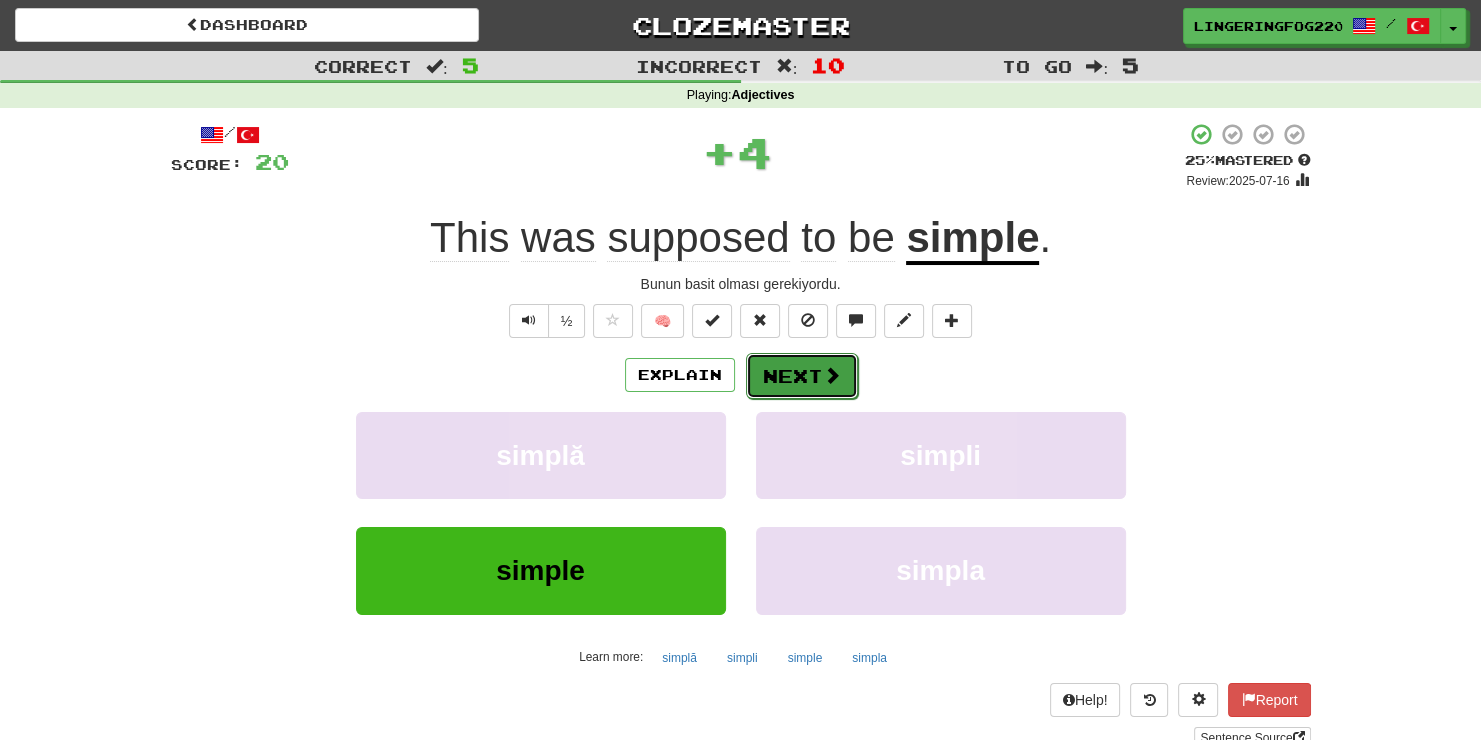 click on "Next" at bounding box center [802, 376] 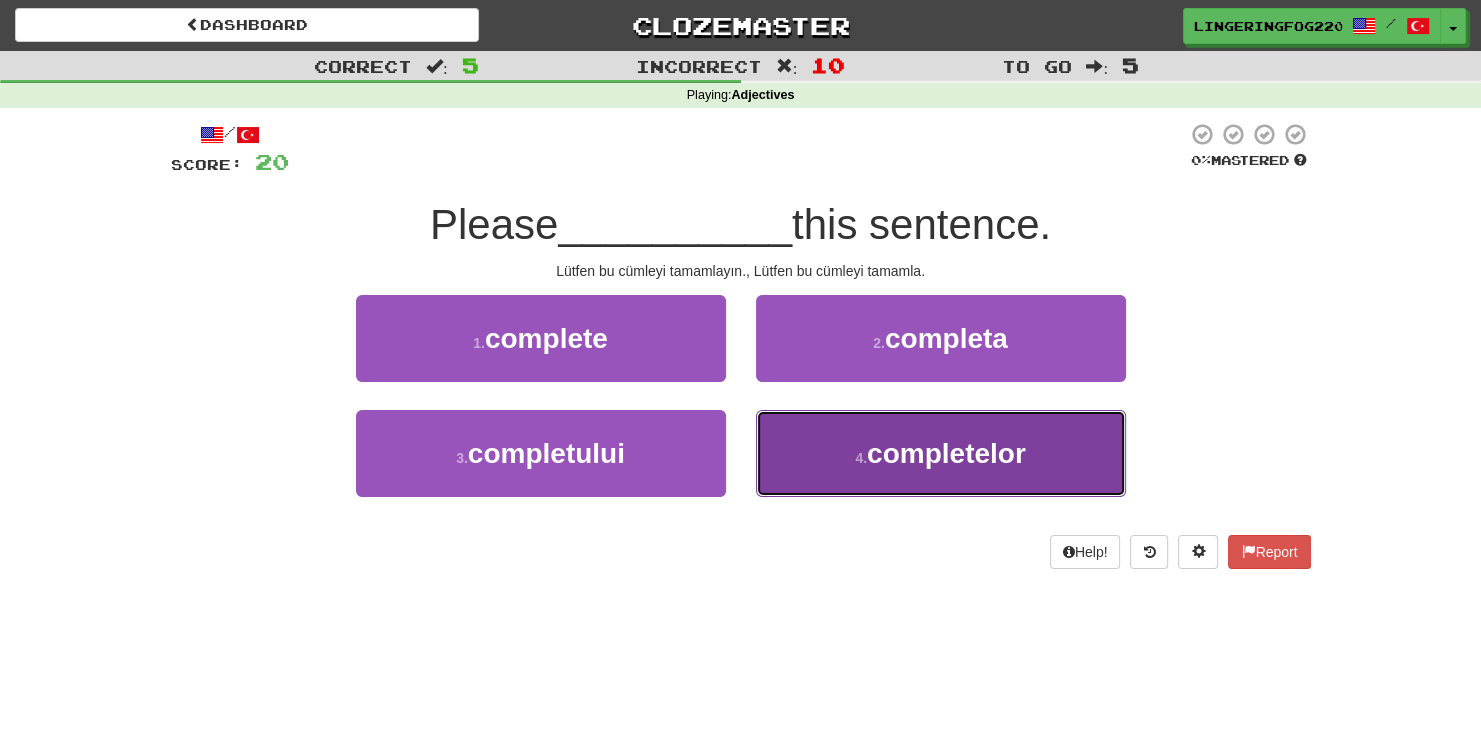 click on "4 .  completelor" at bounding box center [941, 453] 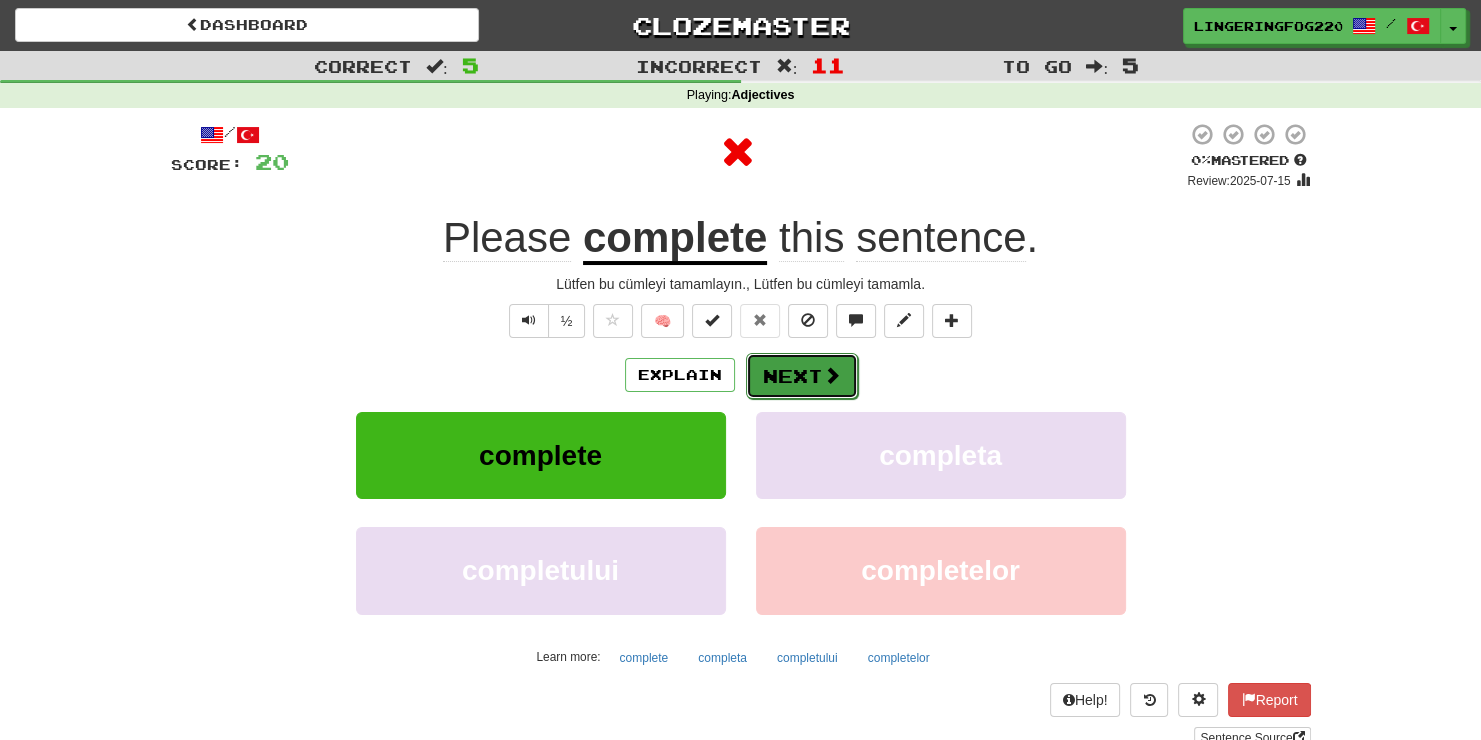 click on "Next" at bounding box center (802, 376) 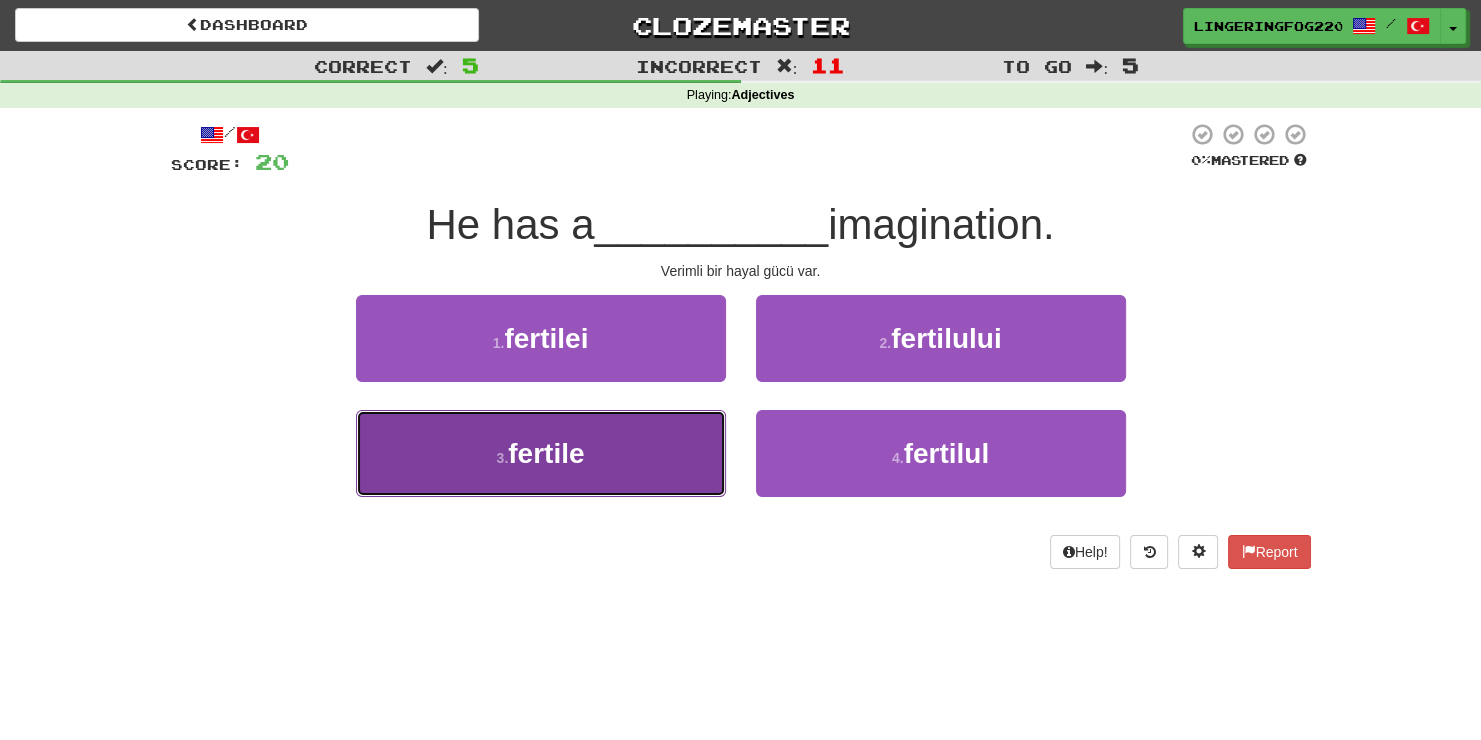 click on "fertile" at bounding box center [546, 453] 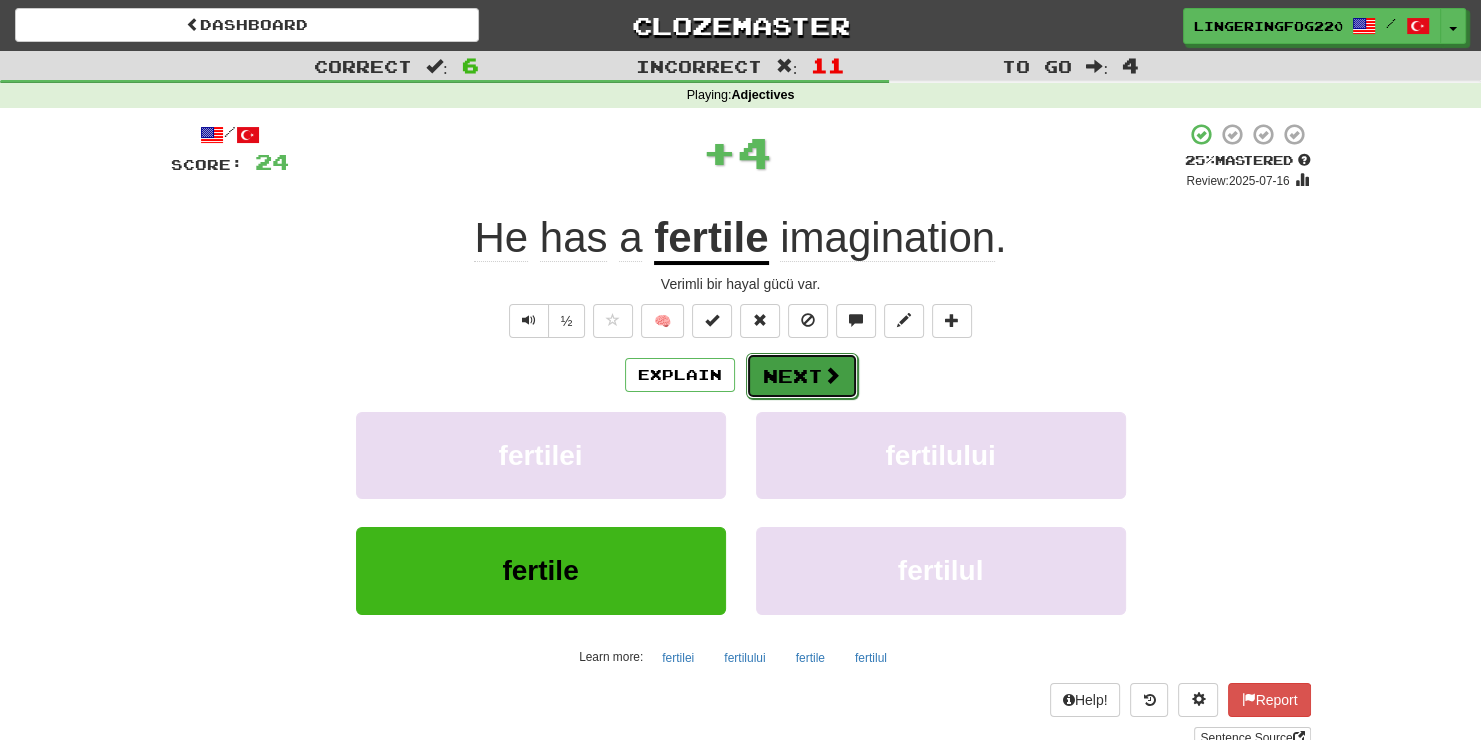 click on "Next" at bounding box center (802, 376) 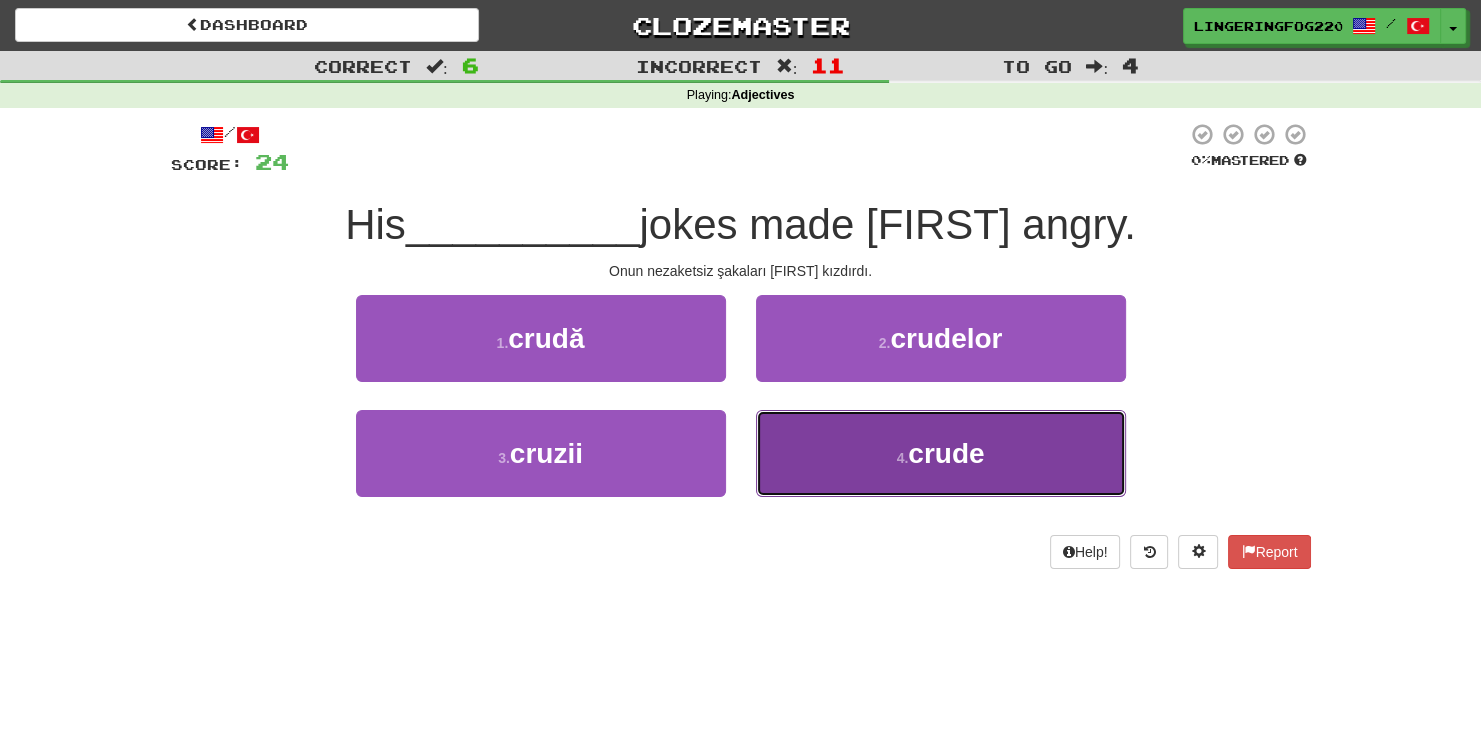 click on "4 .  crude" at bounding box center (941, 453) 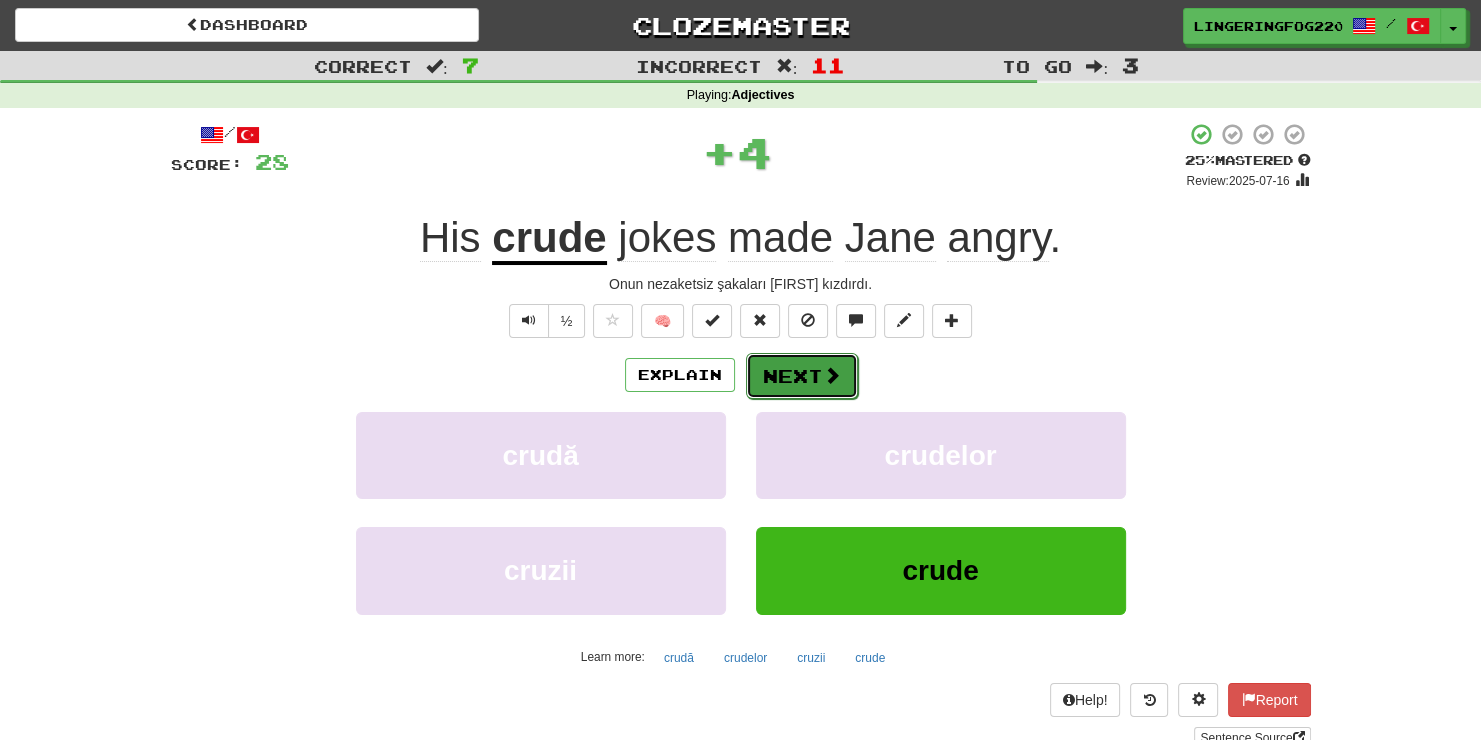 click on "Next" at bounding box center (802, 376) 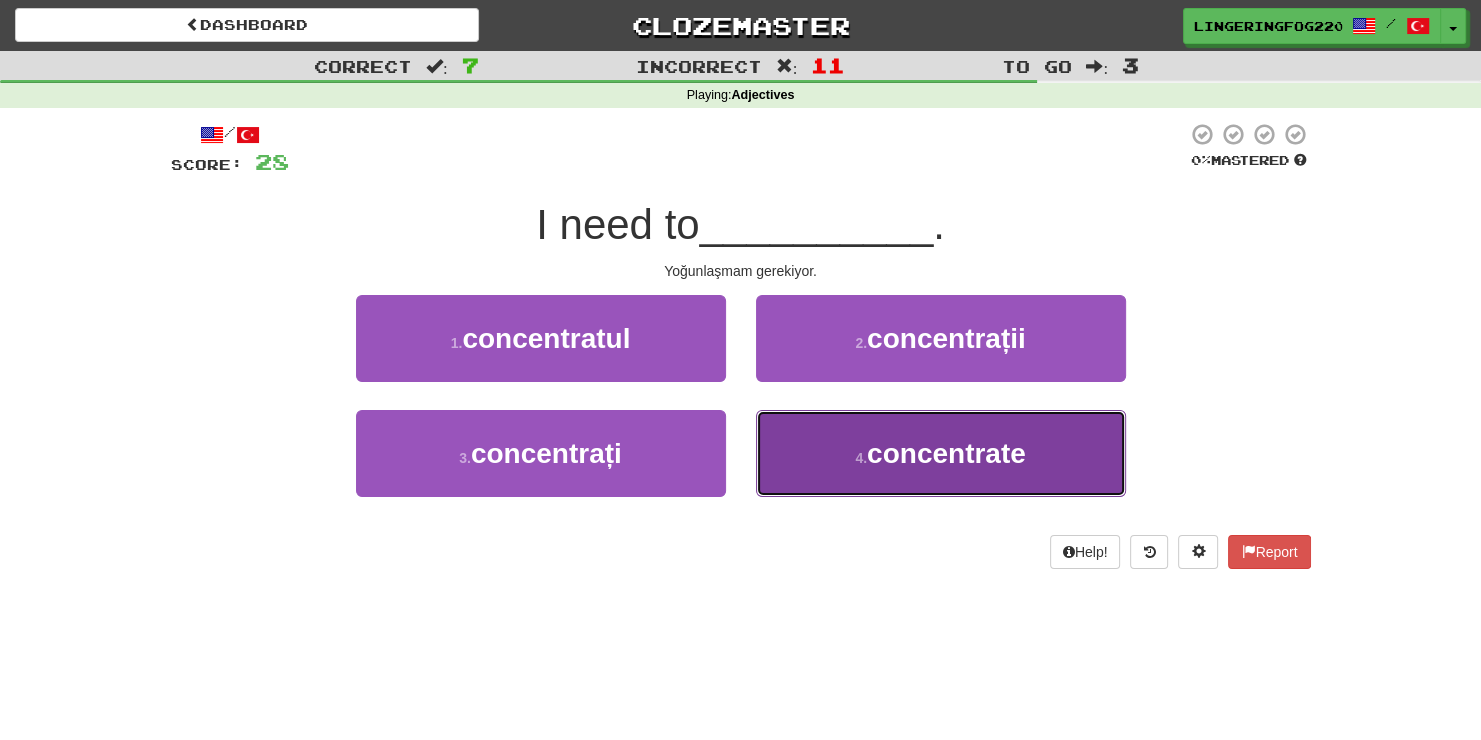 click on "4 .  concentrate" at bounding box center [941, 453] 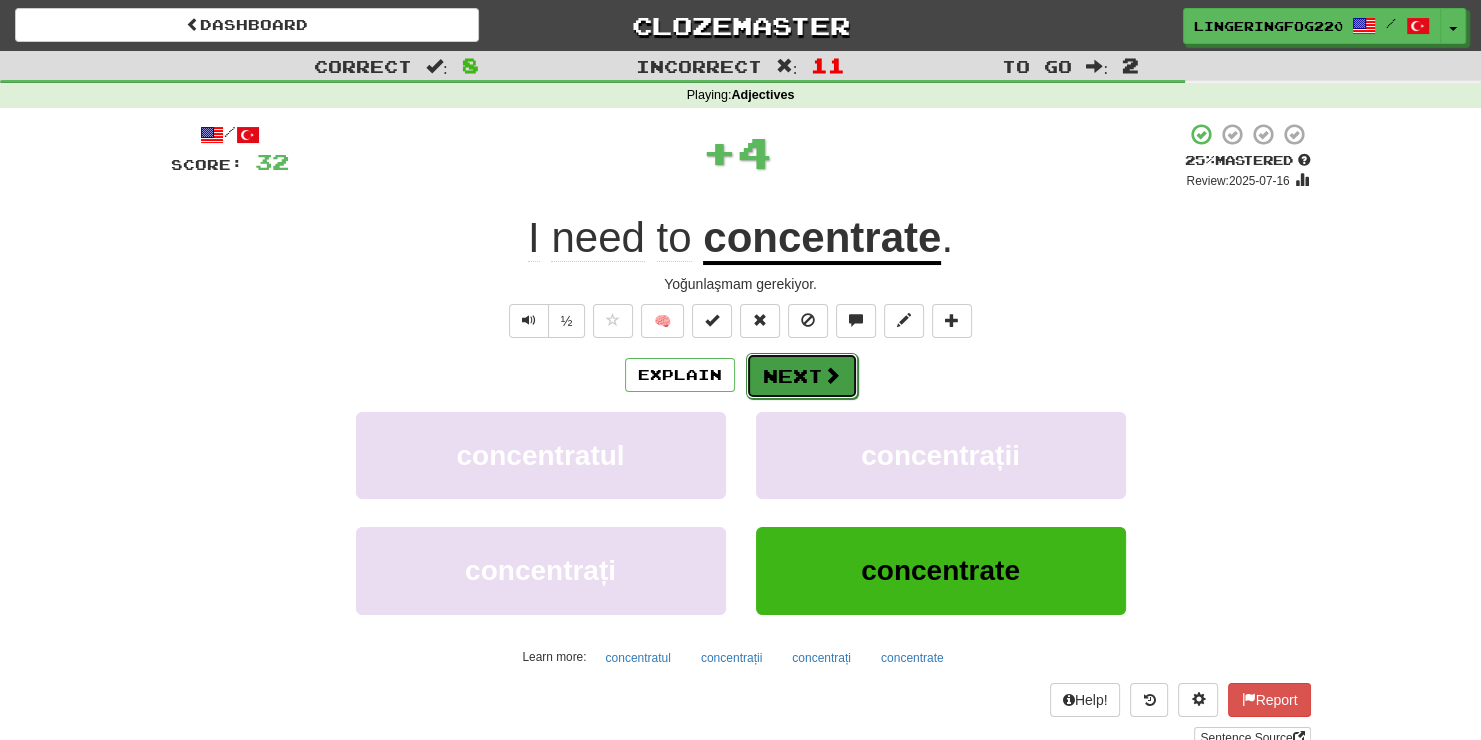 click on "Next" at bounding box center [802, 376] 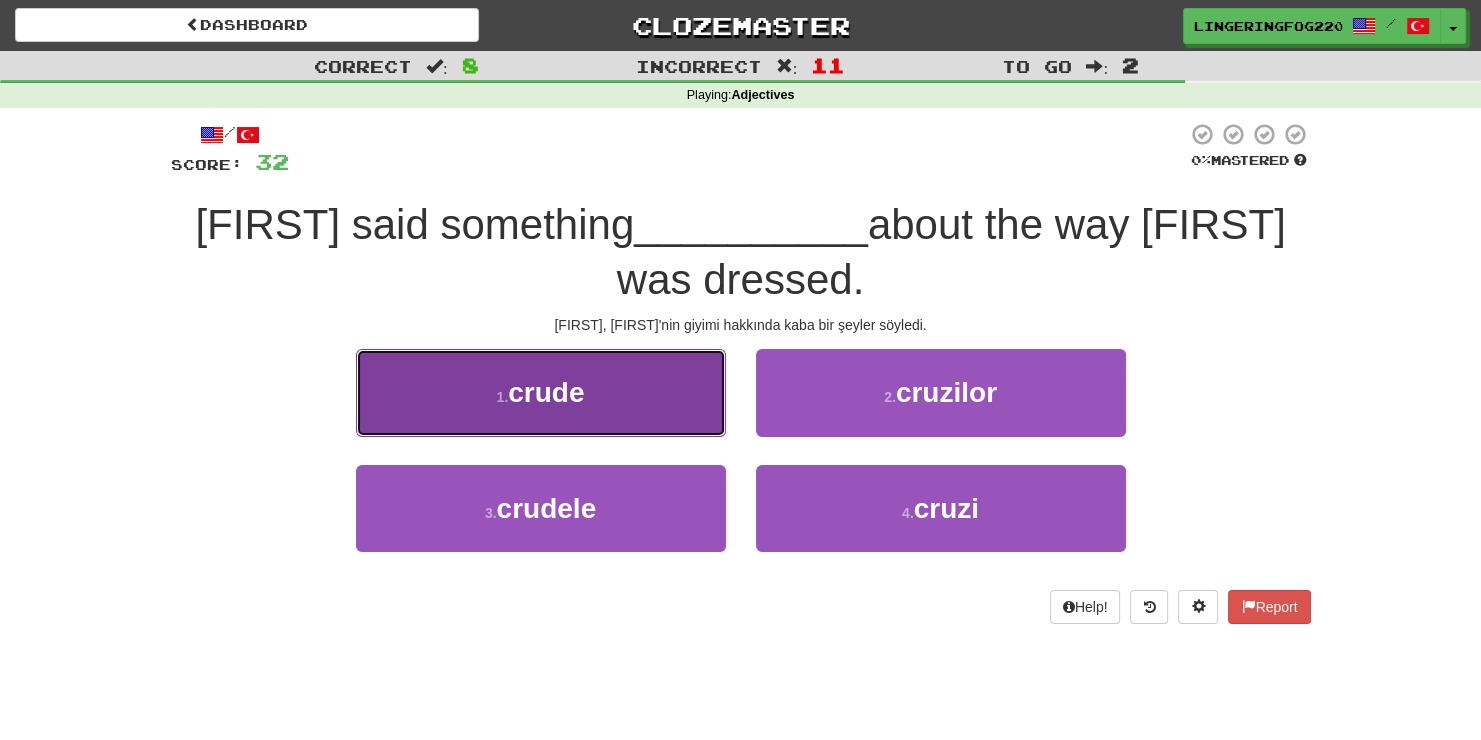 click on "1 .  crude" at bounding box center (541, 392) 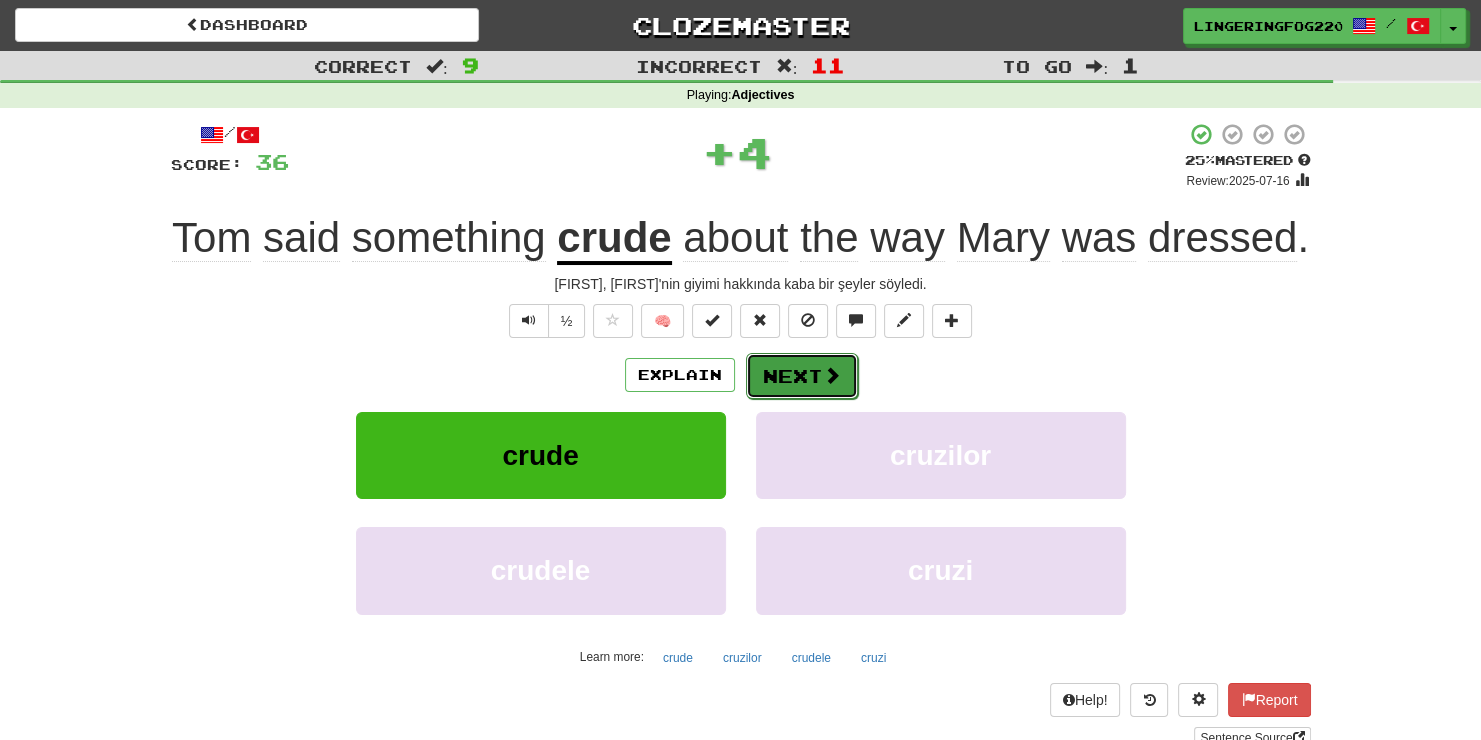 click on "Next" at bounding box center [802, 376] 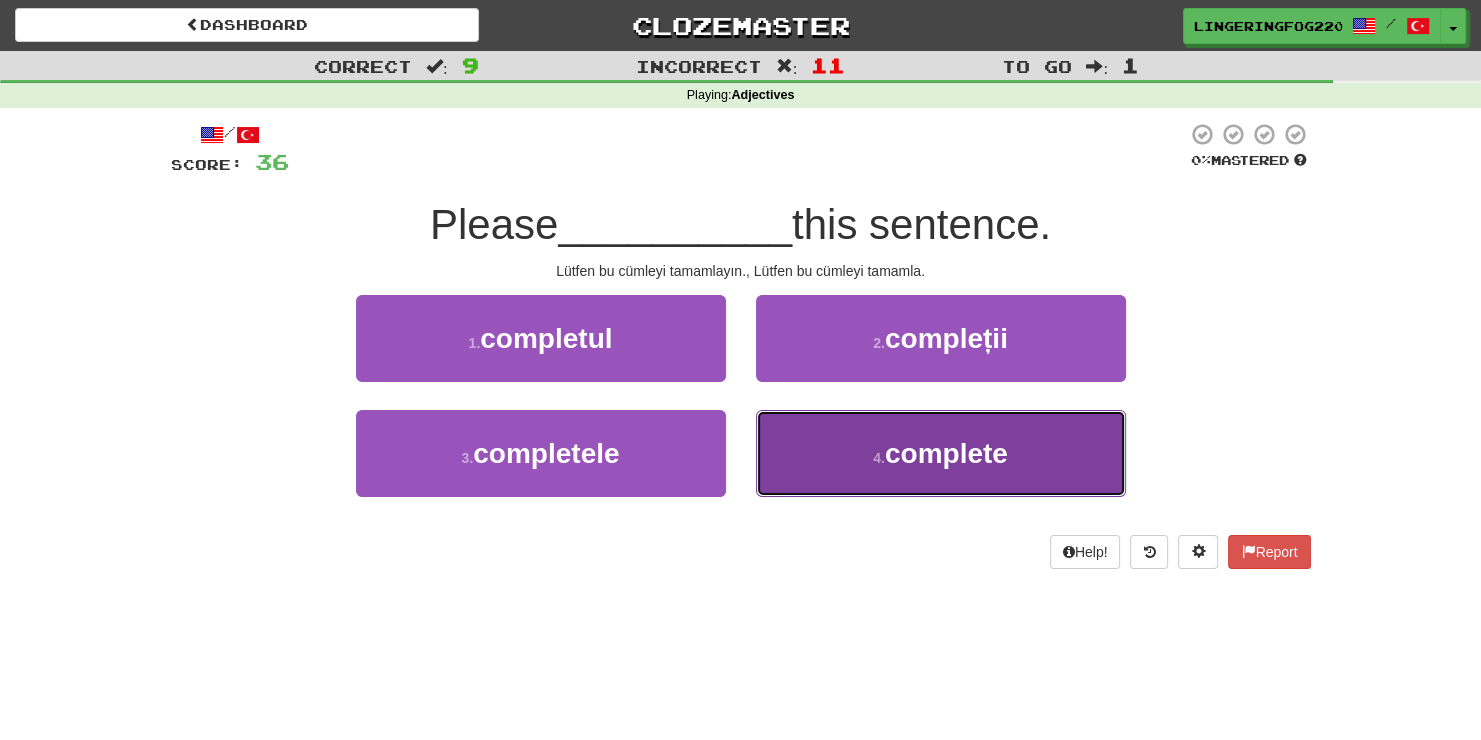 click on "4 .  complete" at bounding box center [941, 453] 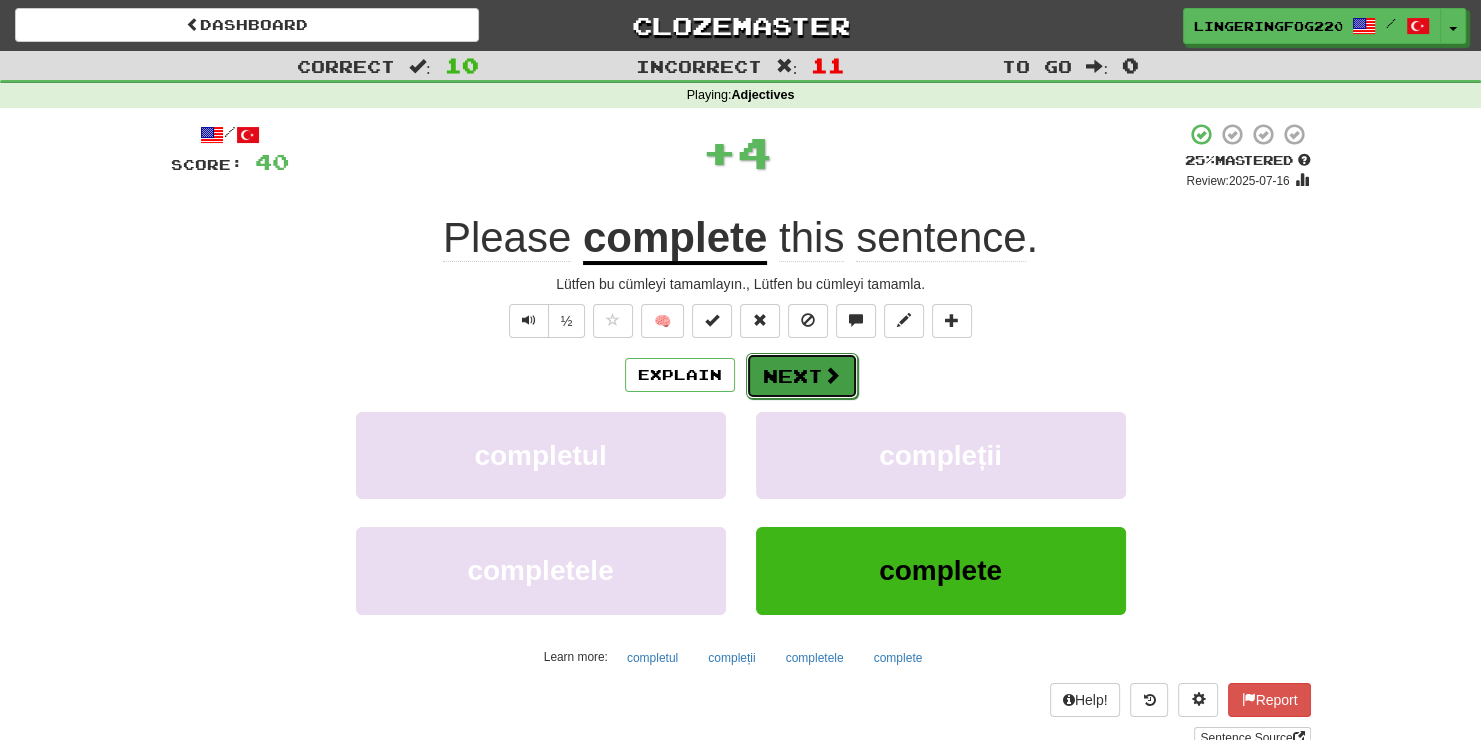 click at bounding box center (832, 375) 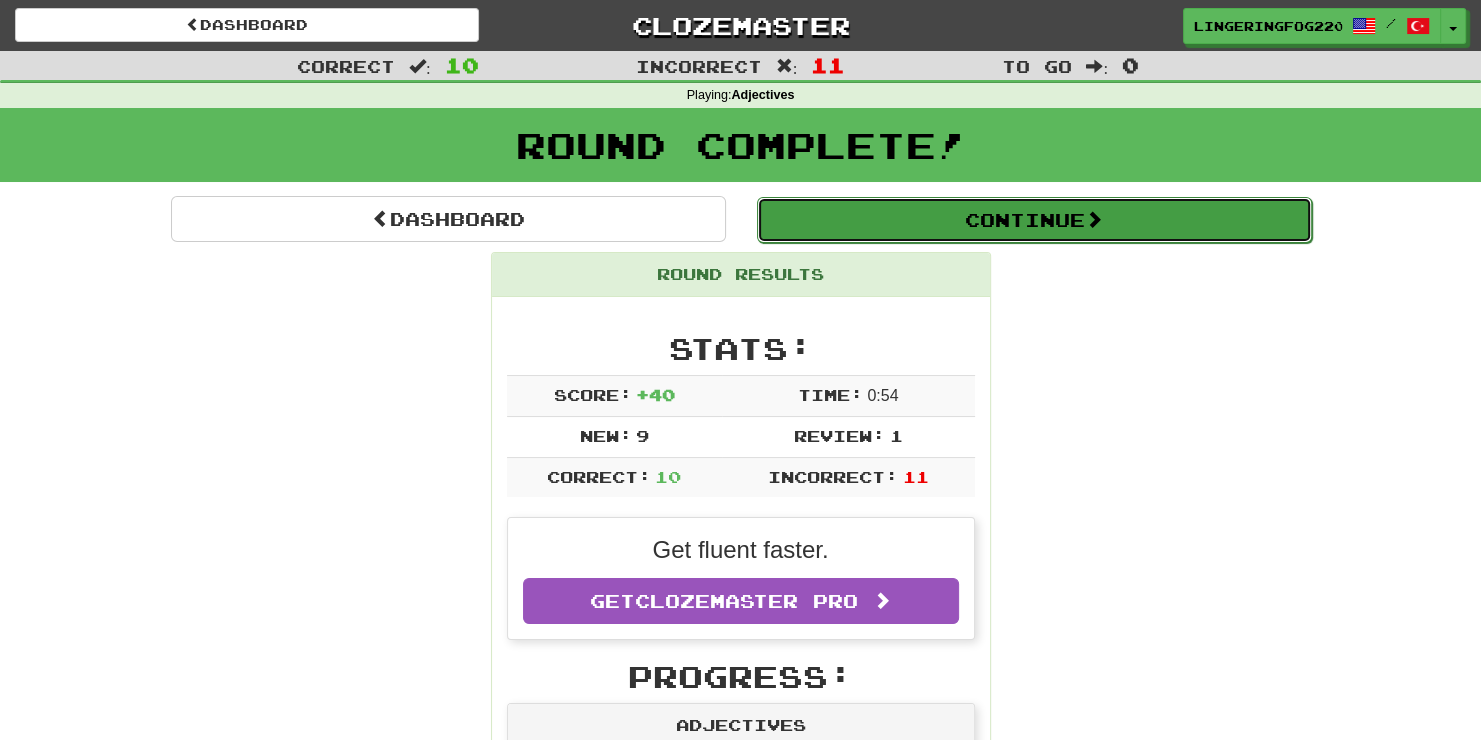 click on "Continue" at bounding box center (1034, 220) 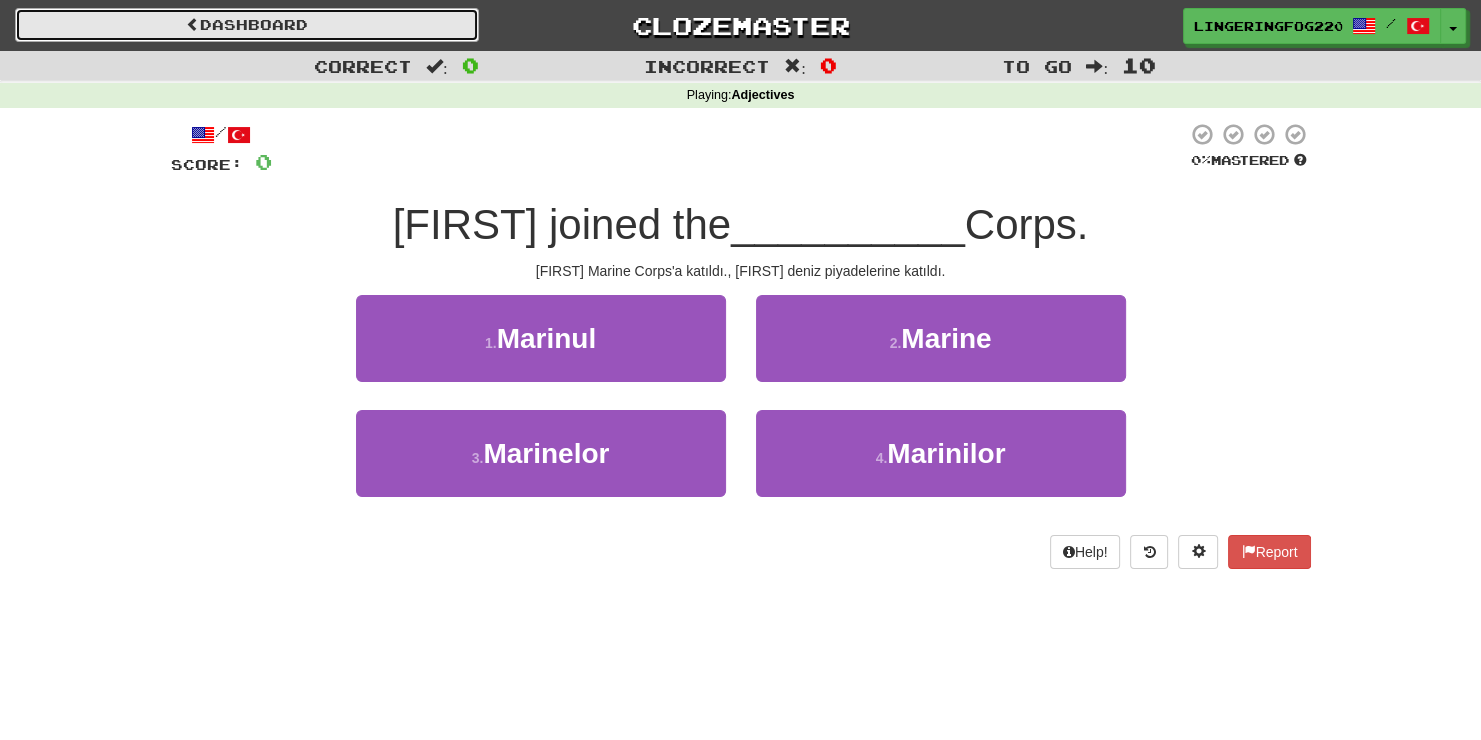 click on "Dashboard" at bounding box center (247, 25) 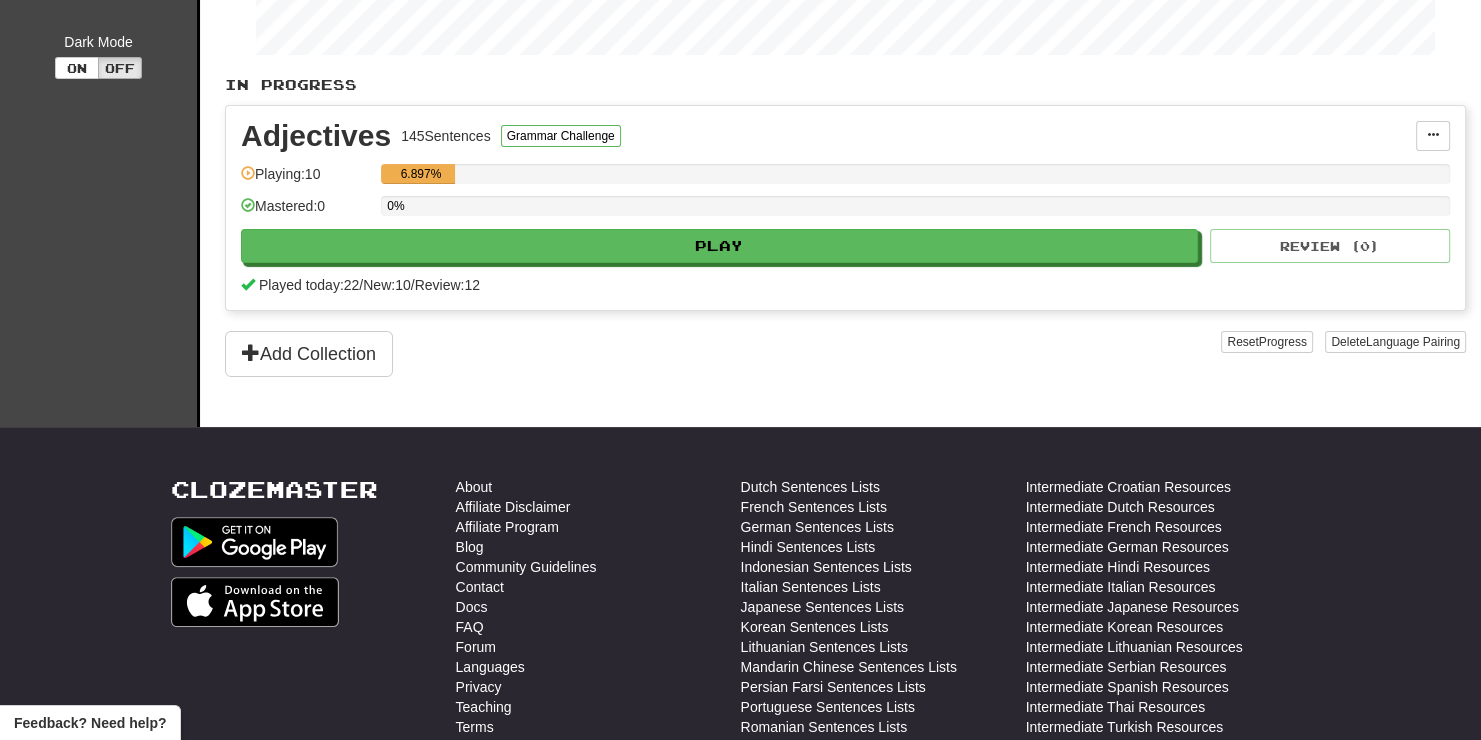 scroll, scrollTop: 400, scrollLeft: 0, axis: vertical 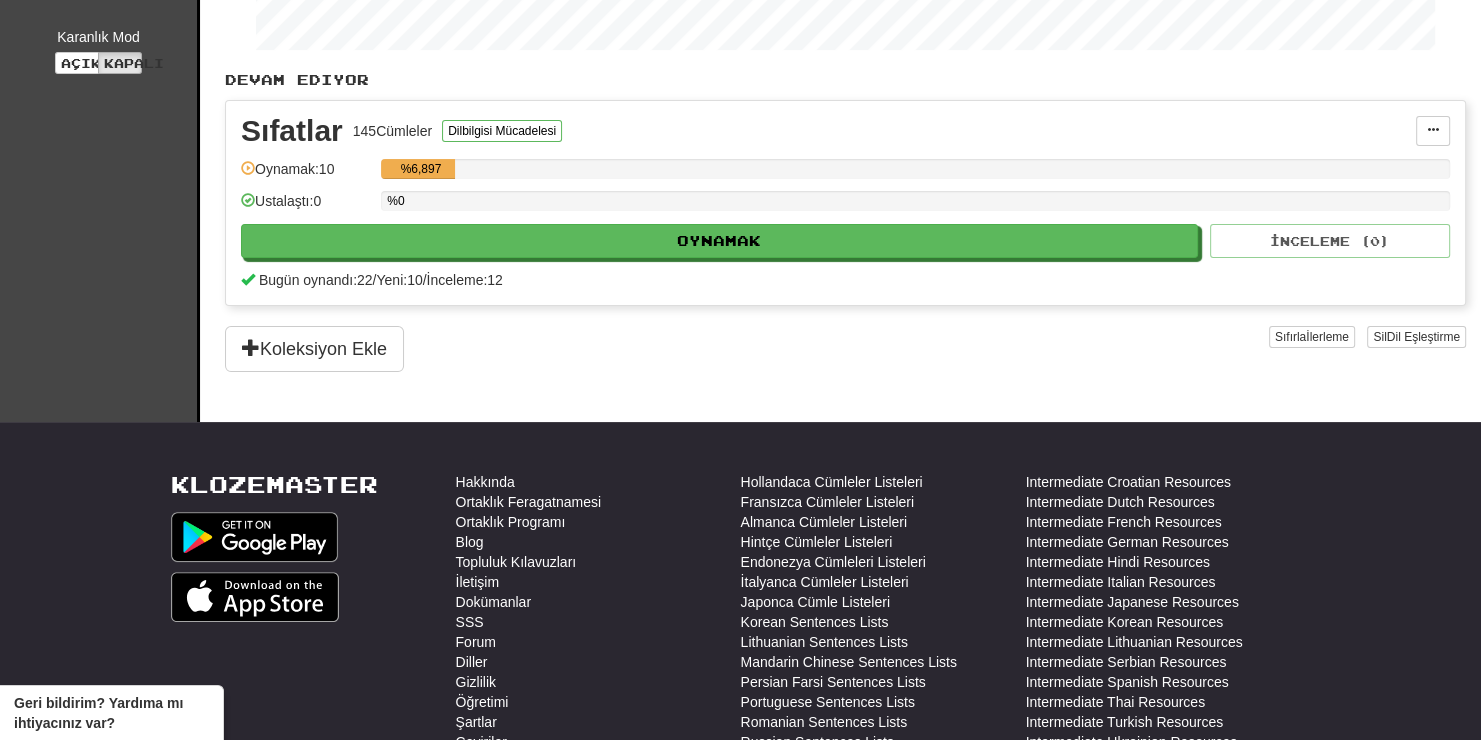 click on "Sıfatlar 145  Cümleler Dilbilgisi Mücadelesi" at bounding box center (828, 131) 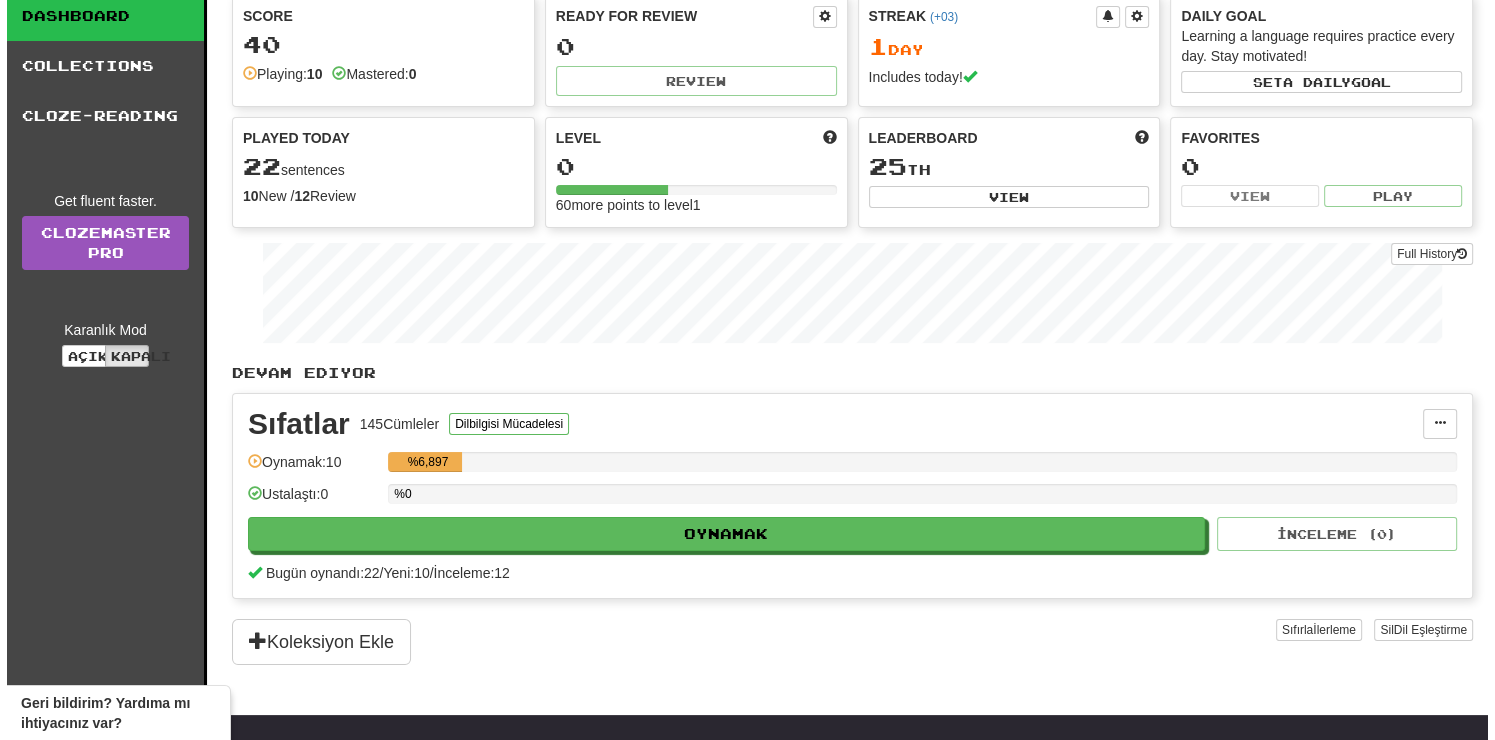 scroll, scrollTop: 0, scrollLeft: 0, axis: both 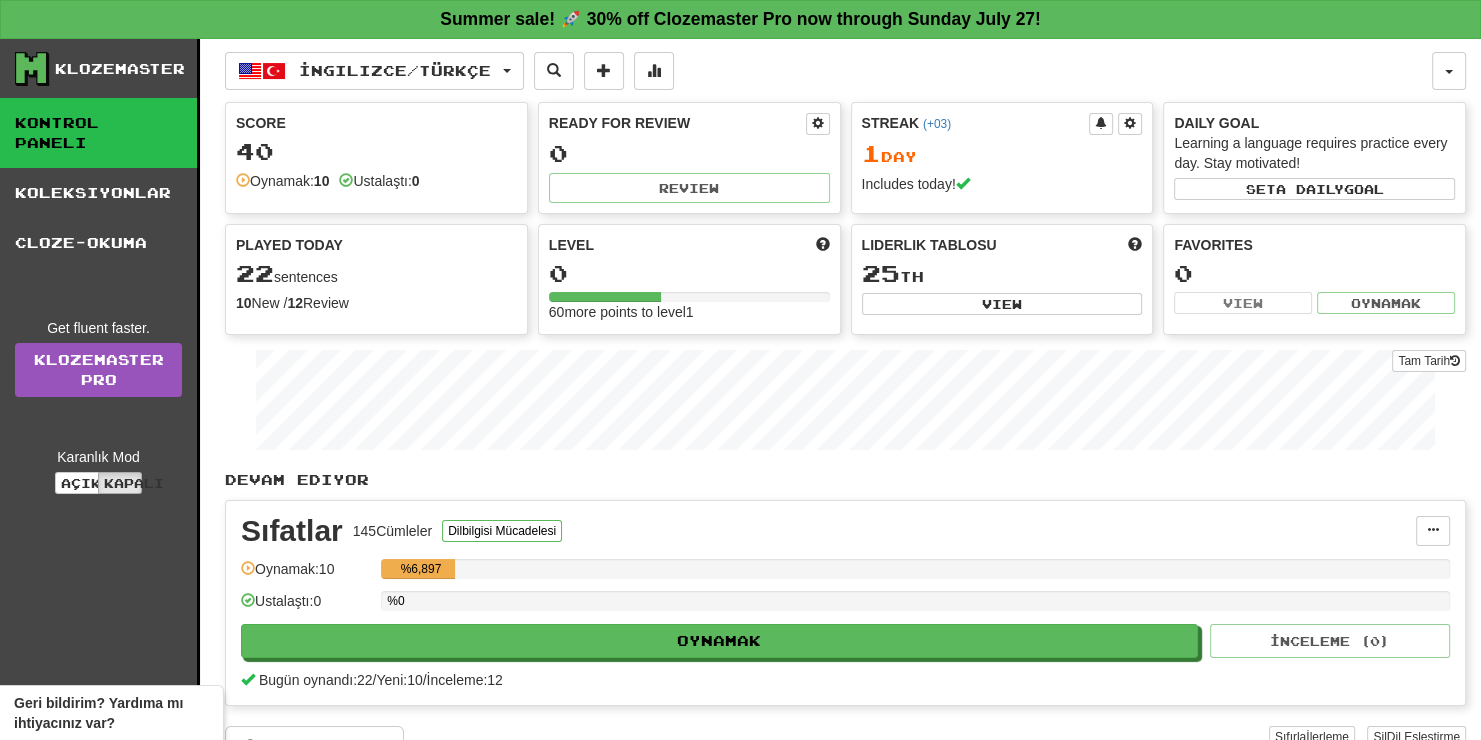 click on "Sıfatlar" at bounding box center (292, 531) 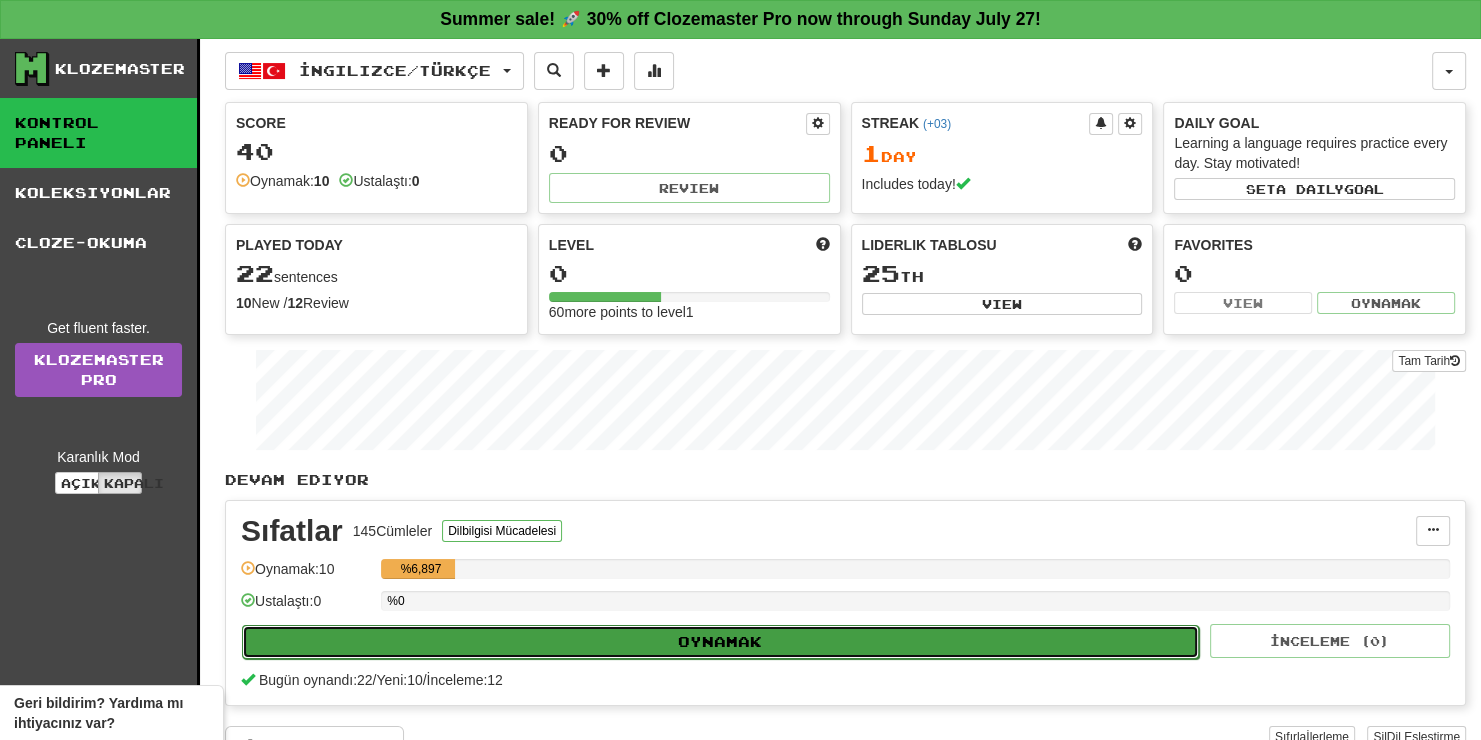 click on "Oynamak" at bounding box center (720, 642) 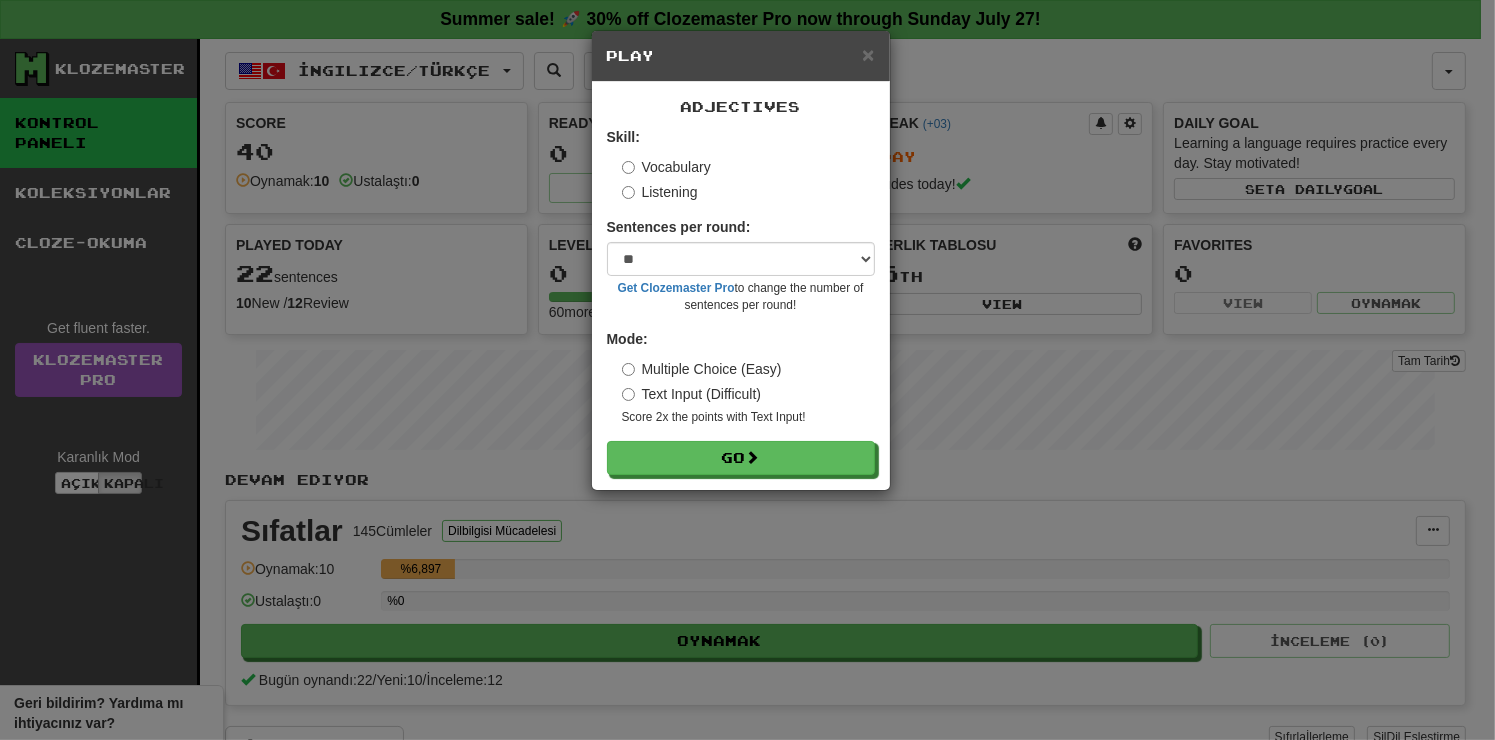 click on "Listening" at bounding box center [660, 192] 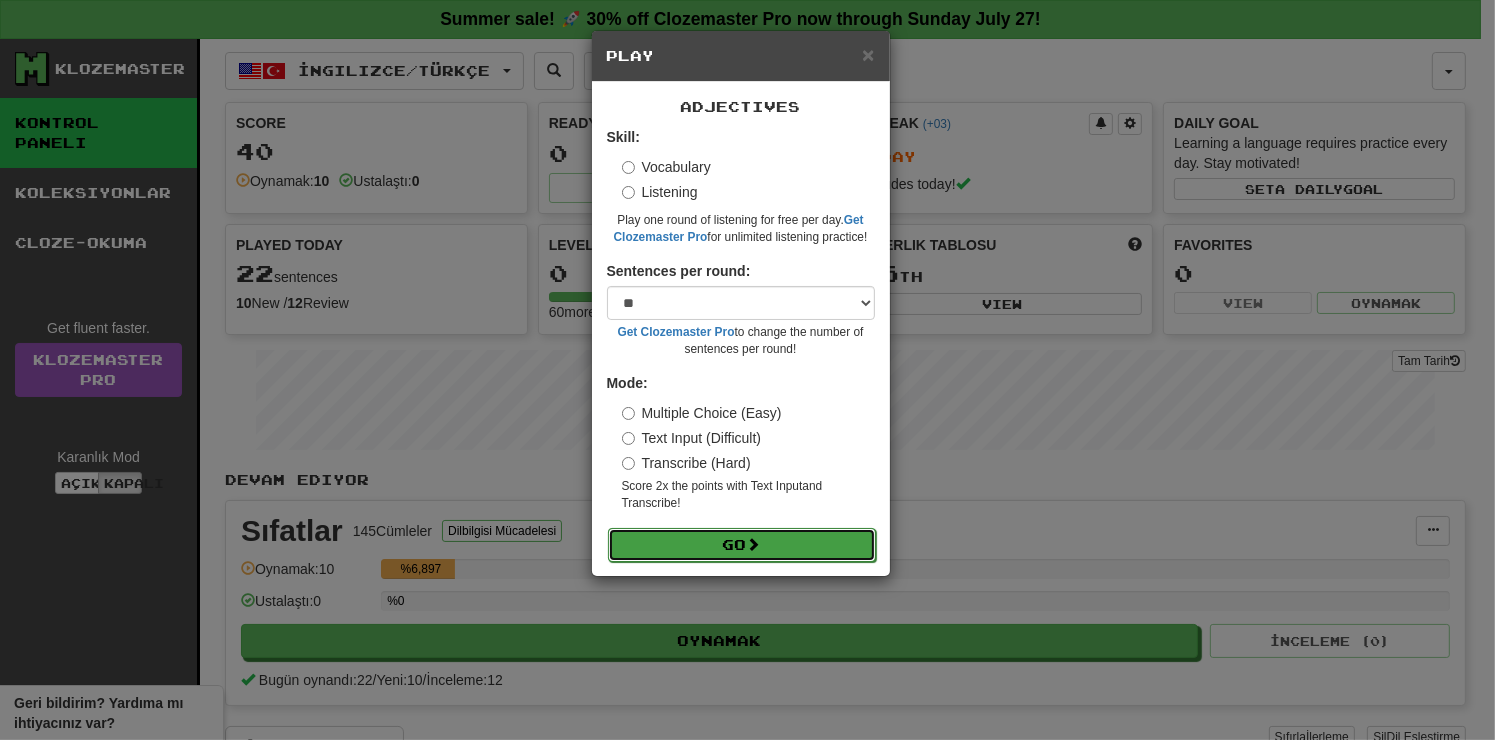 click on "Go" at bounding box center [742, 545] 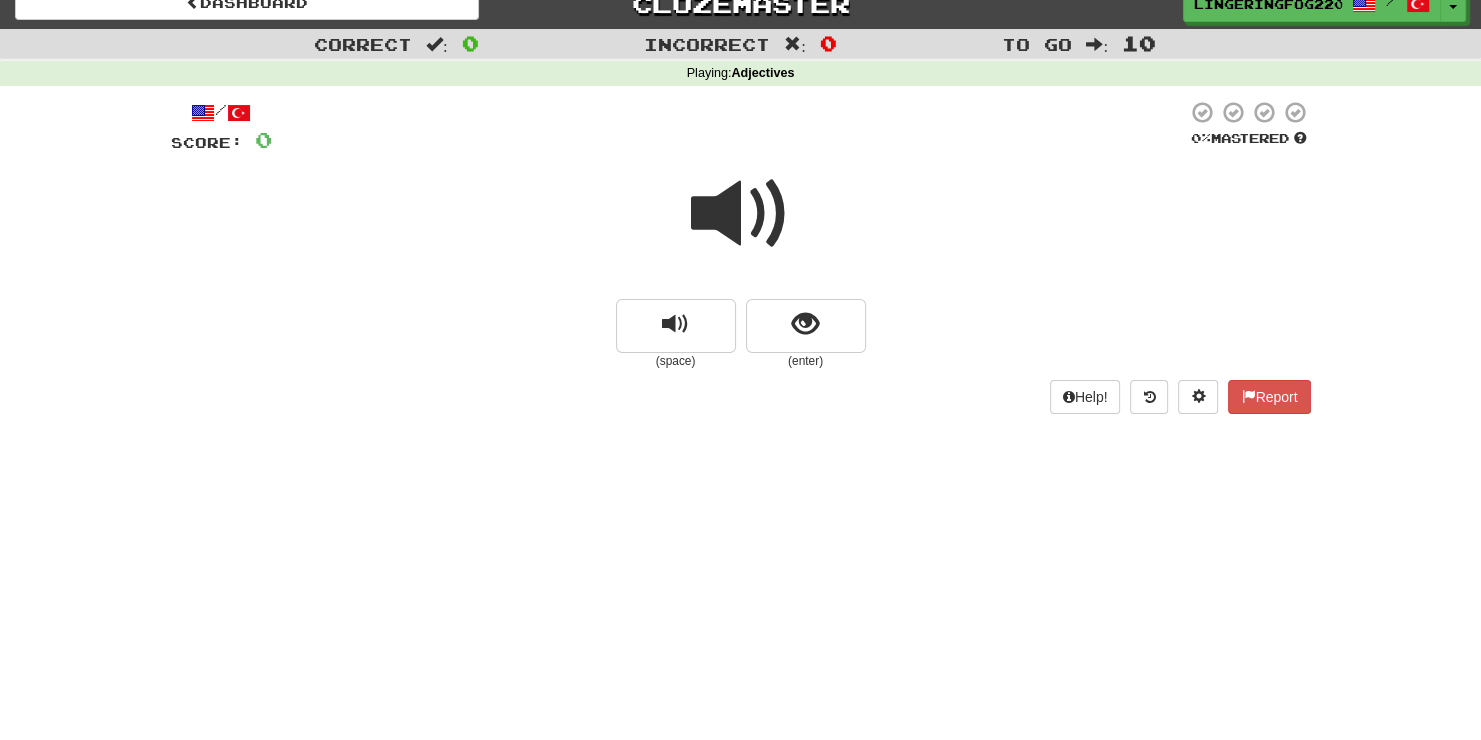 scroll, scrollTop: 20, scrollLeft: 0, axis: vertical 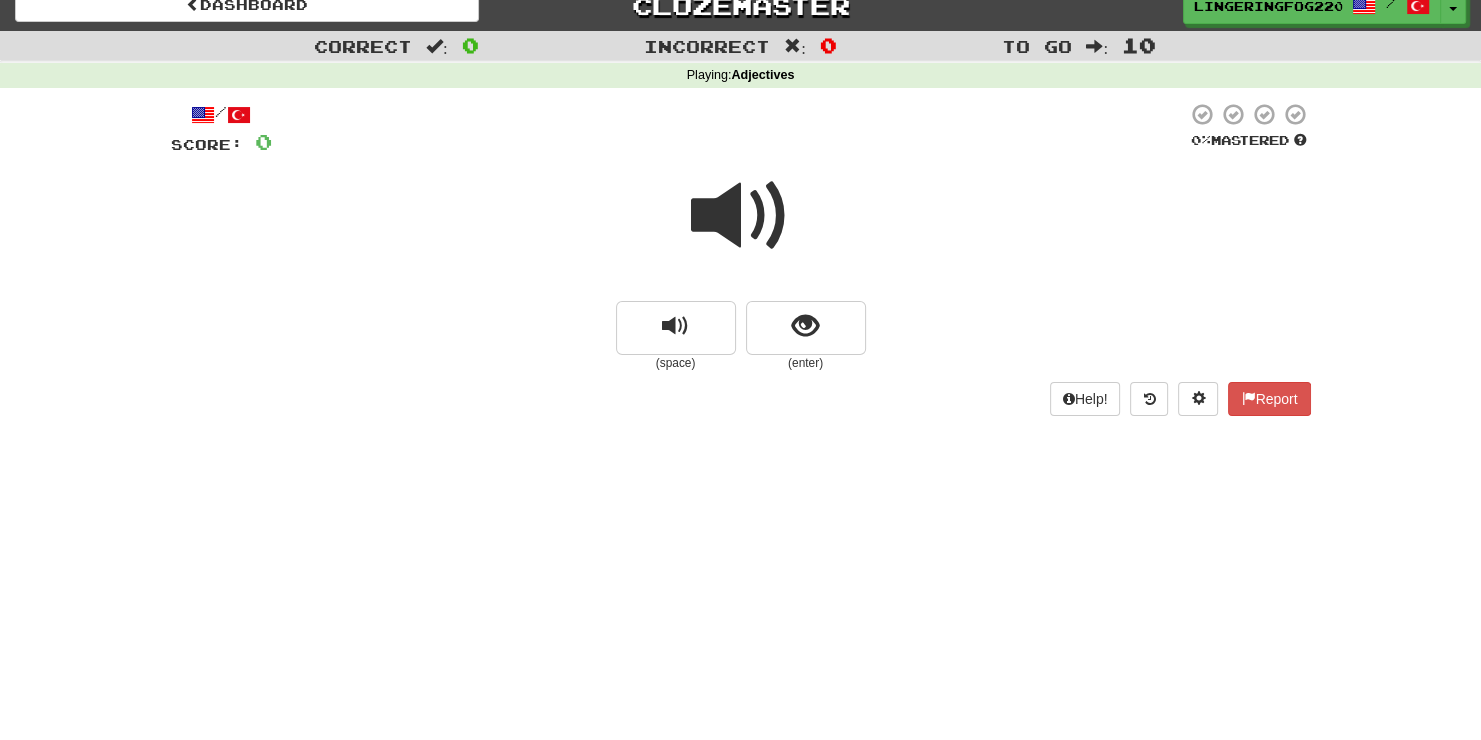 click at bounding box center [741, 216] 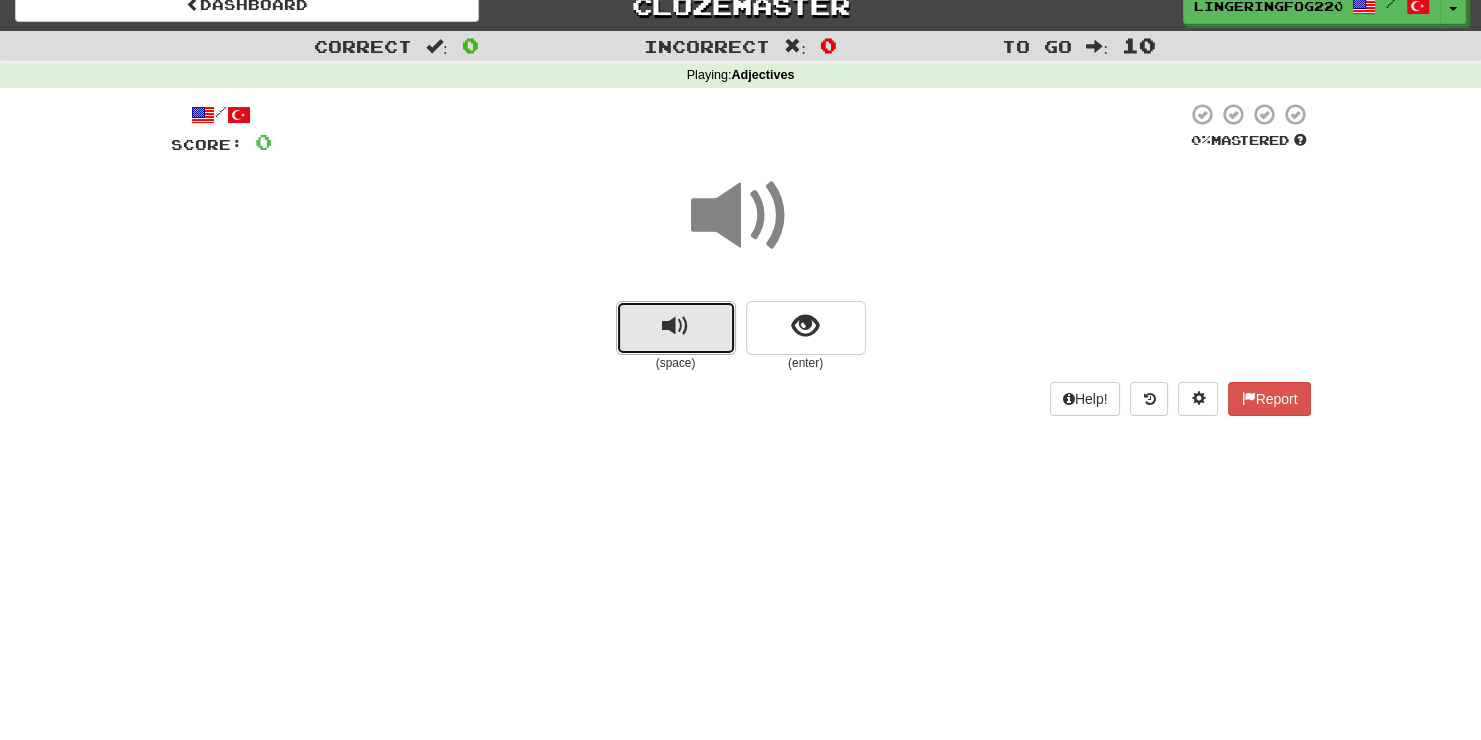 click at bounding box center [676, 328] 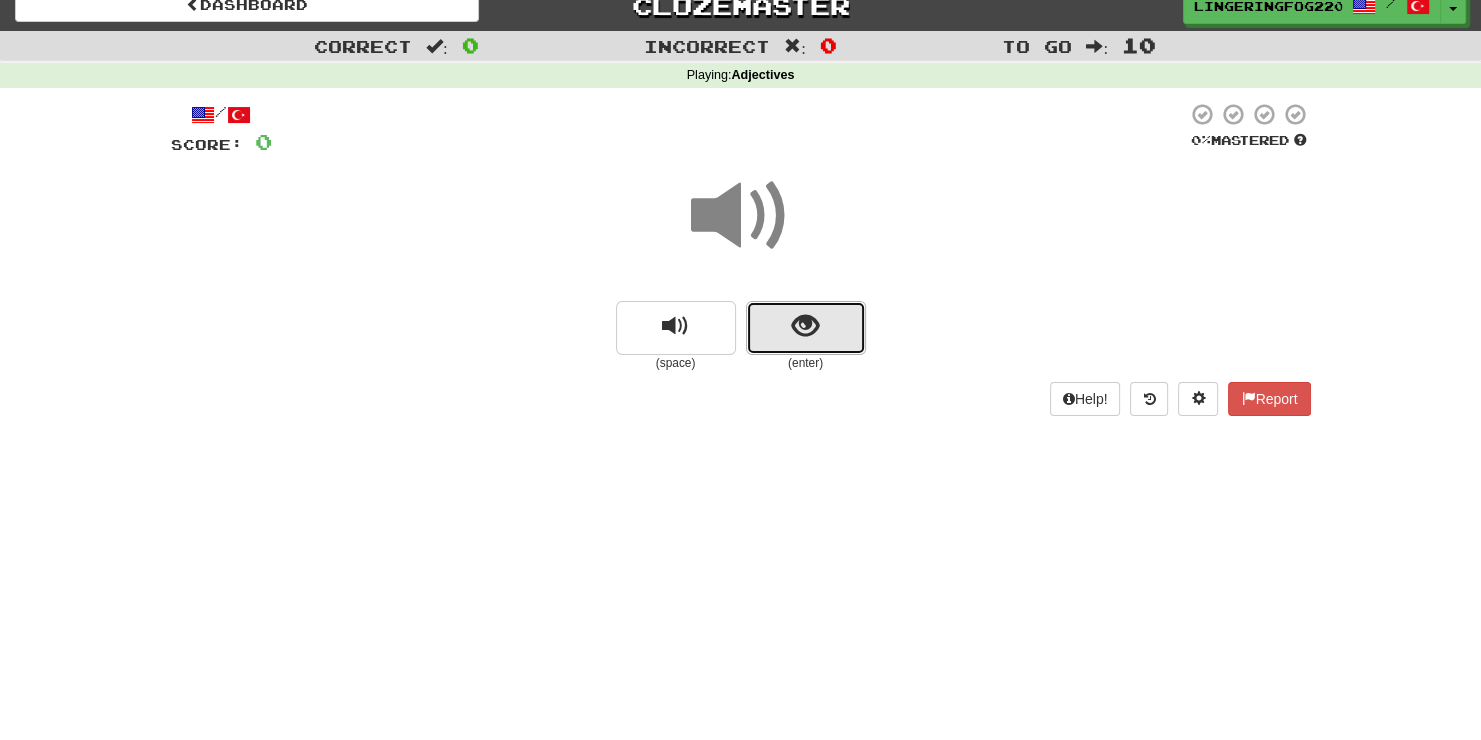 click at bounding box center (806, 328) 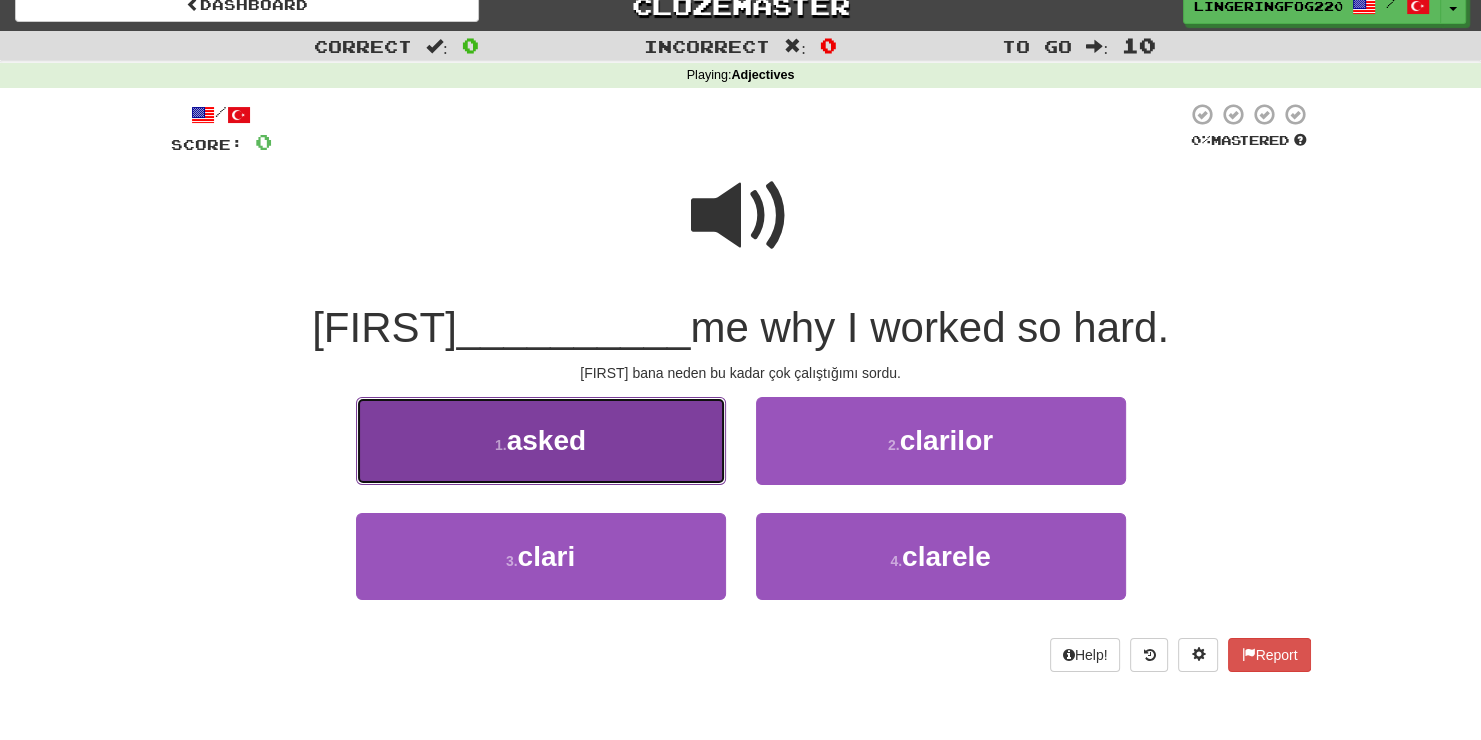 click on "asked" at bounding box center (546, 440) 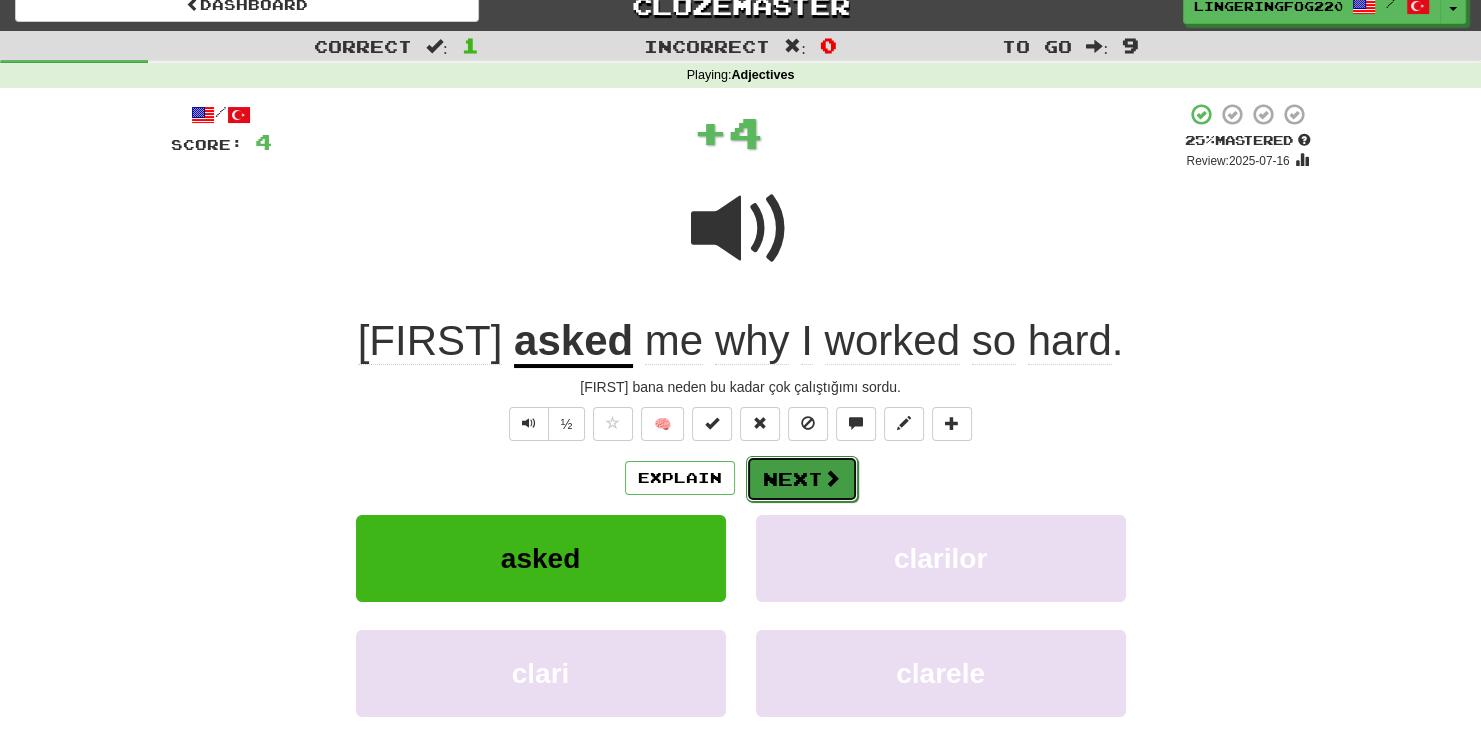 click on "Next" at bounding box center [802, 479] 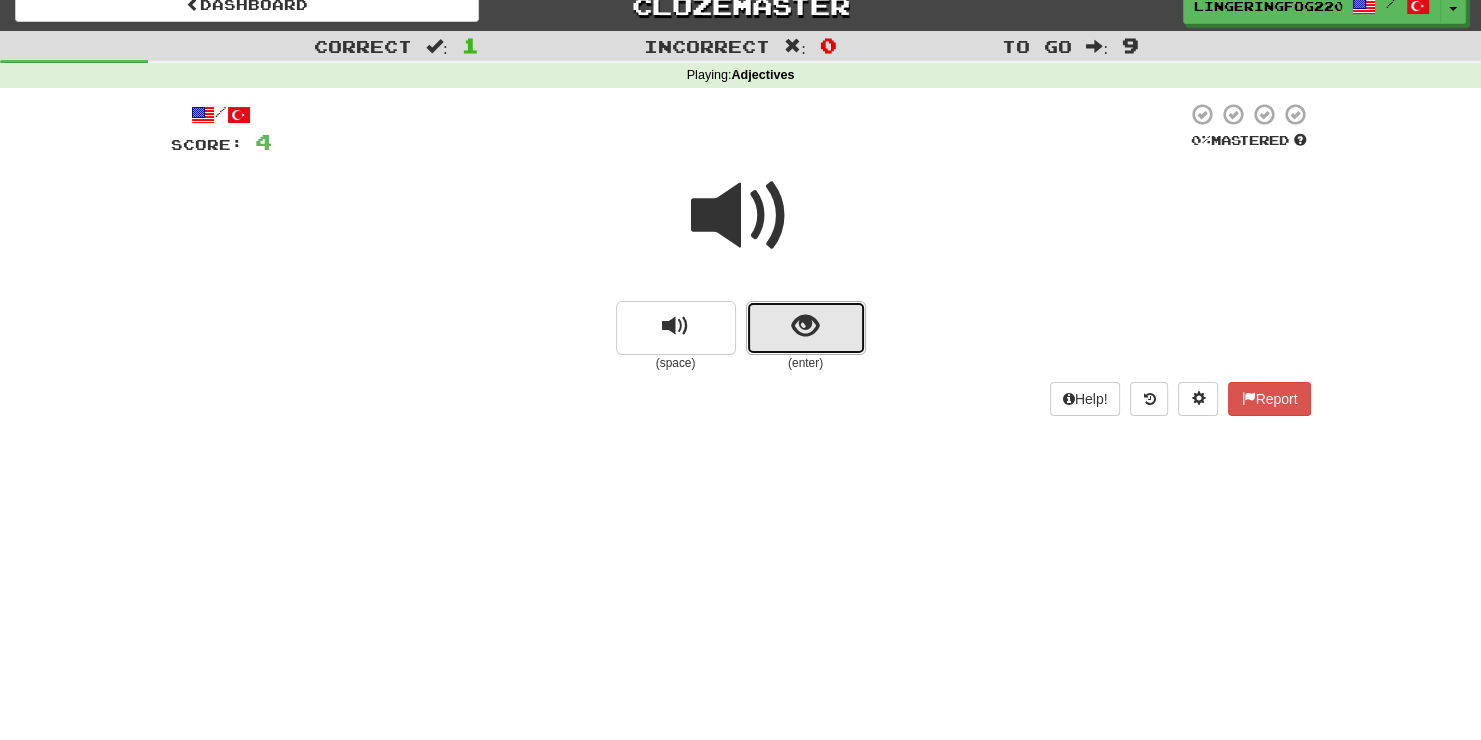 click at bounding box center [806, 328] 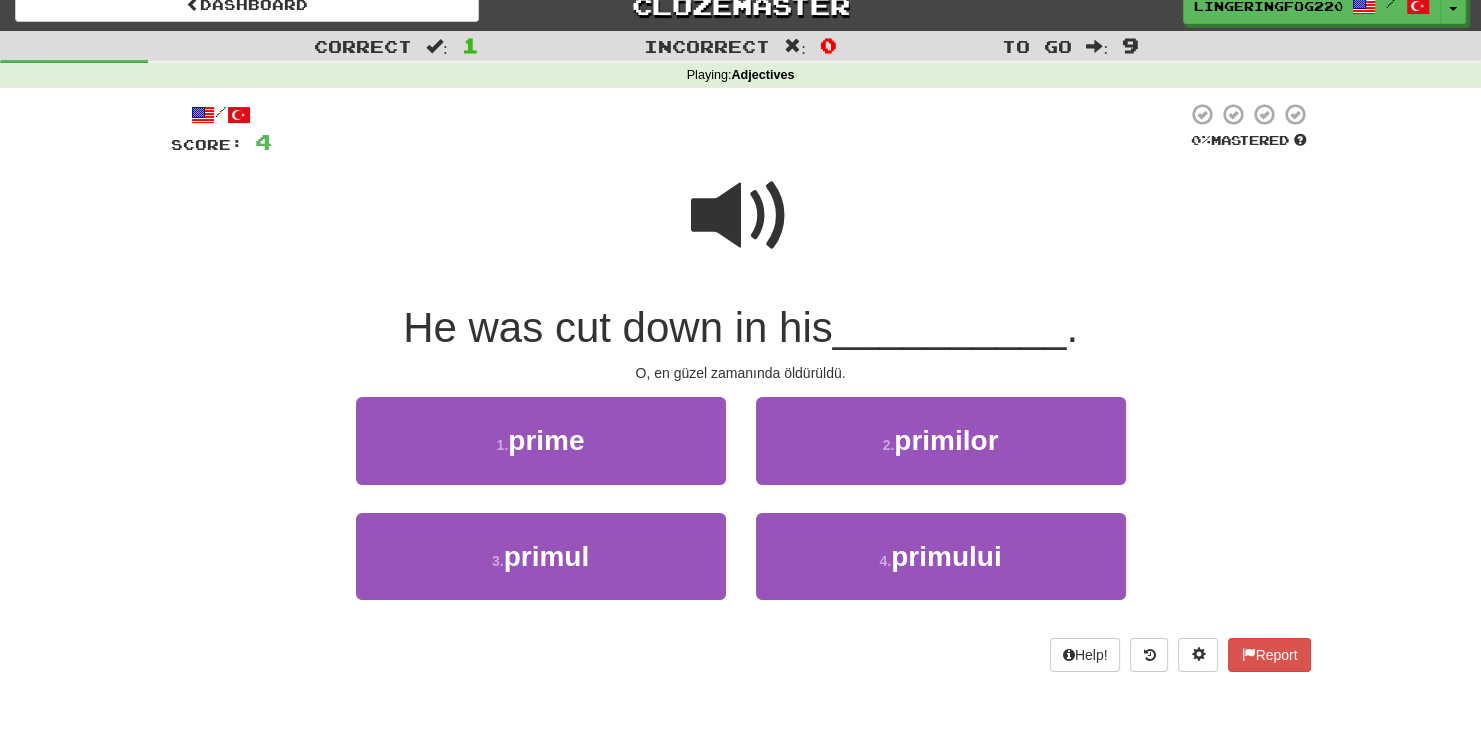click at bounding box center [741, 216] 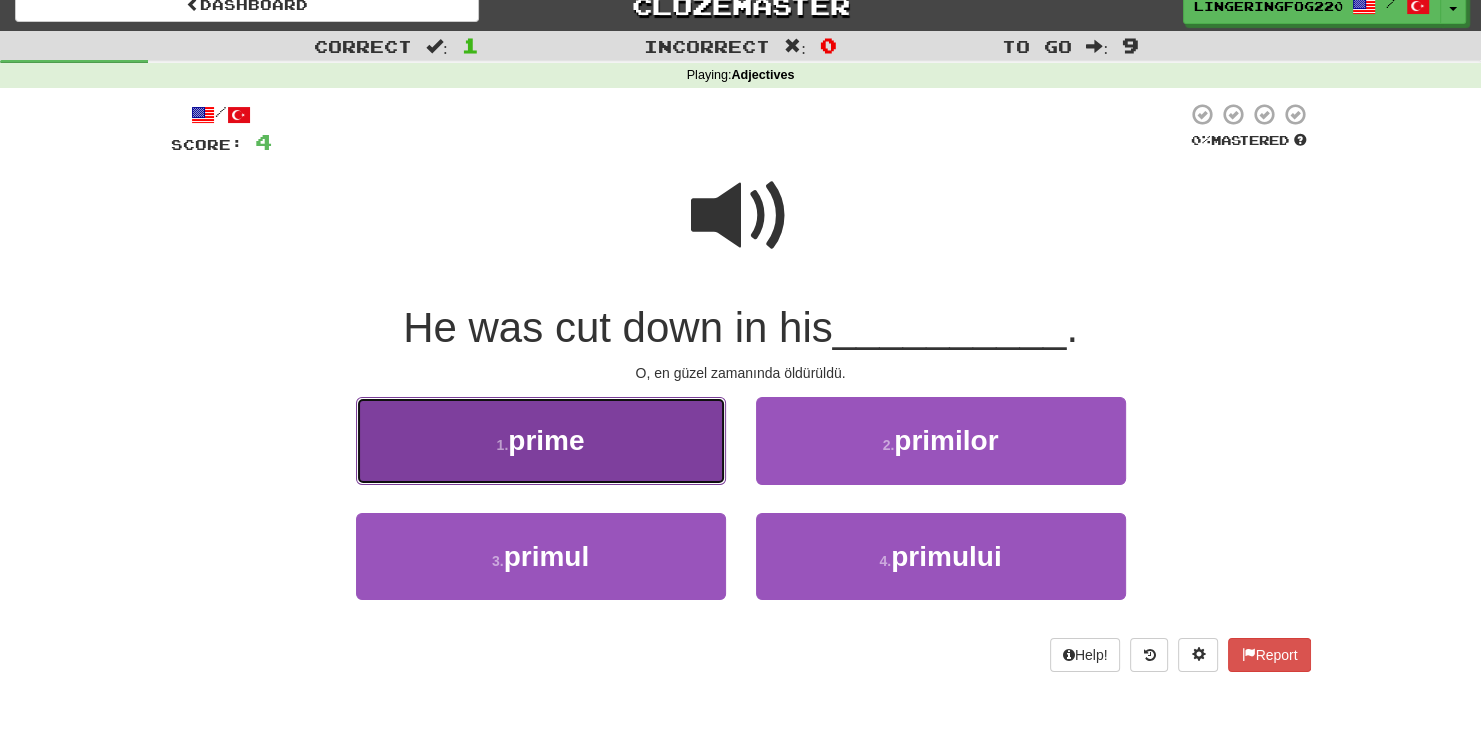 click on "1 . prime" at bounding box center [541, 440] 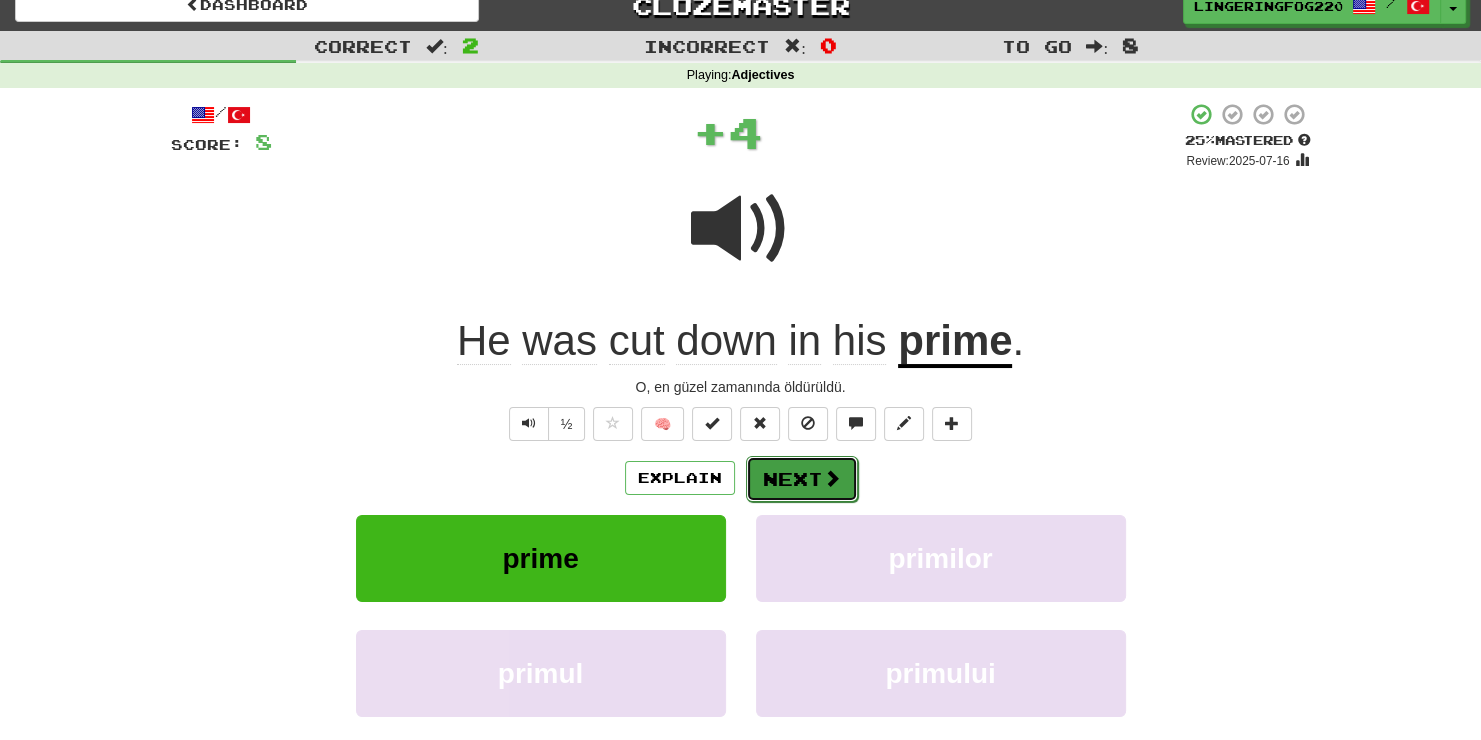 click on "Next" at bounding box center [802, 479] 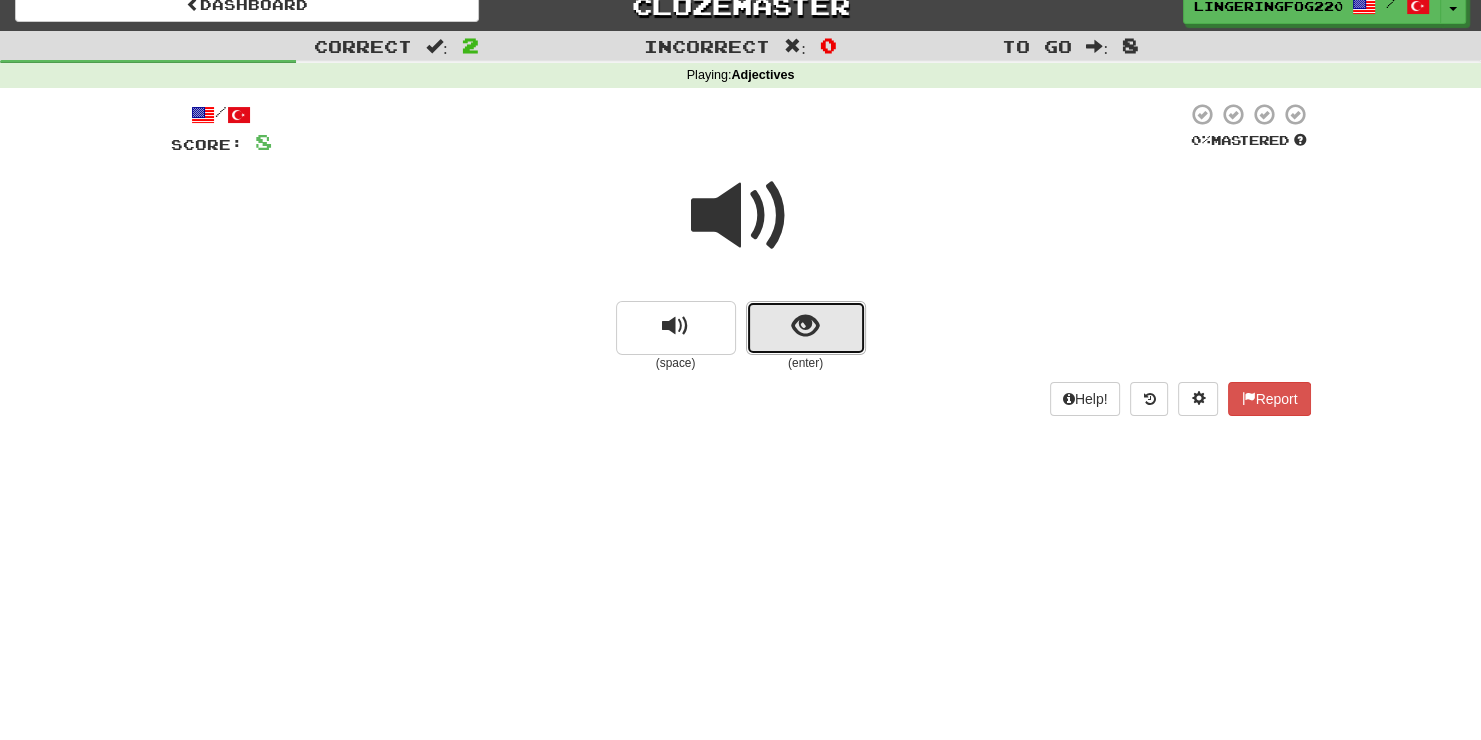 click at bounding box center [806, 328] 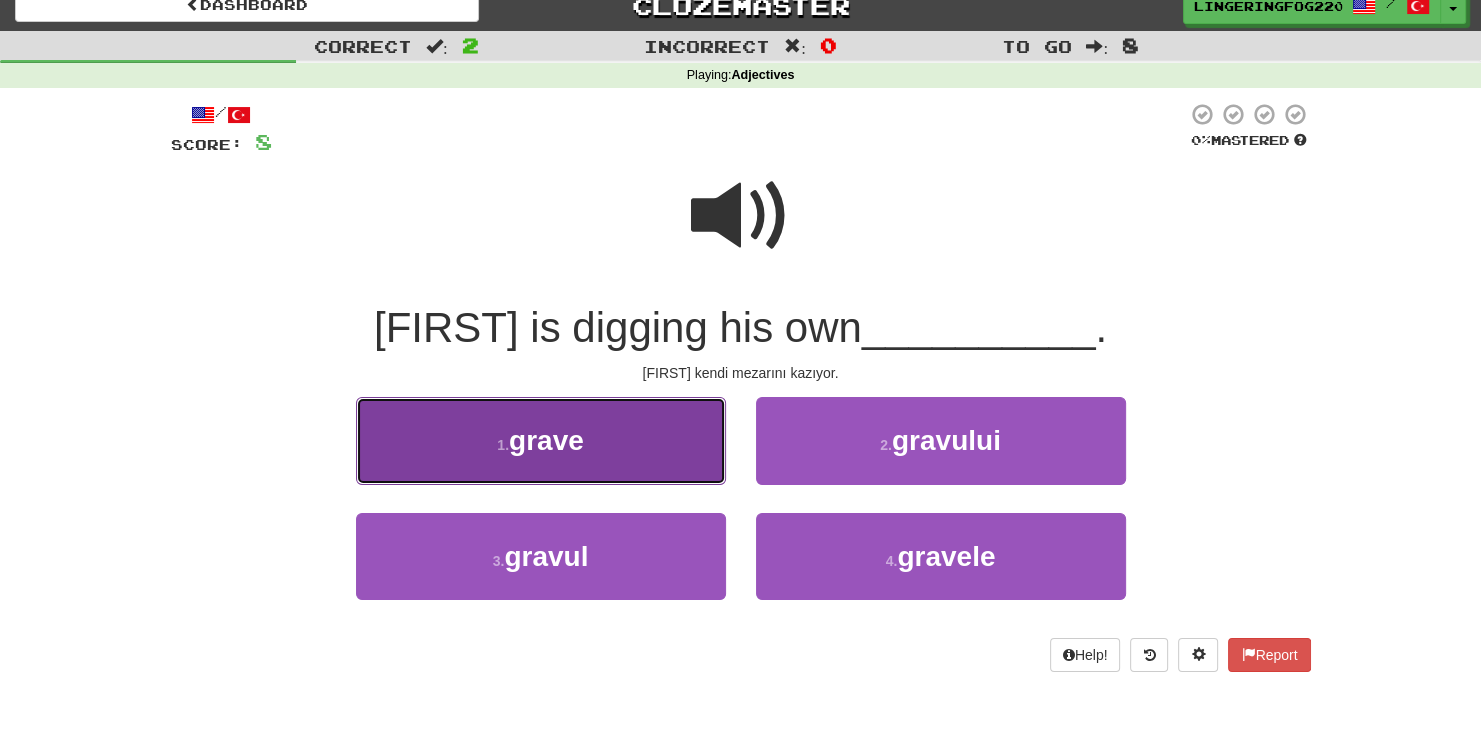 click on "grave" at bounding box center (546, 440) 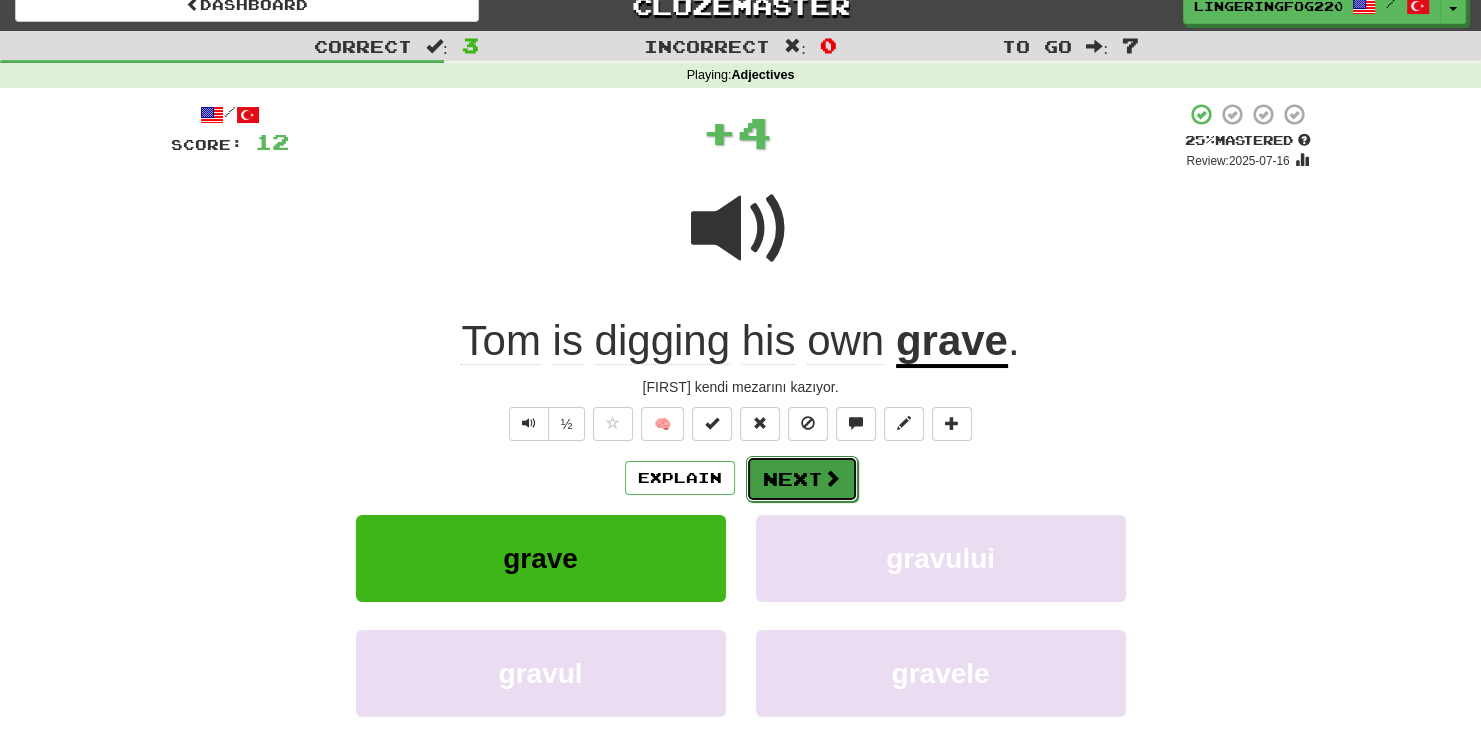 click on "Next" at bounding box center [802, 479] 